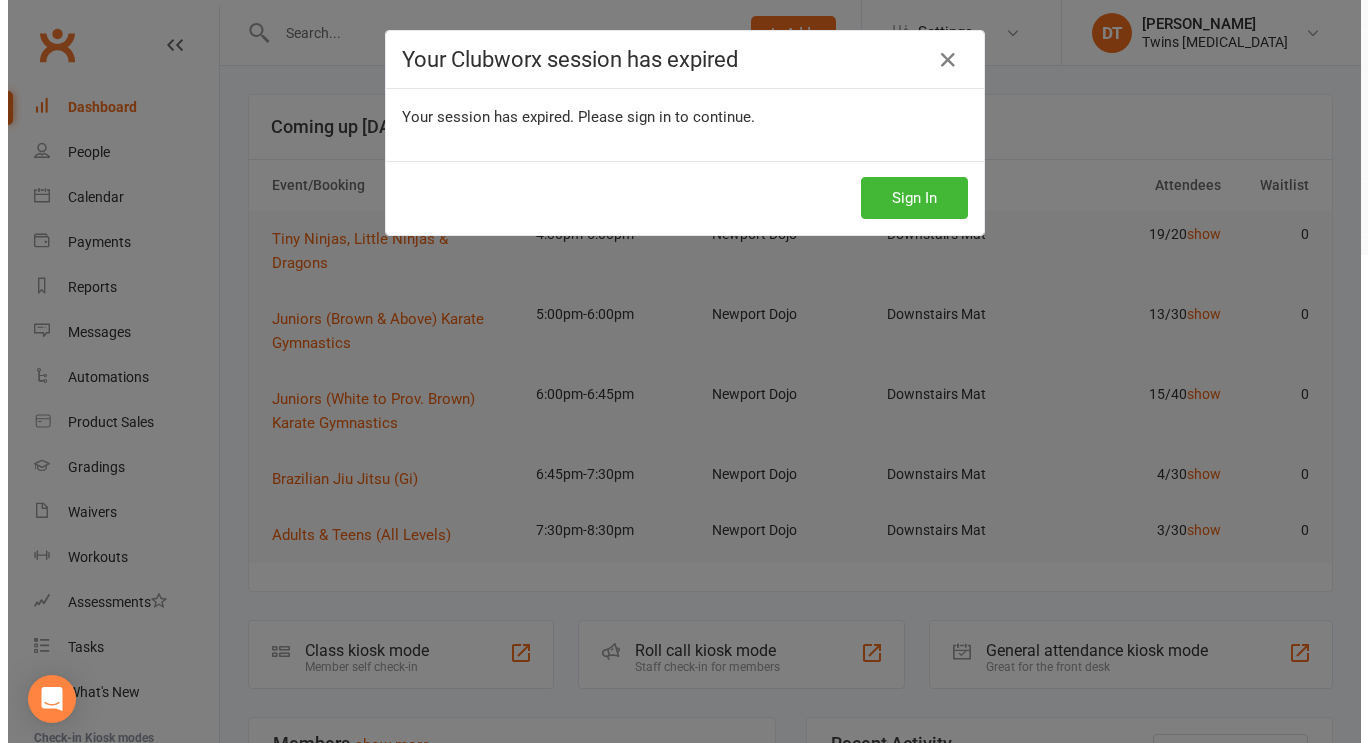 scroll, scrollTop: 0, scrollLeft: 0, axis: both 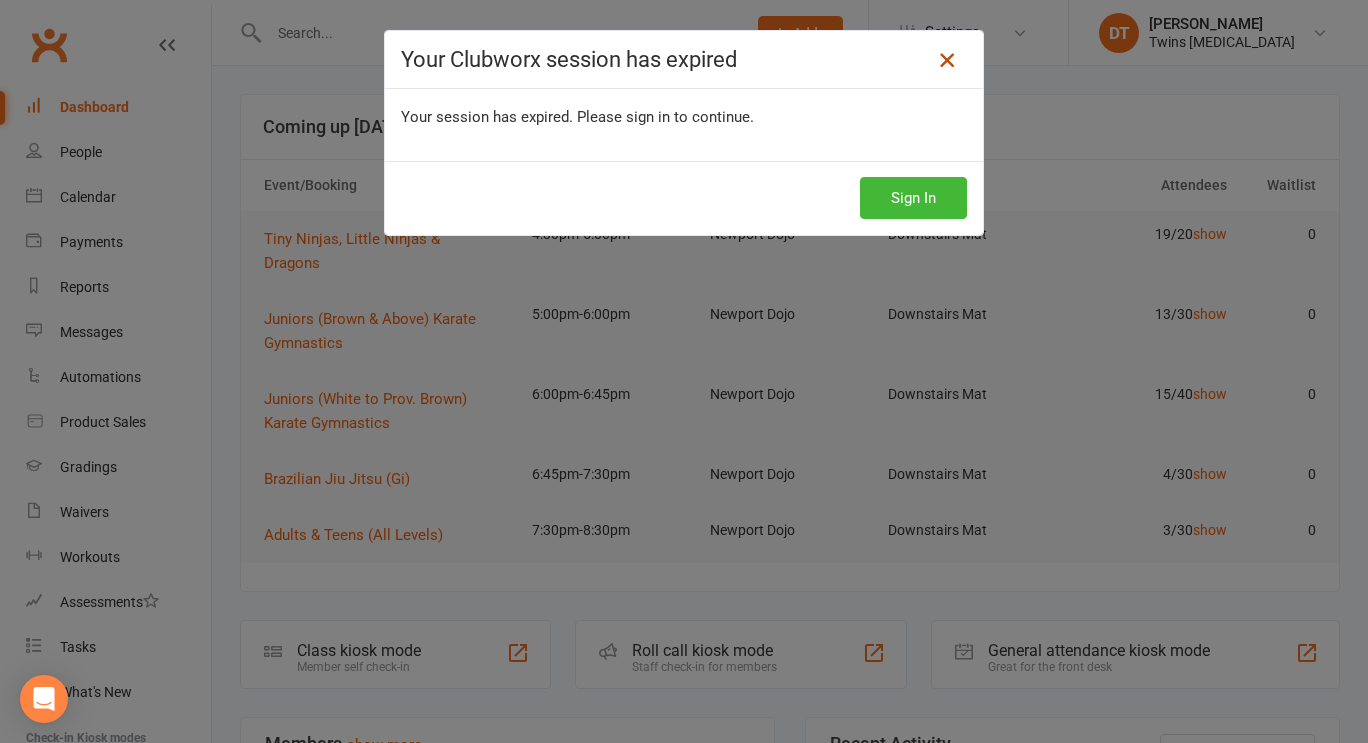 click at bounding box center (947, 60) 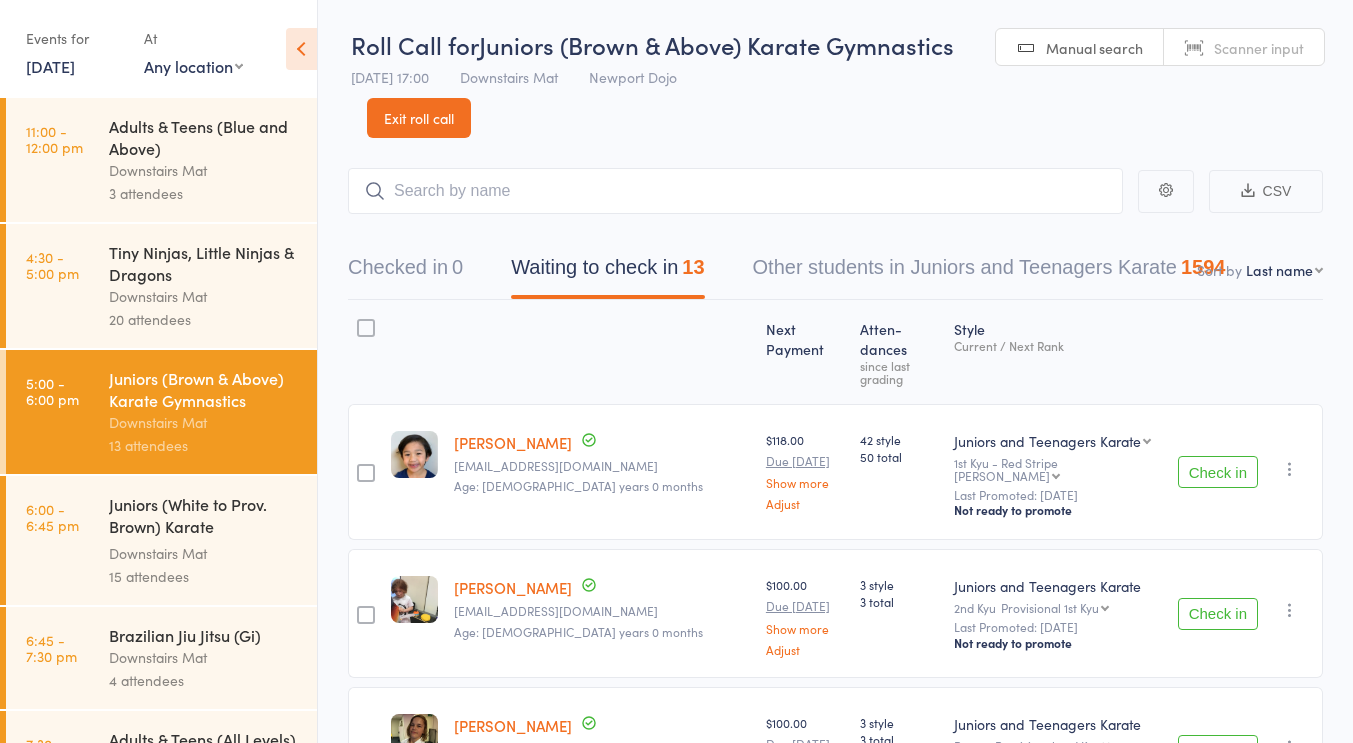 scroll, scrollTop: 0, scrollLeft: 0, axis: both 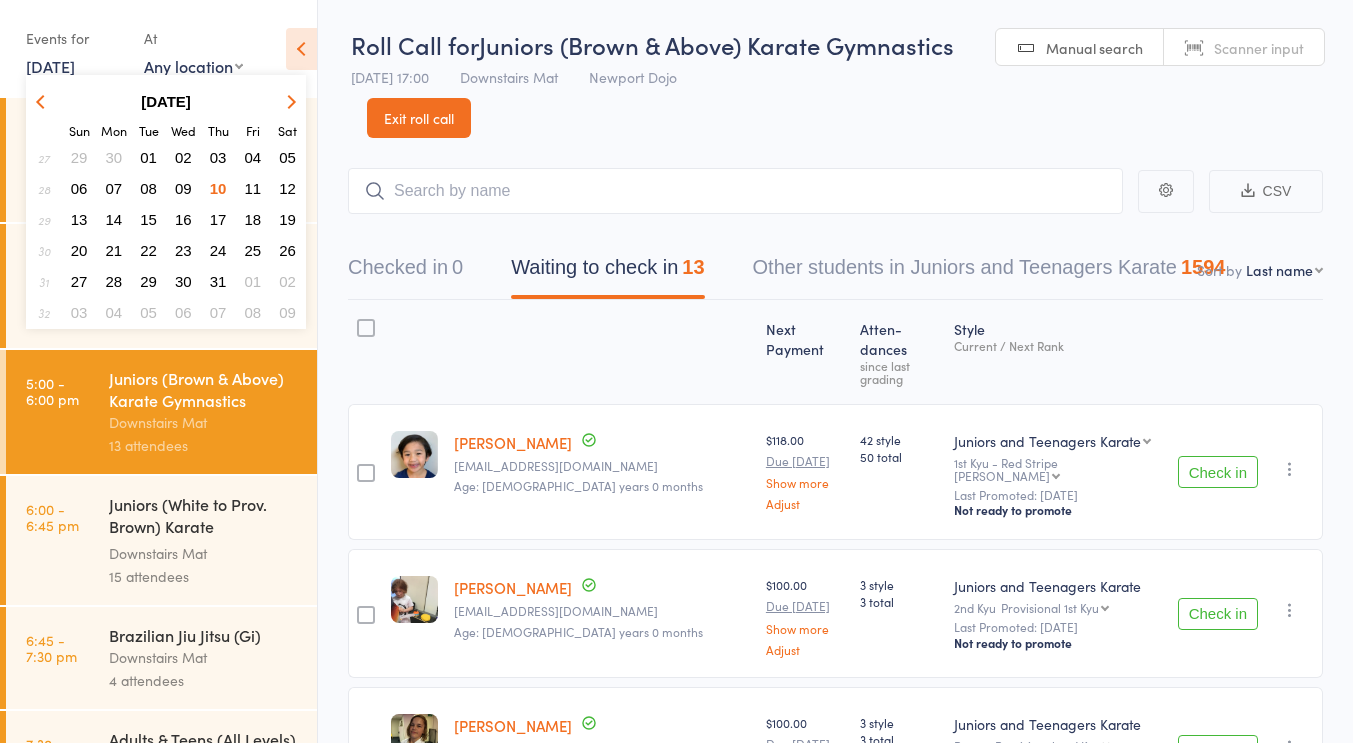 click on "12" 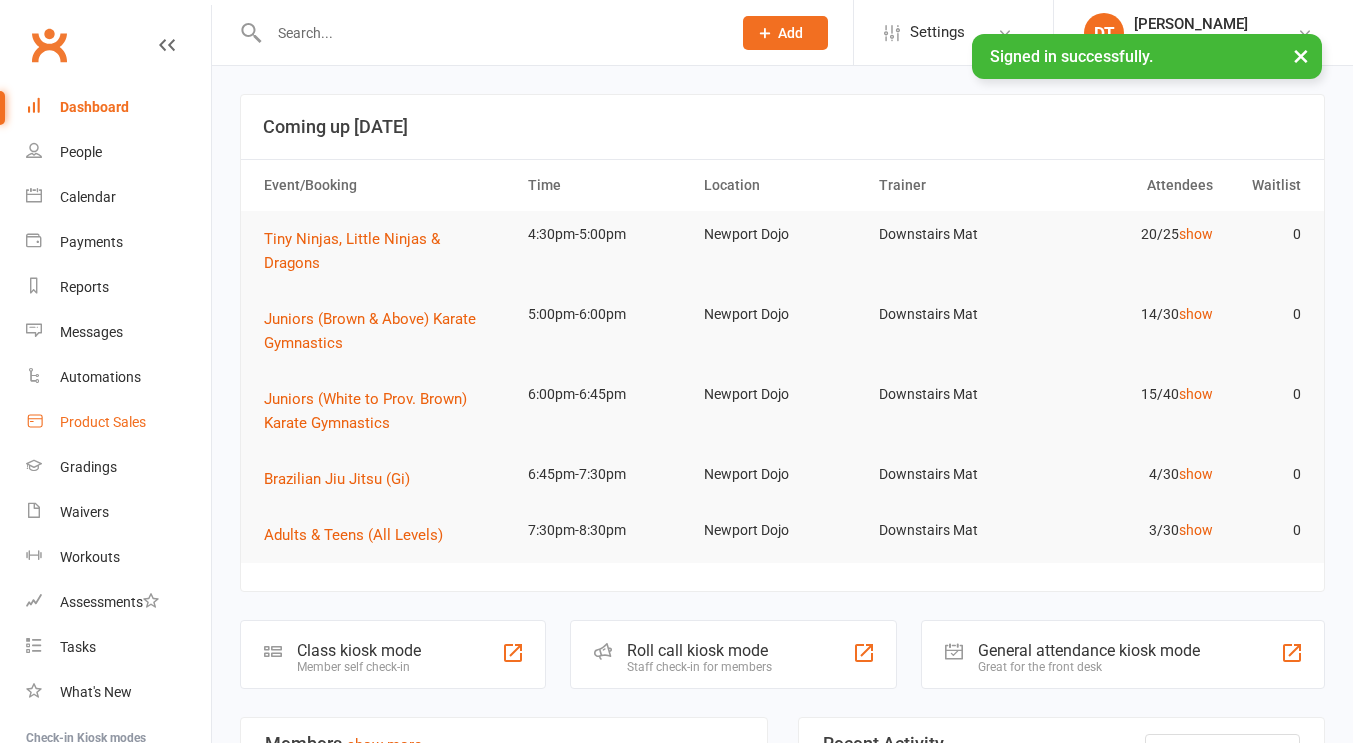 scroll, scrollTop: 0, scrollLeft: 0, axis: both 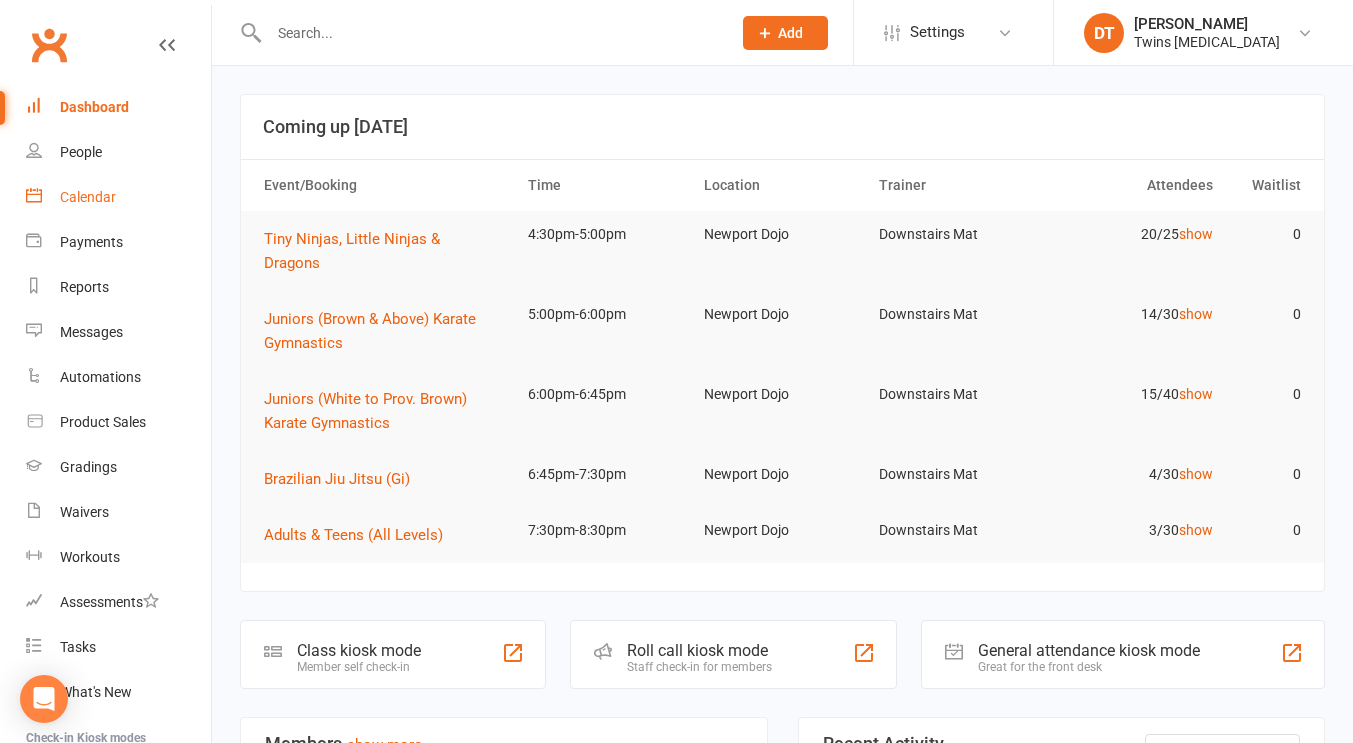 click on "Calendar" at bounding box center (88, 197) 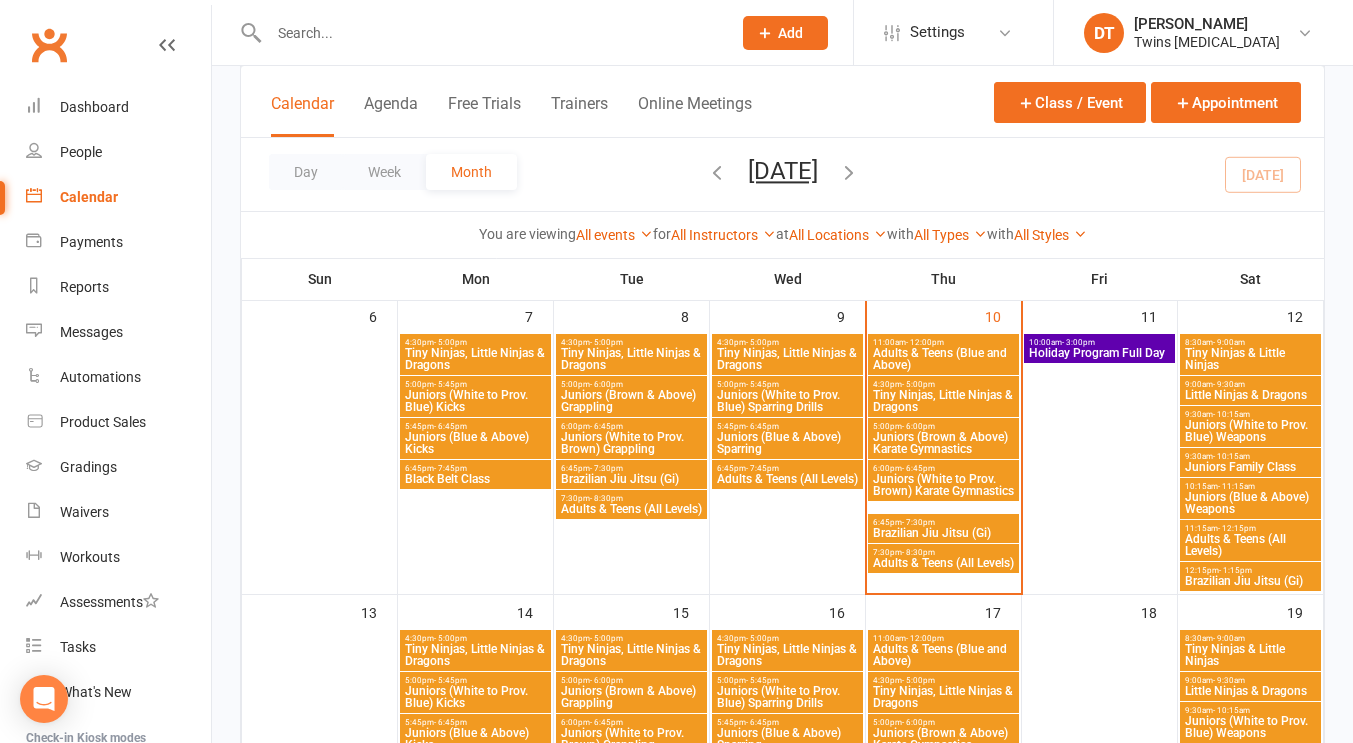 scroll, scrollTop: 660, scrollLeft: 0, axis: vertical 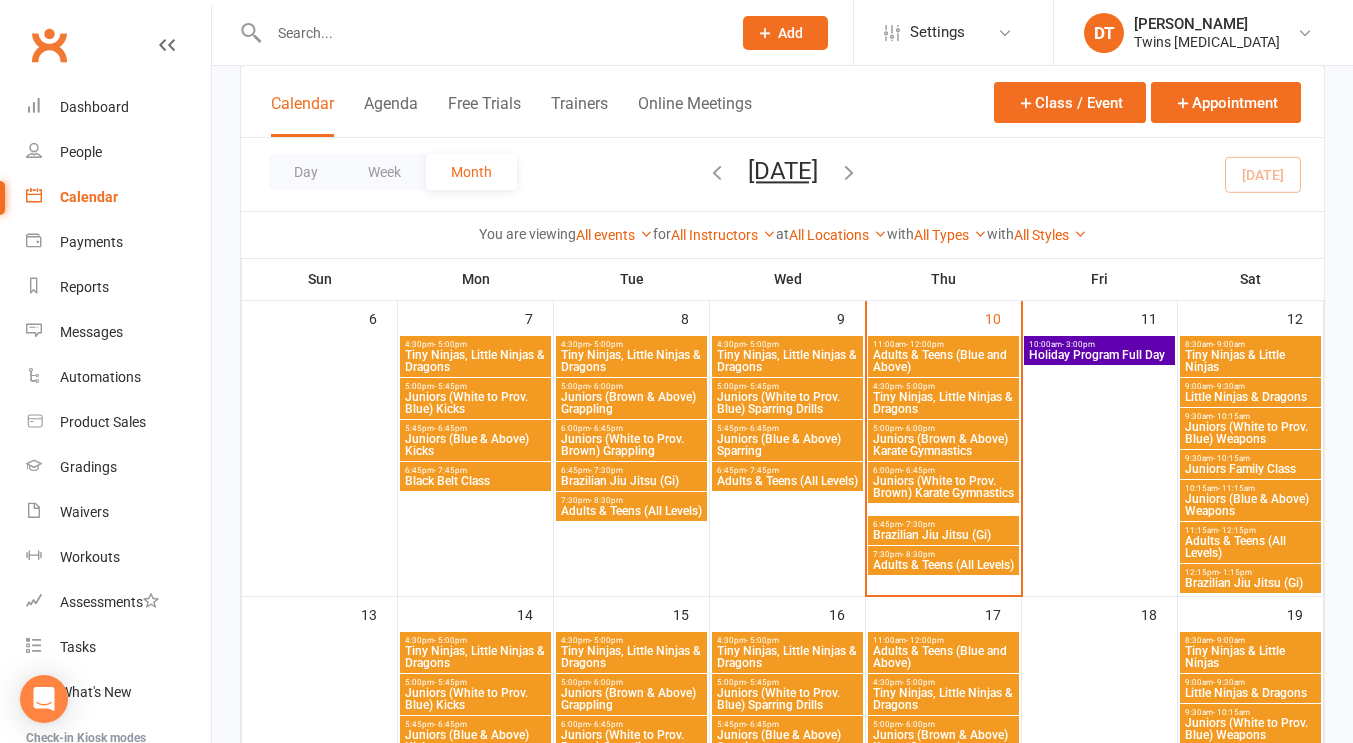 click on "Juniors (Blue & Above) Weapons" at bounding box center (1250, 505) 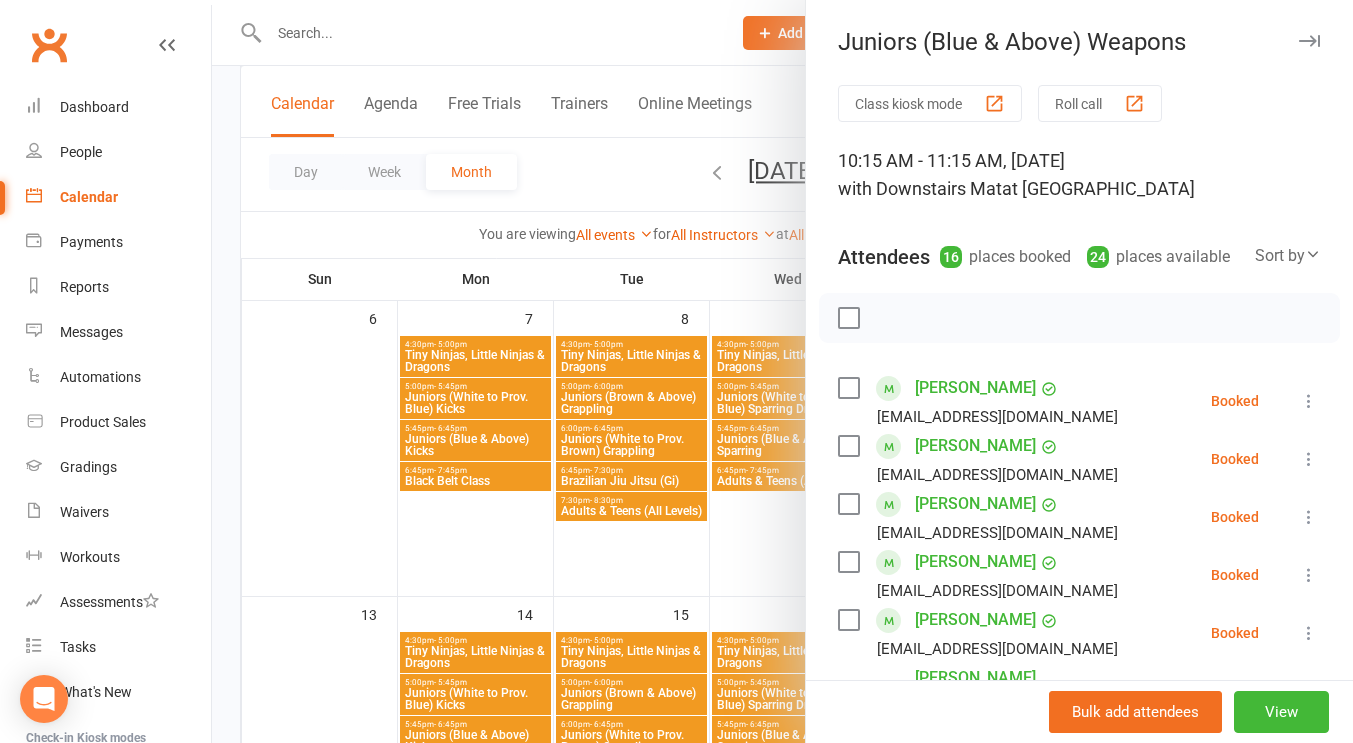 click at bounding box center [1309, 41] 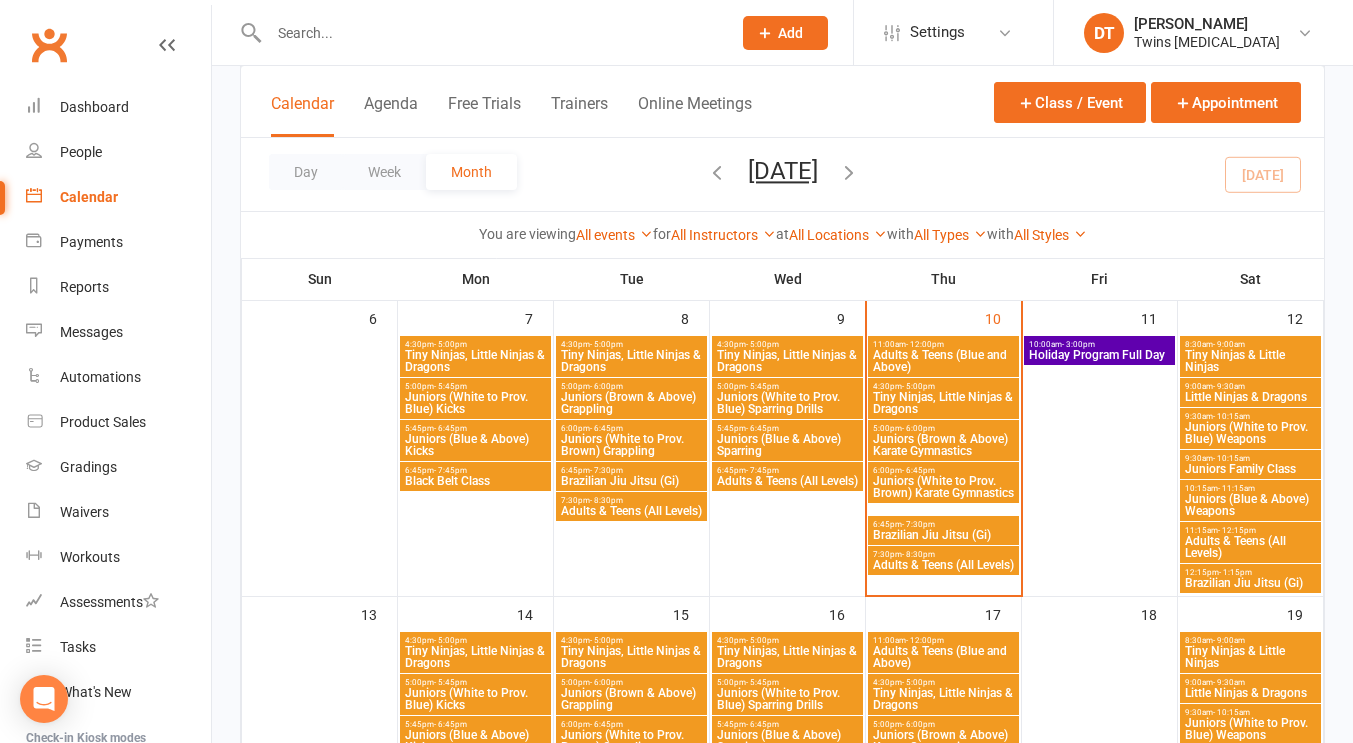 click on "- 10:15am" at bounding box center [1231, 458] 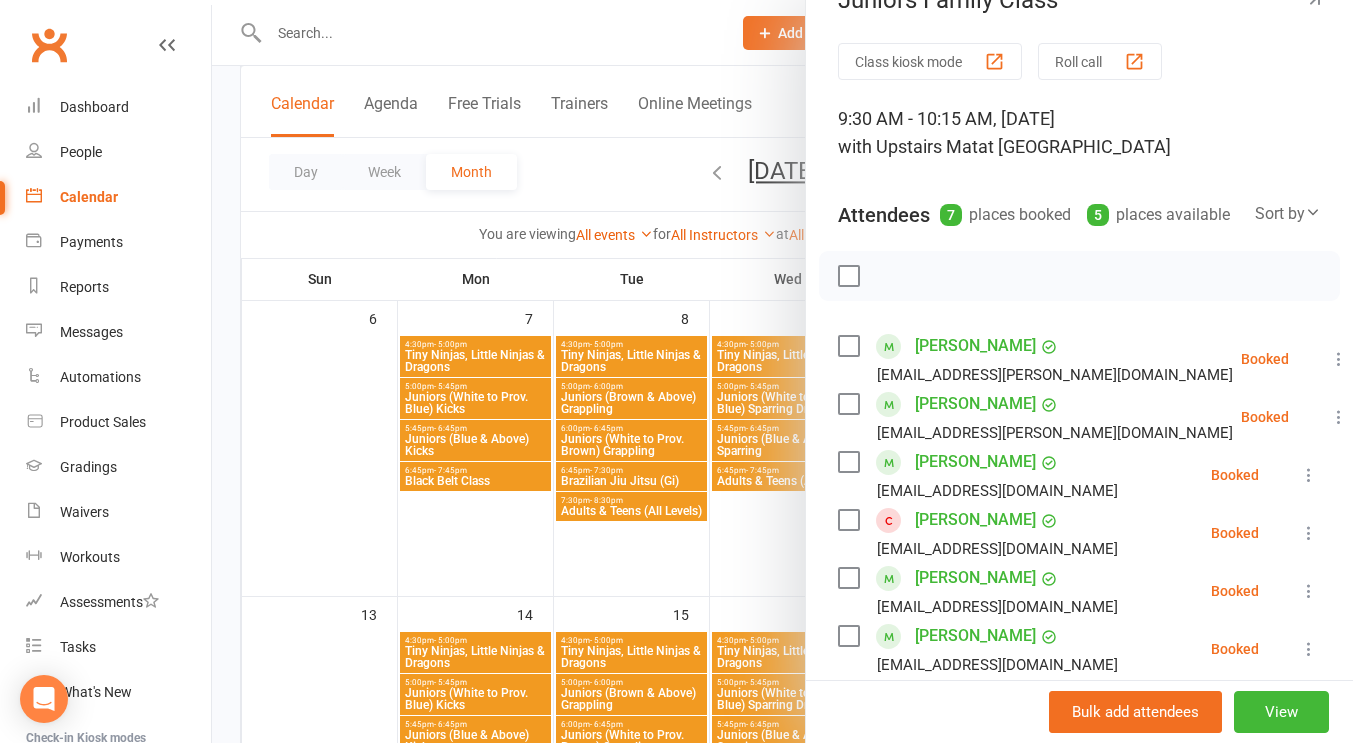 scroll, scrollTop: 0, scrollLeft: 0, axis: both 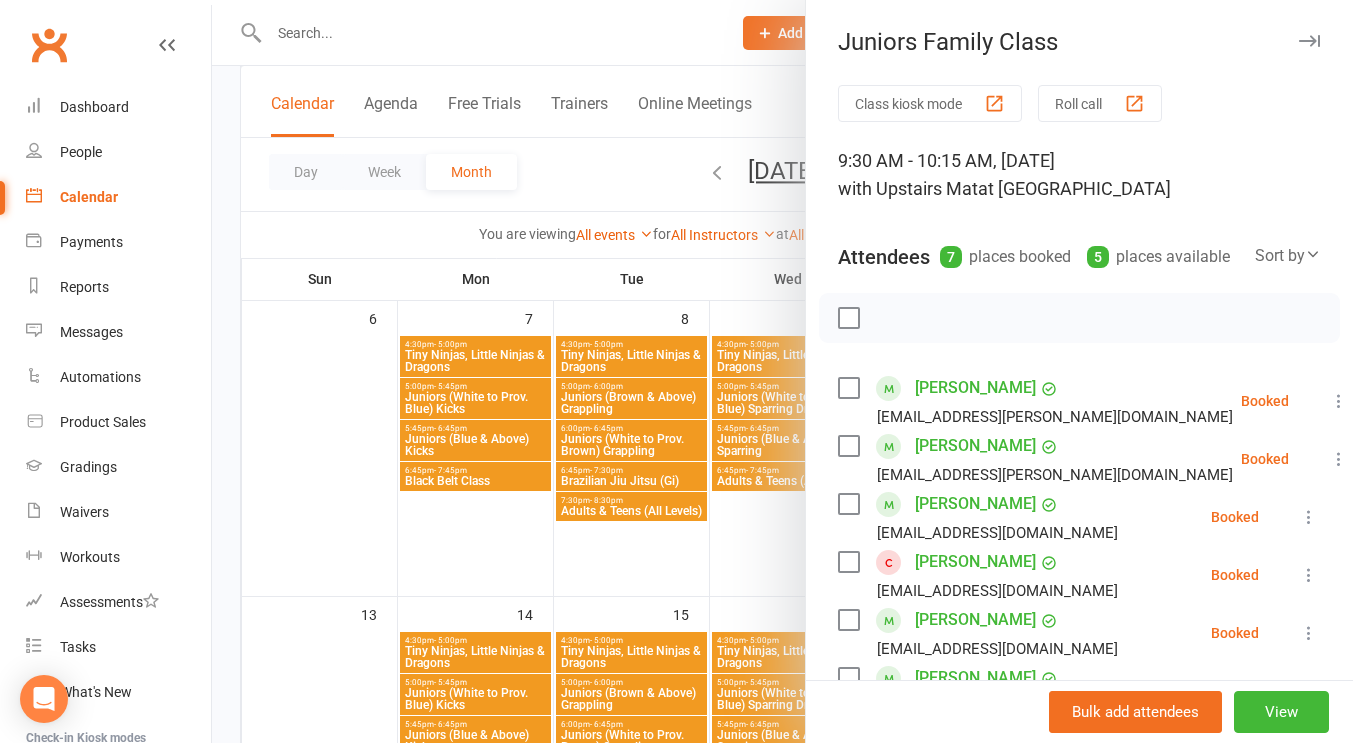 click at bounding box center [1309, 41] 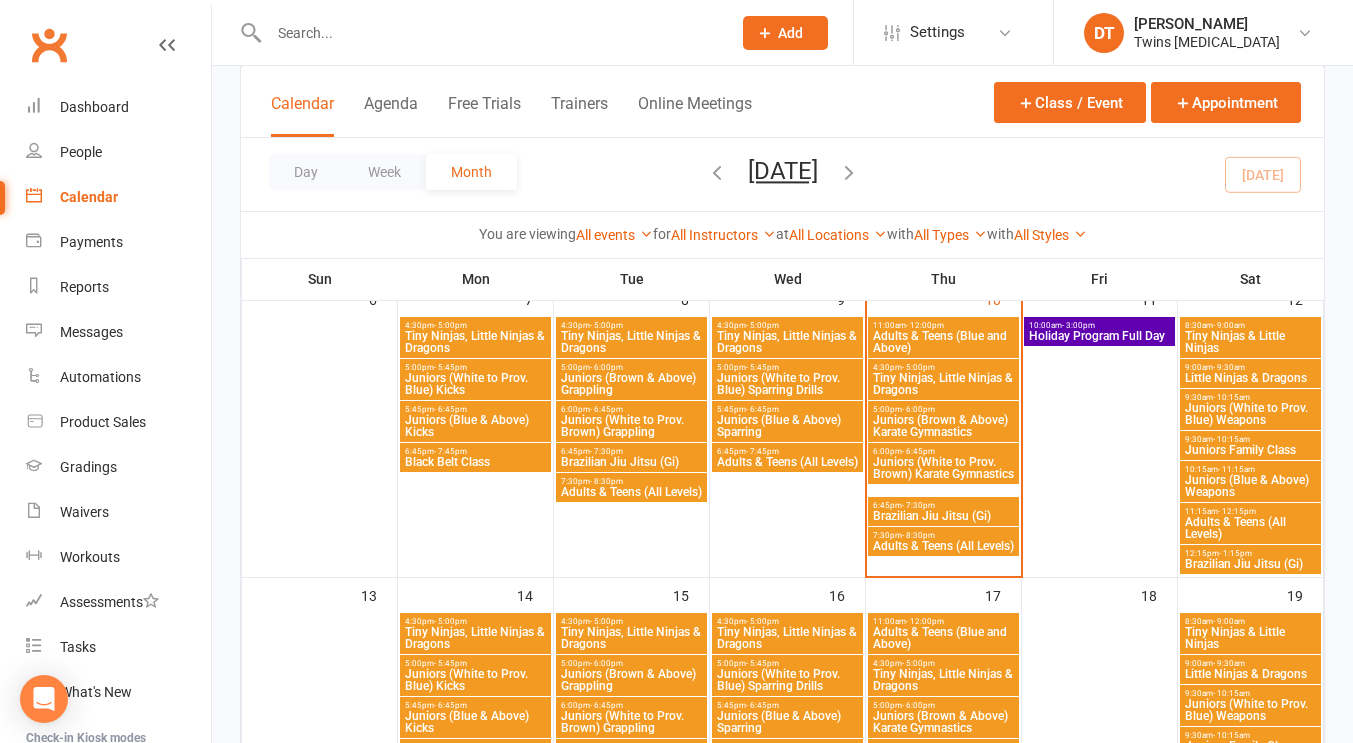 scroll, scrollTop: 708, scrollLeft: 0, axis: vertical 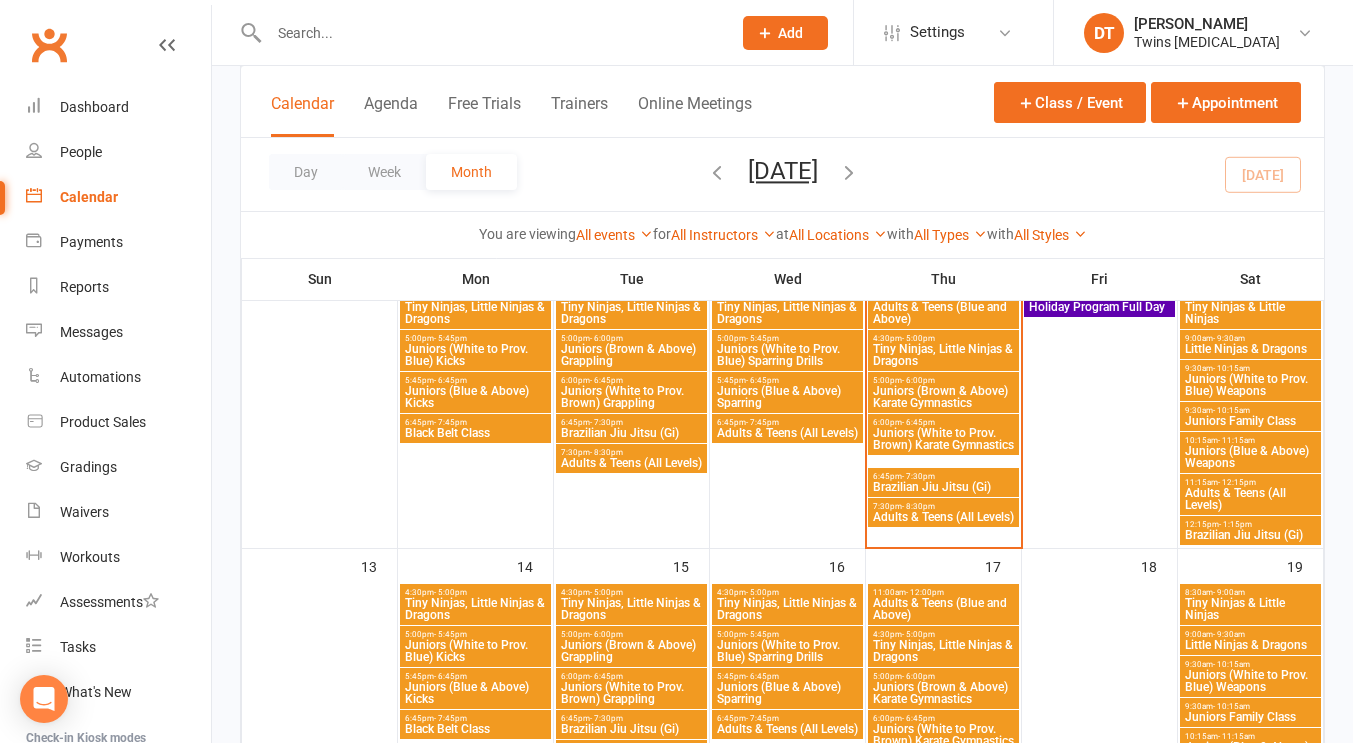 click on "Juniors Family Class" at bounding box center (1250, 421) 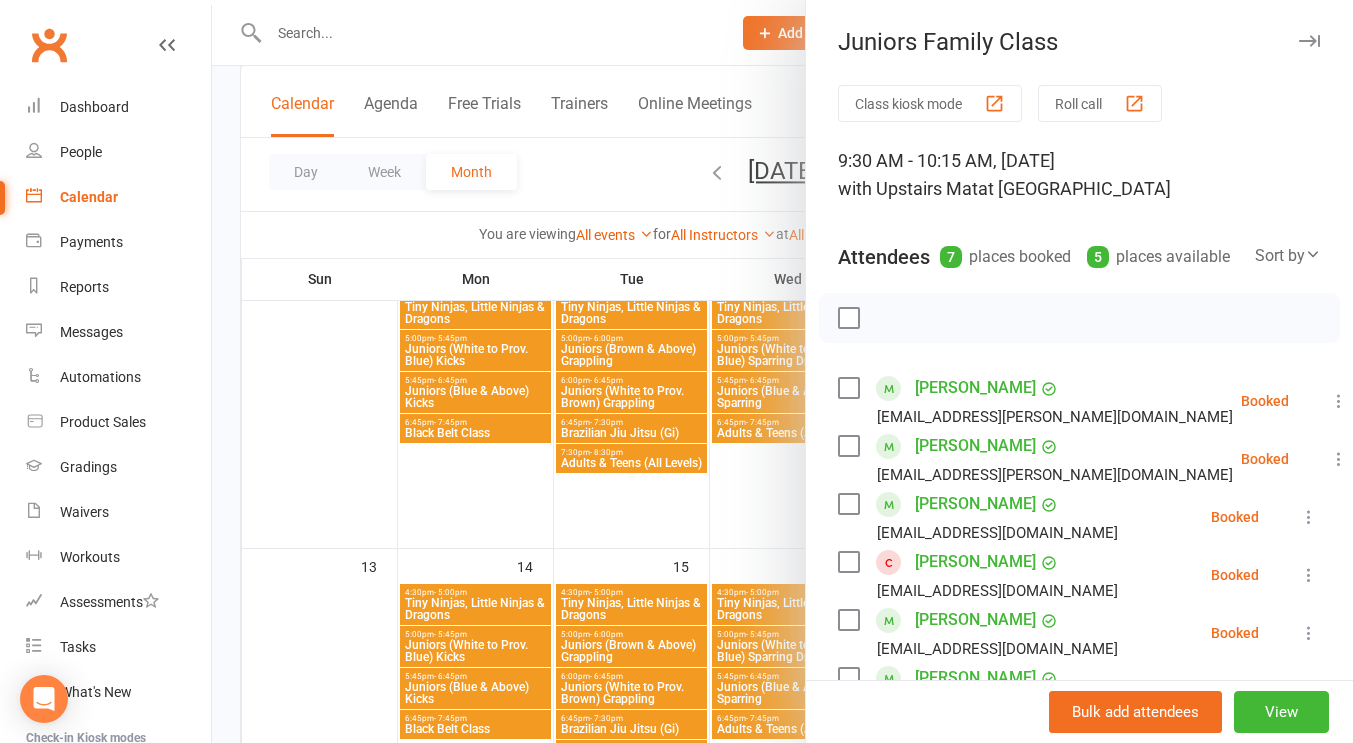 click at bounding box center [1309, 41] 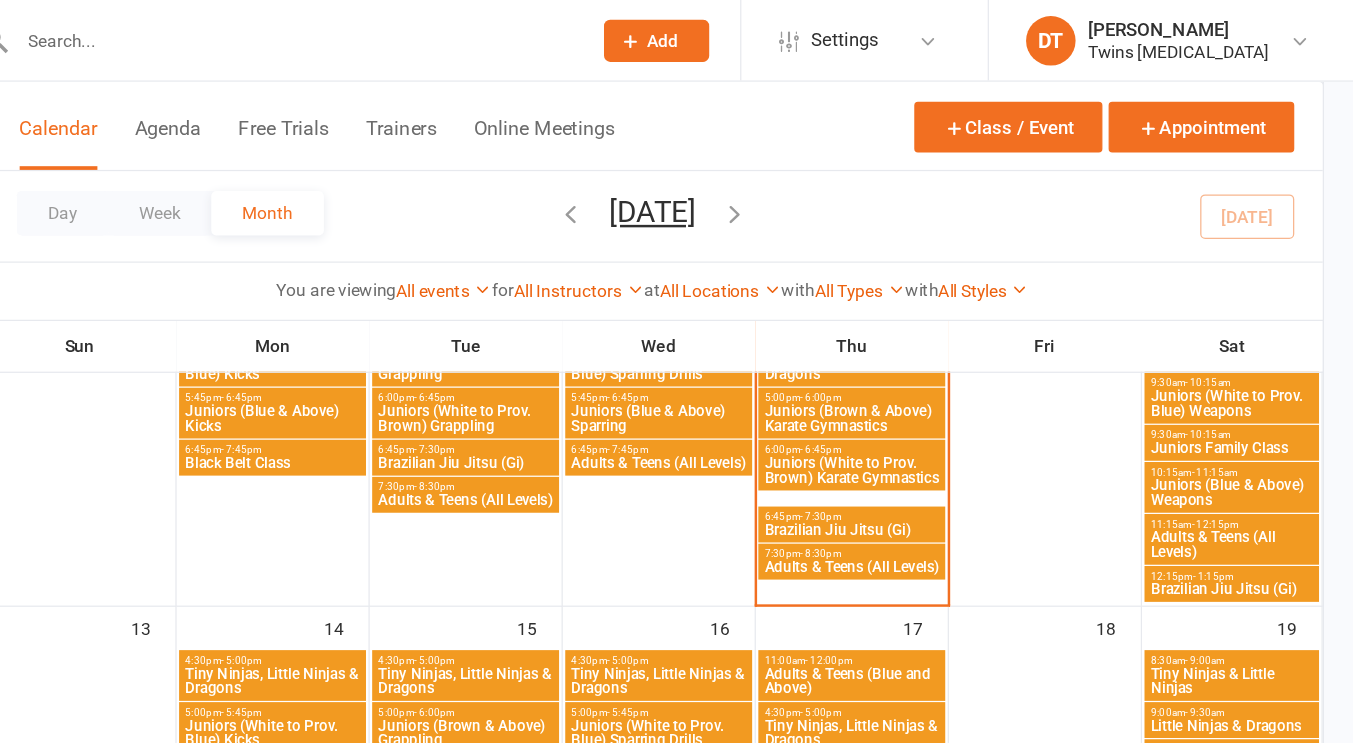 scroll, scrollTop: 728, scrollLeft: 0, axis: vertical 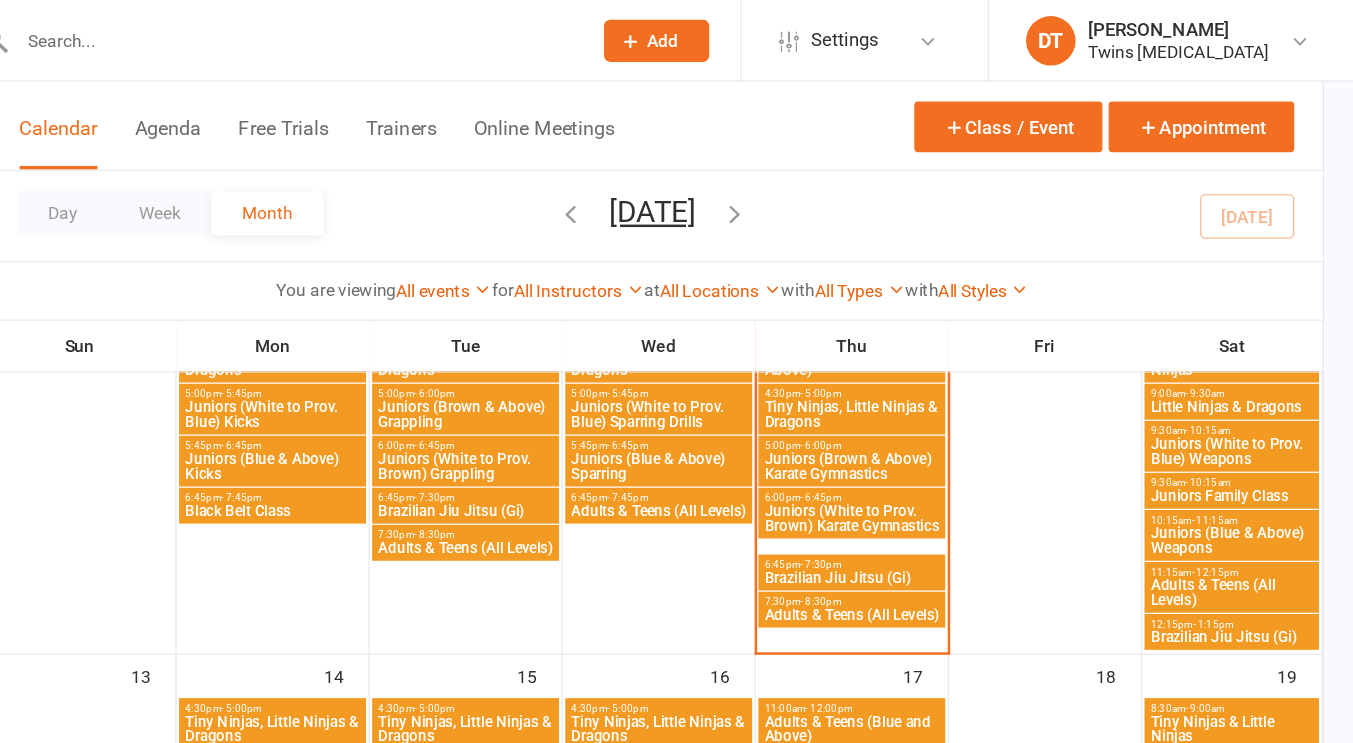 click on "Juniors Family Class" at bounding box center [1250, 401] 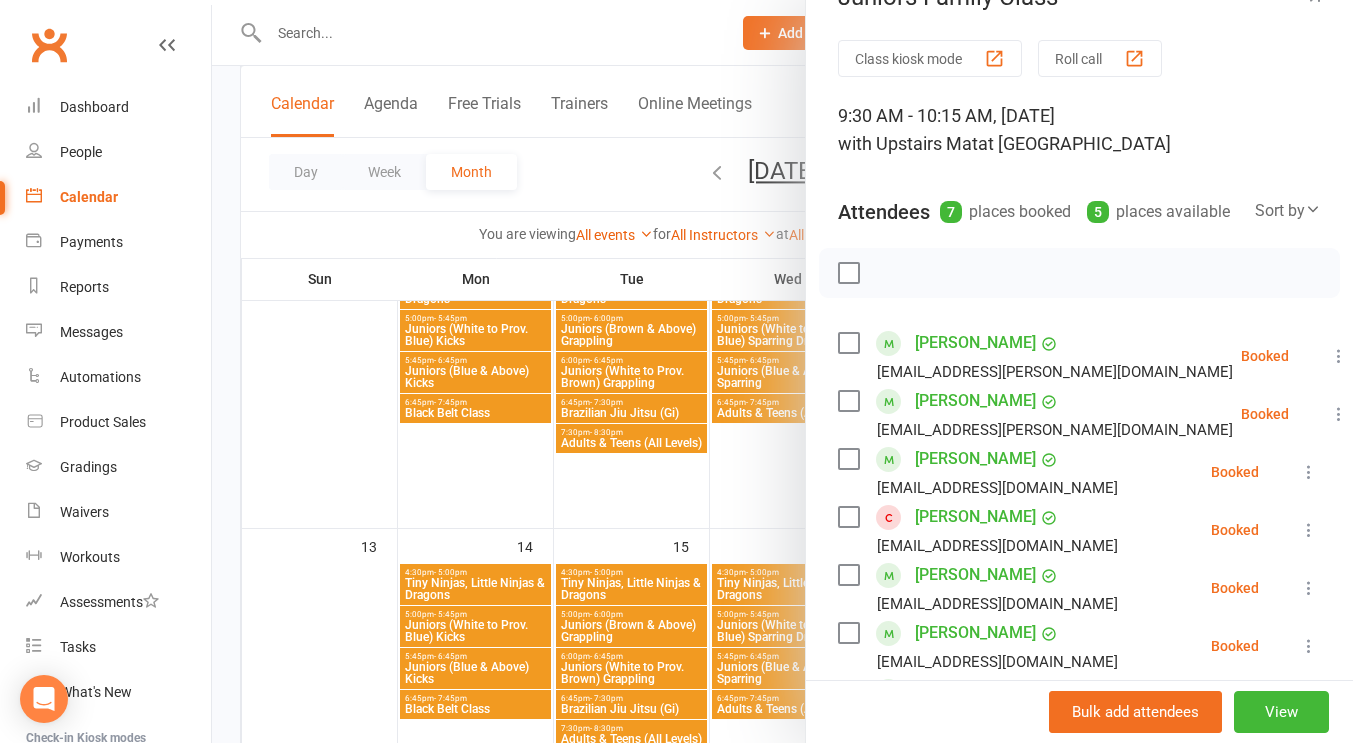 scroll, scrollTop: 0, scrollLeft: 0, axis: both 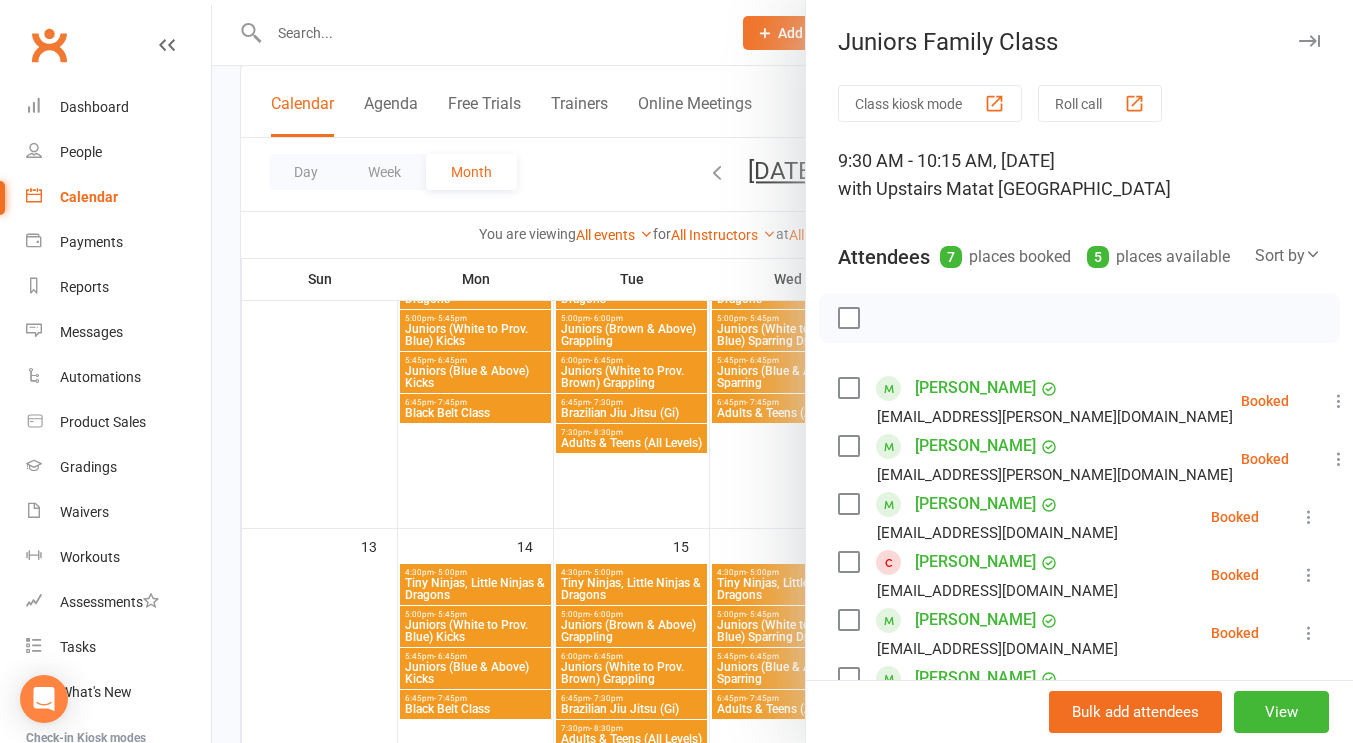 click at bounding box center (1309, 41) 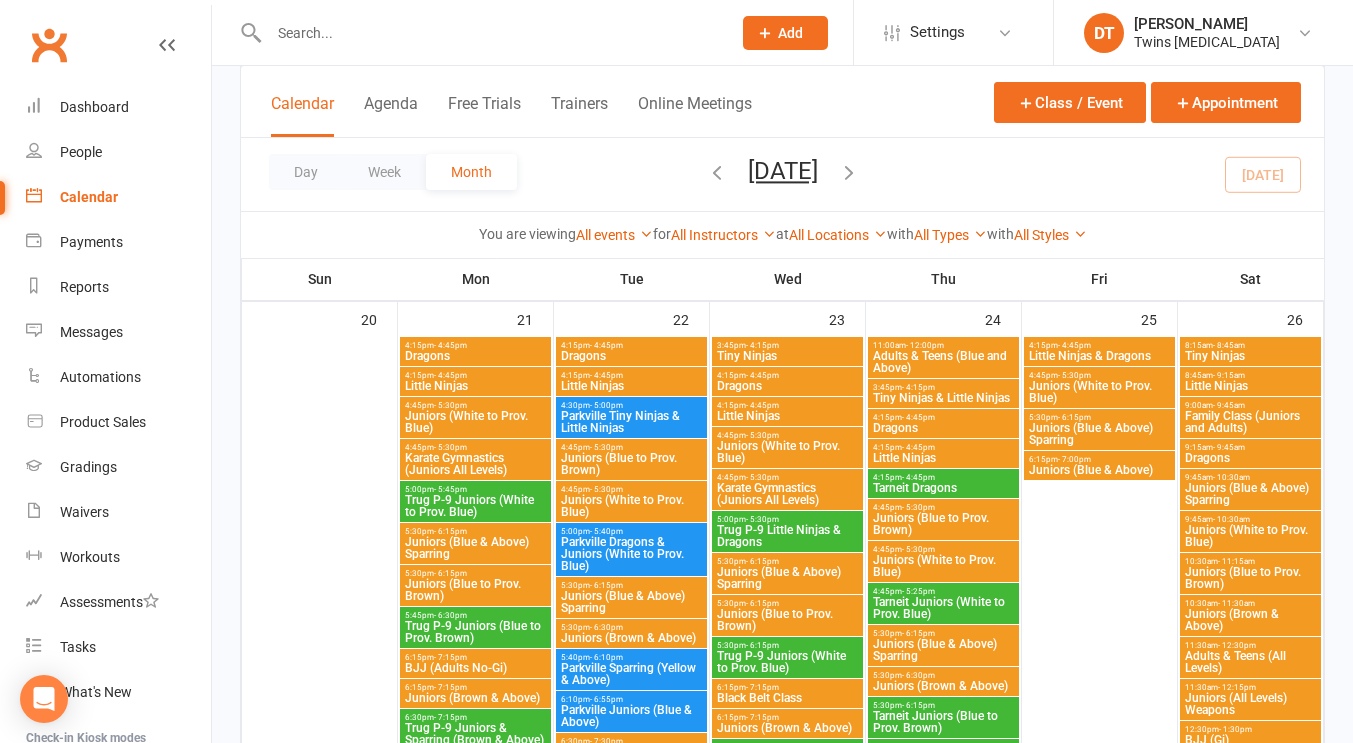scroll, scrollTop: 1247, scrollLeft: 0, axis: vertical 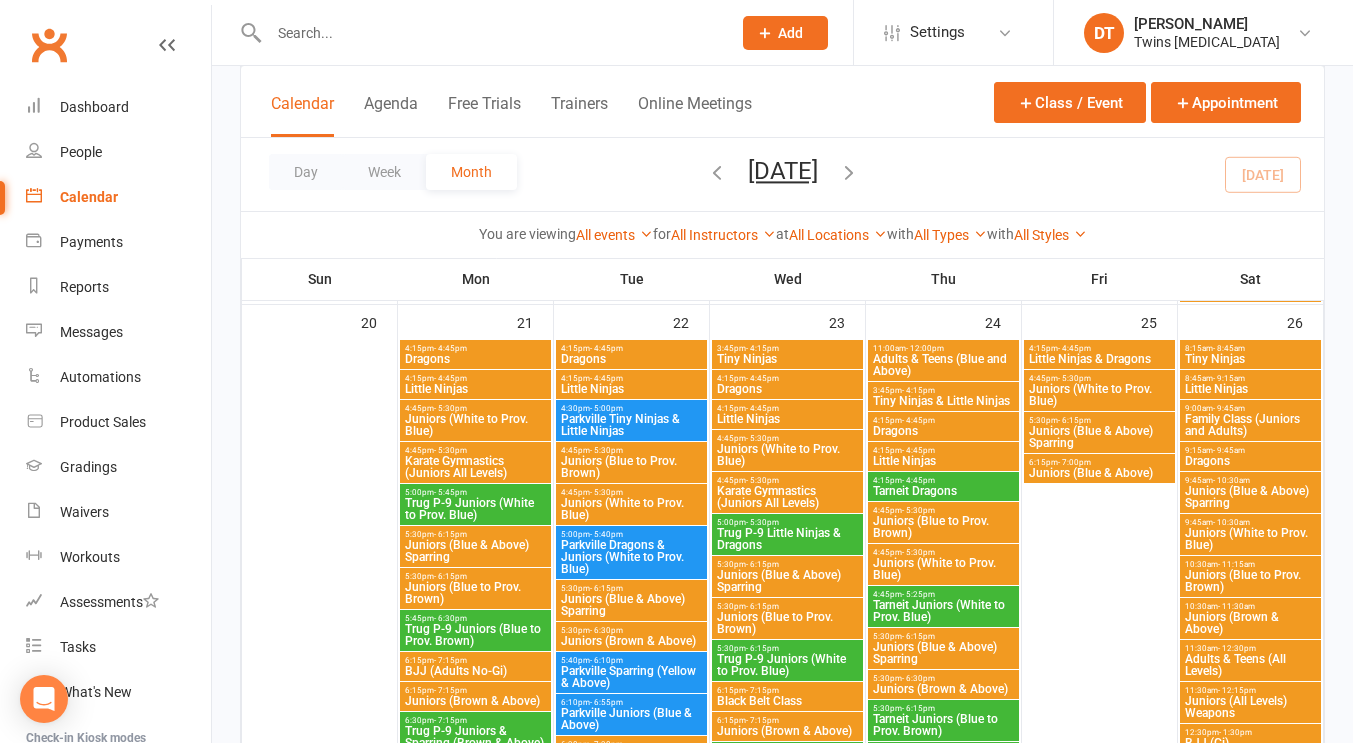 click on "Family Class (Juniors and Adults)" at bounding box center [1250, 425] 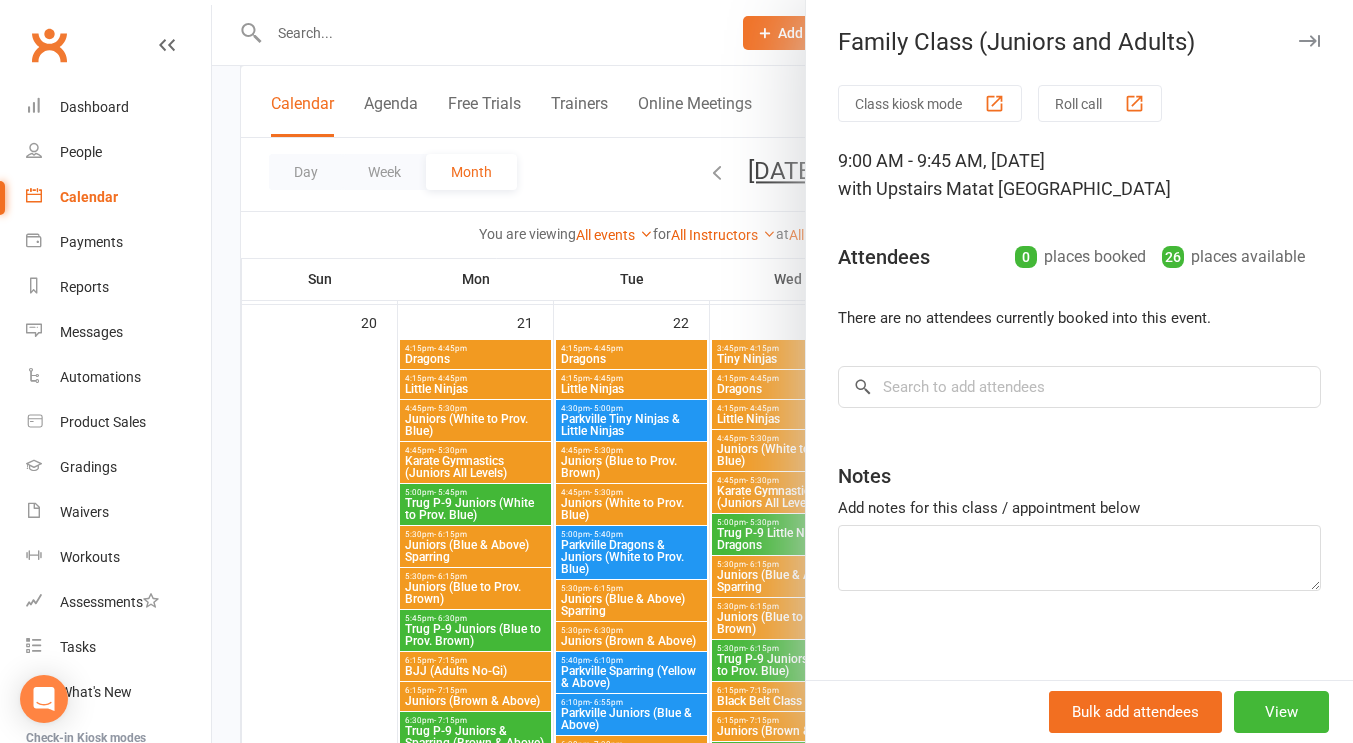 click at bounding box center (1309, 41) 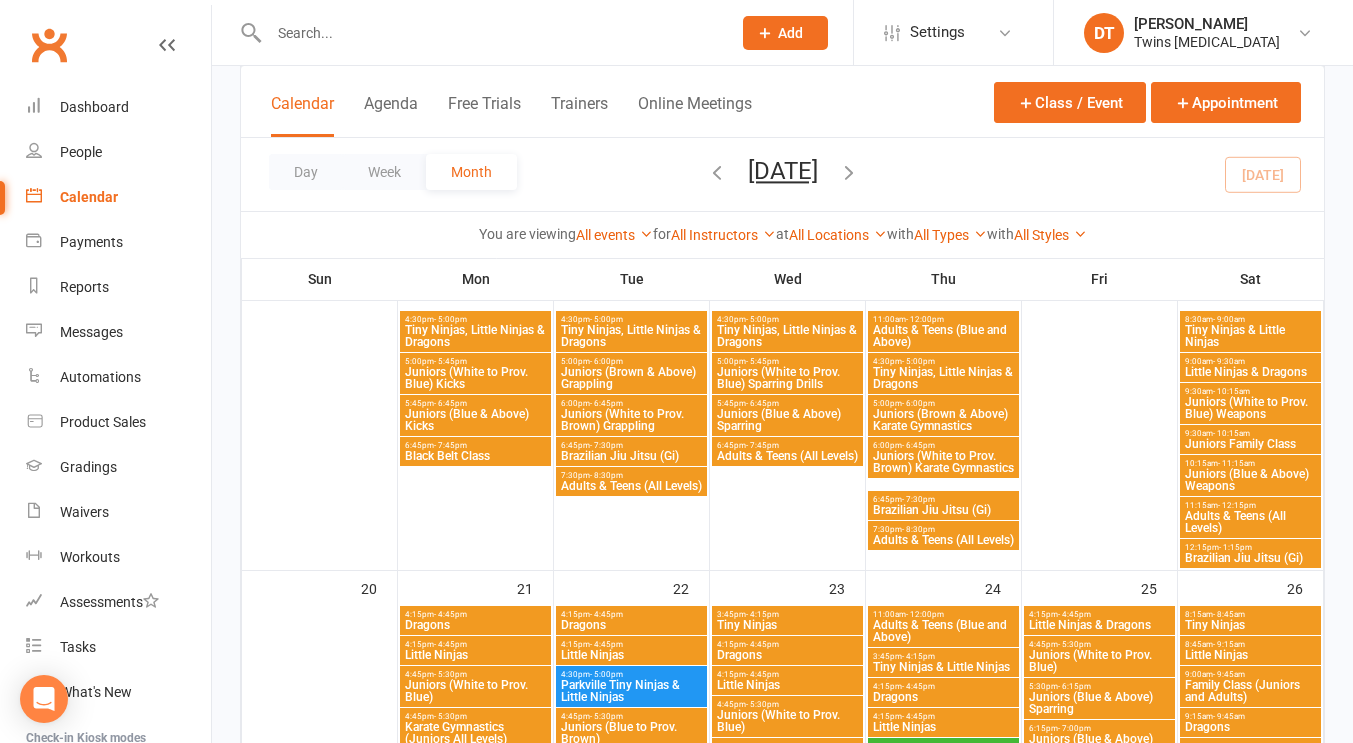scroll, scrollTop: 892, scrollLeft: 0, axis: vertical 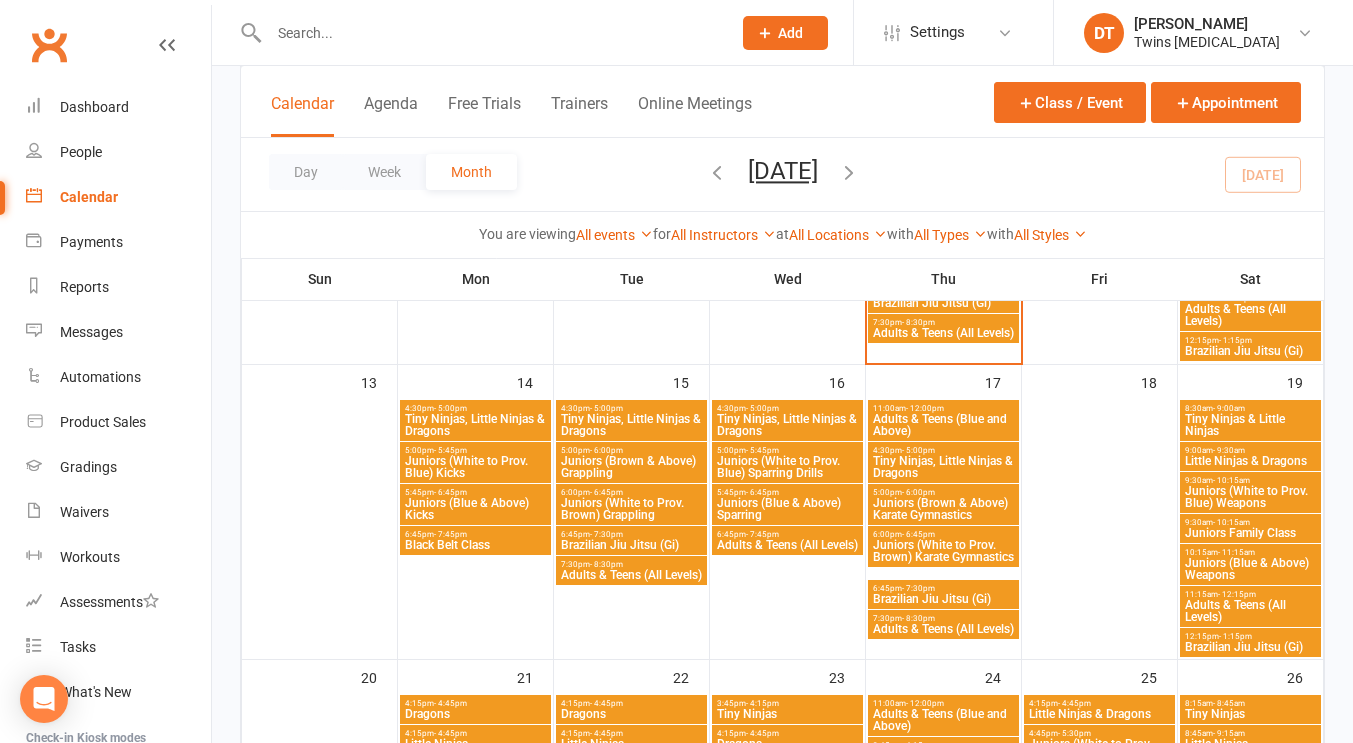 click on "9:30am  - 10:15am" at bounding box center (1250, 522) 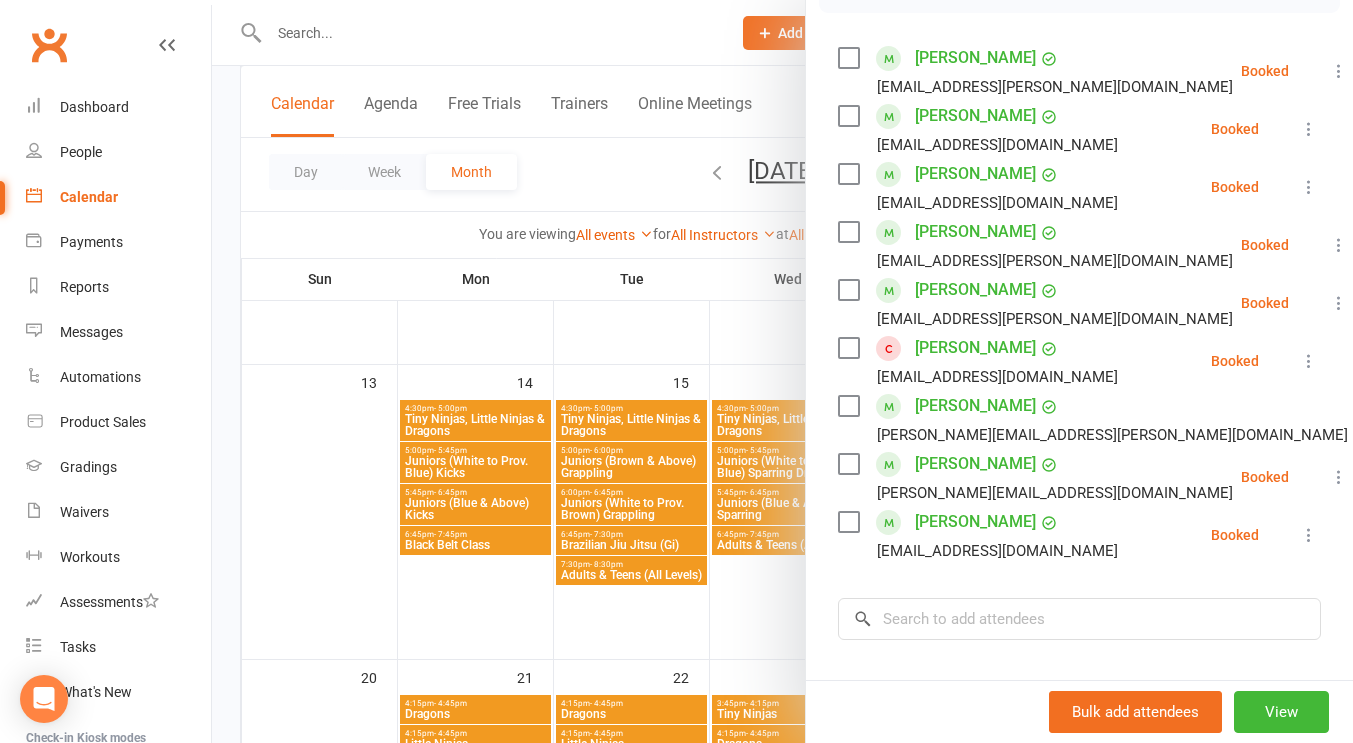 scroll, scrollTop: 0, scrollLeft: 0, axis: both 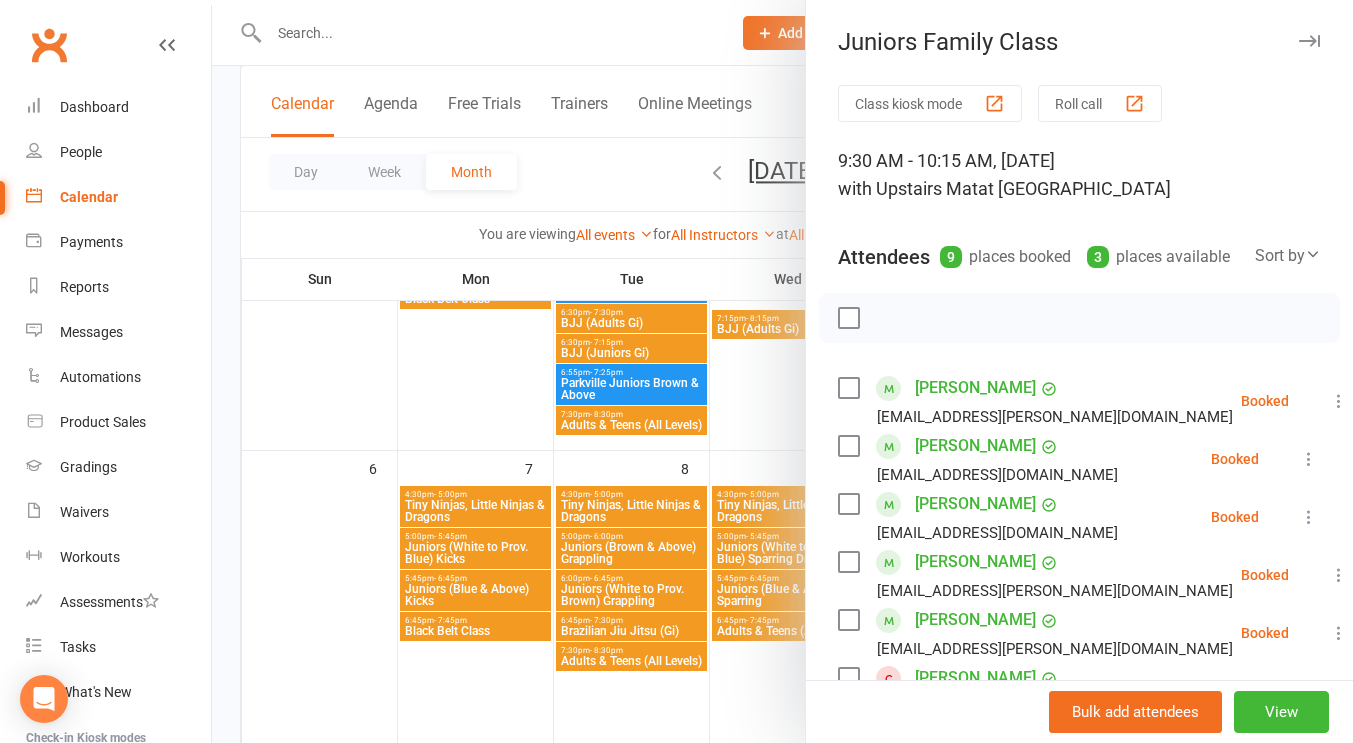 click at bounding box center [1309, 41] 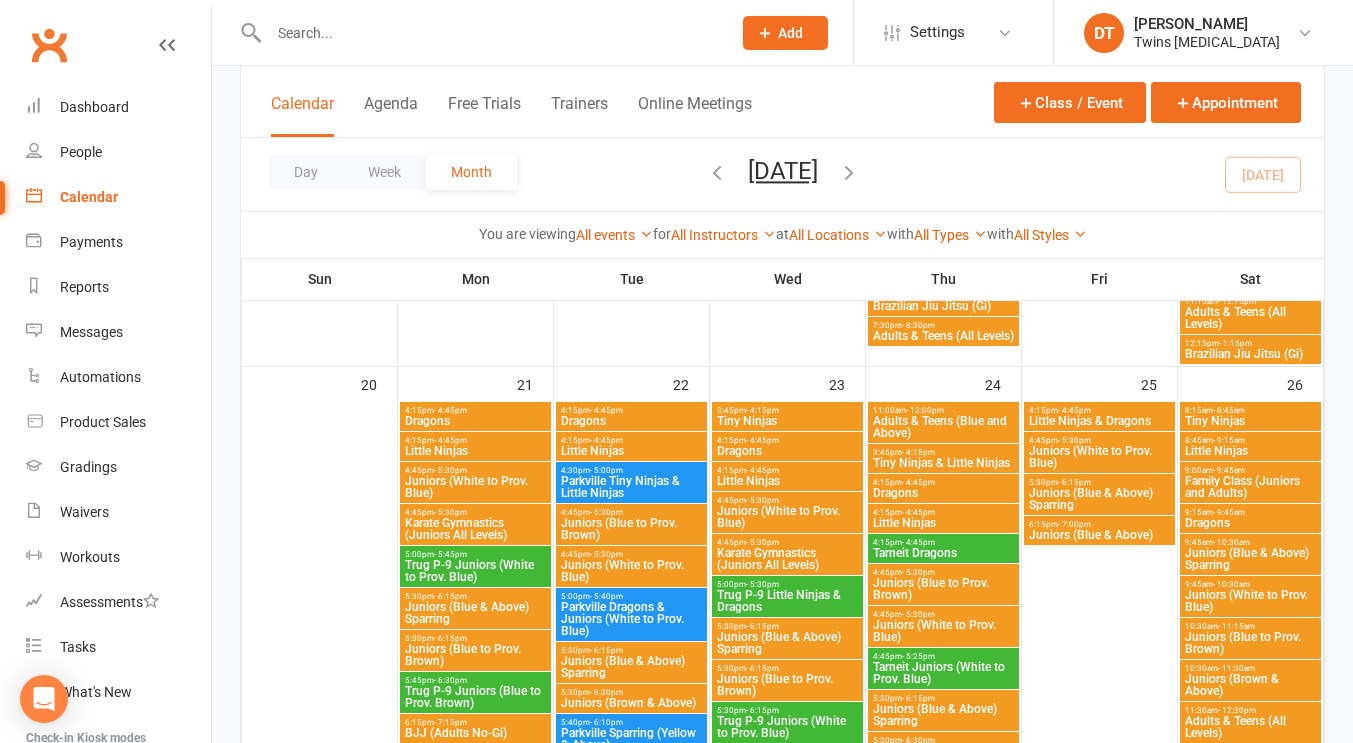 scroll, scrollTop: 1184, scrollLeft: 0, axis: vertical 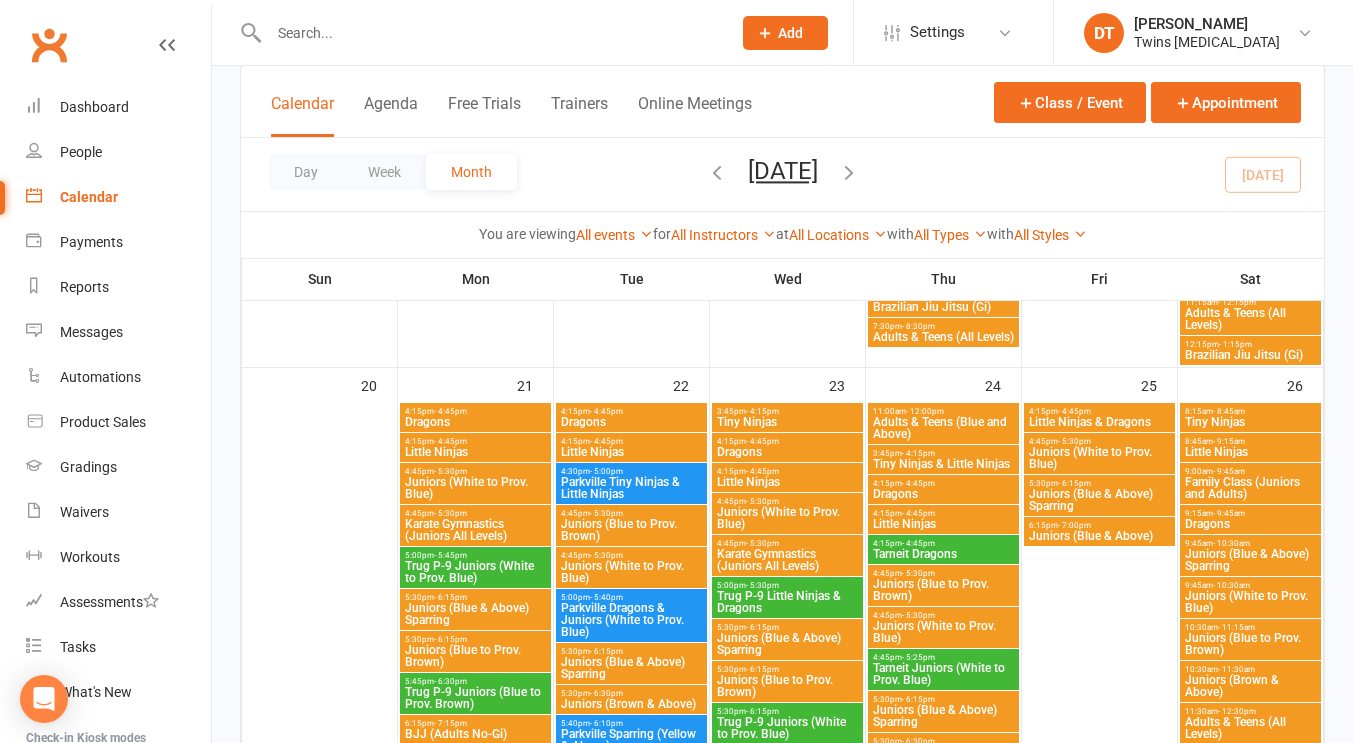 click on "Juniors (White to Prov. Blue)" at bounding box center (787, 518) 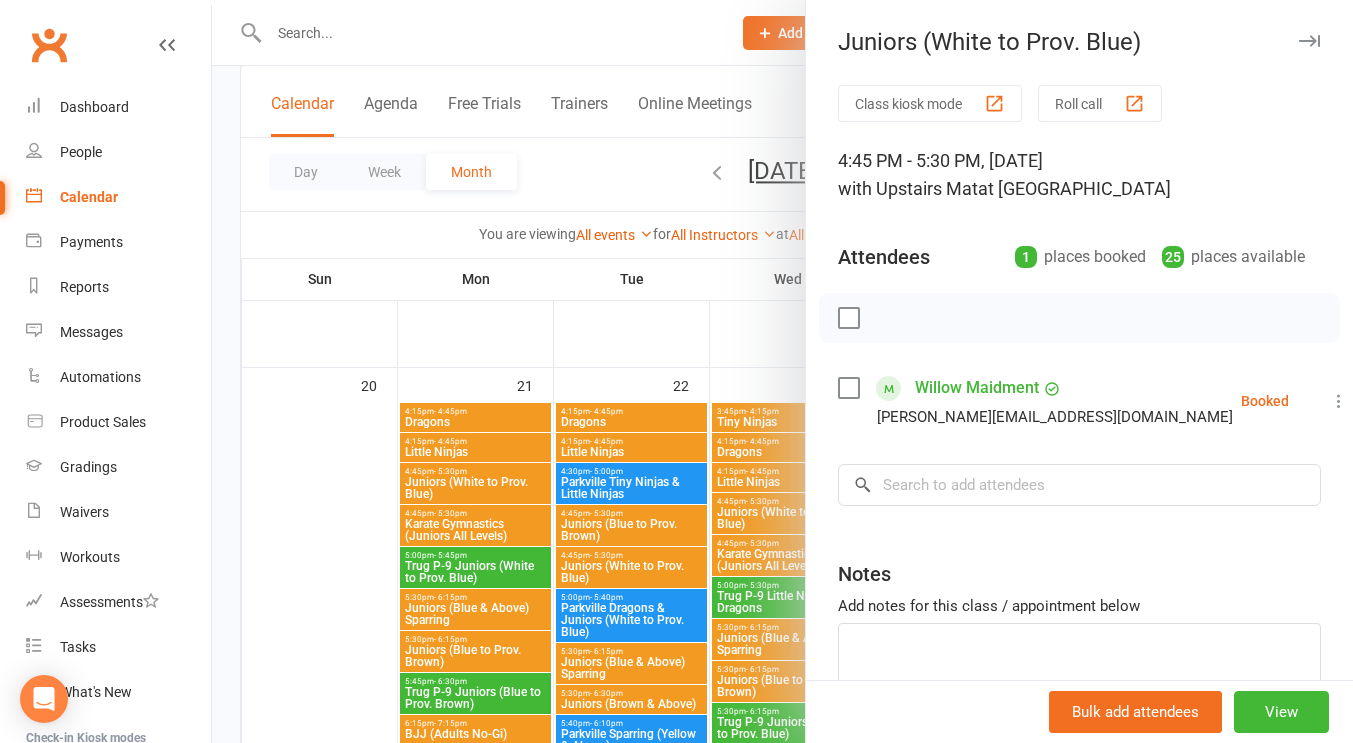 click on "Juniors (White to Prov. Blue)" at bounding box center [1079, 42] 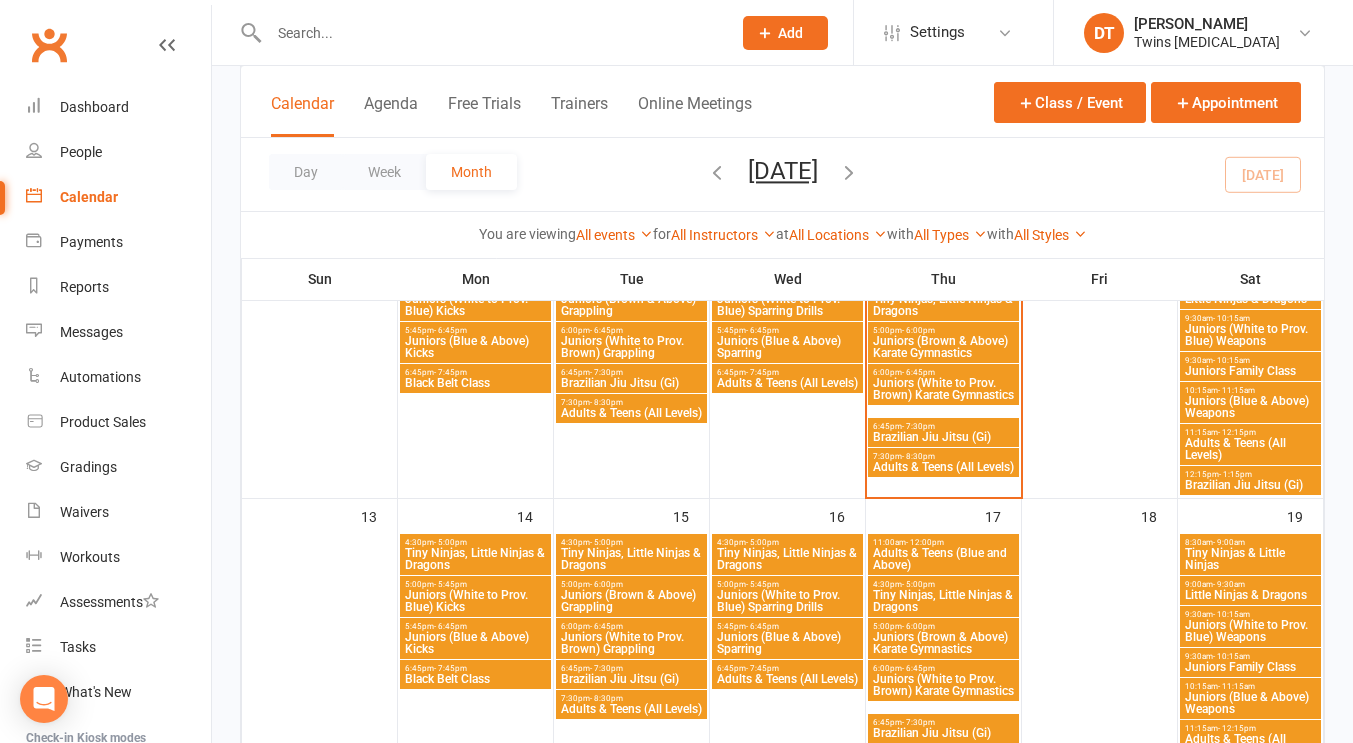 scroll, scrollTop: 686, scrollLeft: 0, axis: vertical 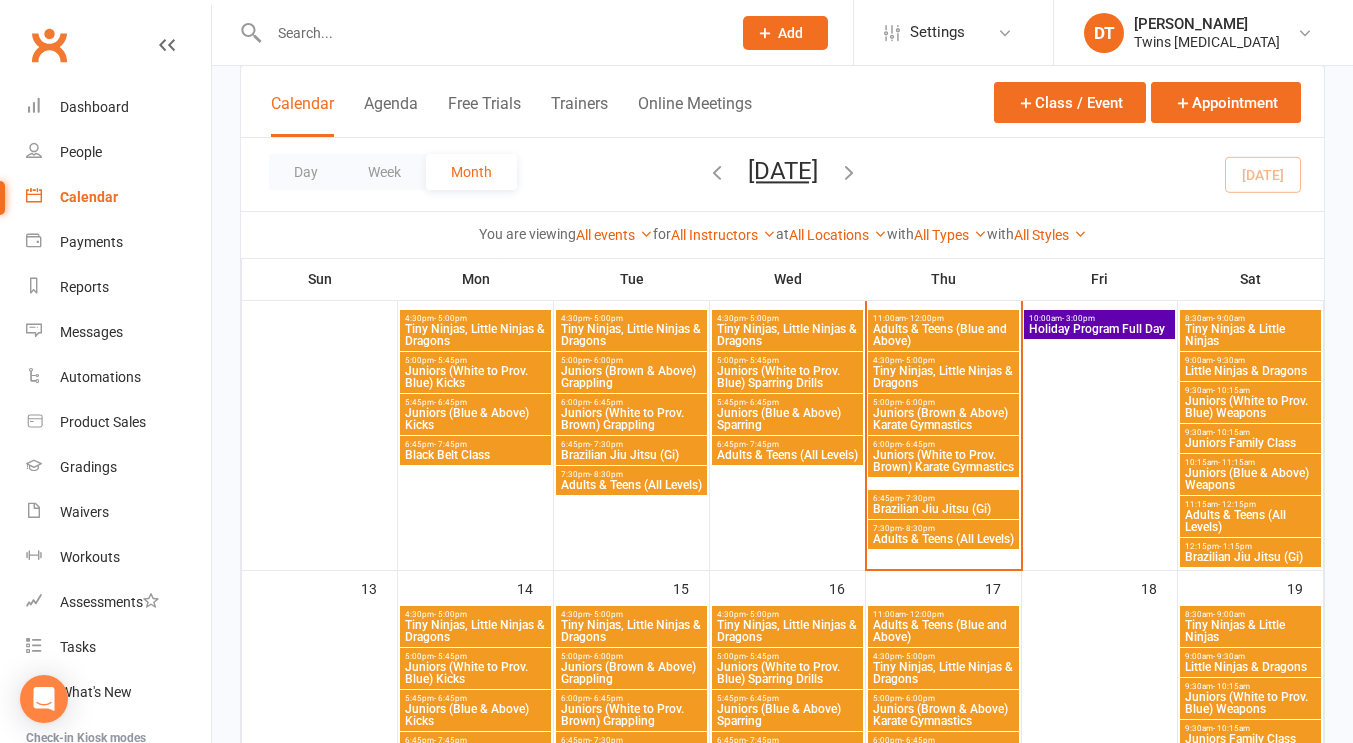 click on "Juniors (Brown & Above) Karate Gymnastics" at bounding box center [943, 419] 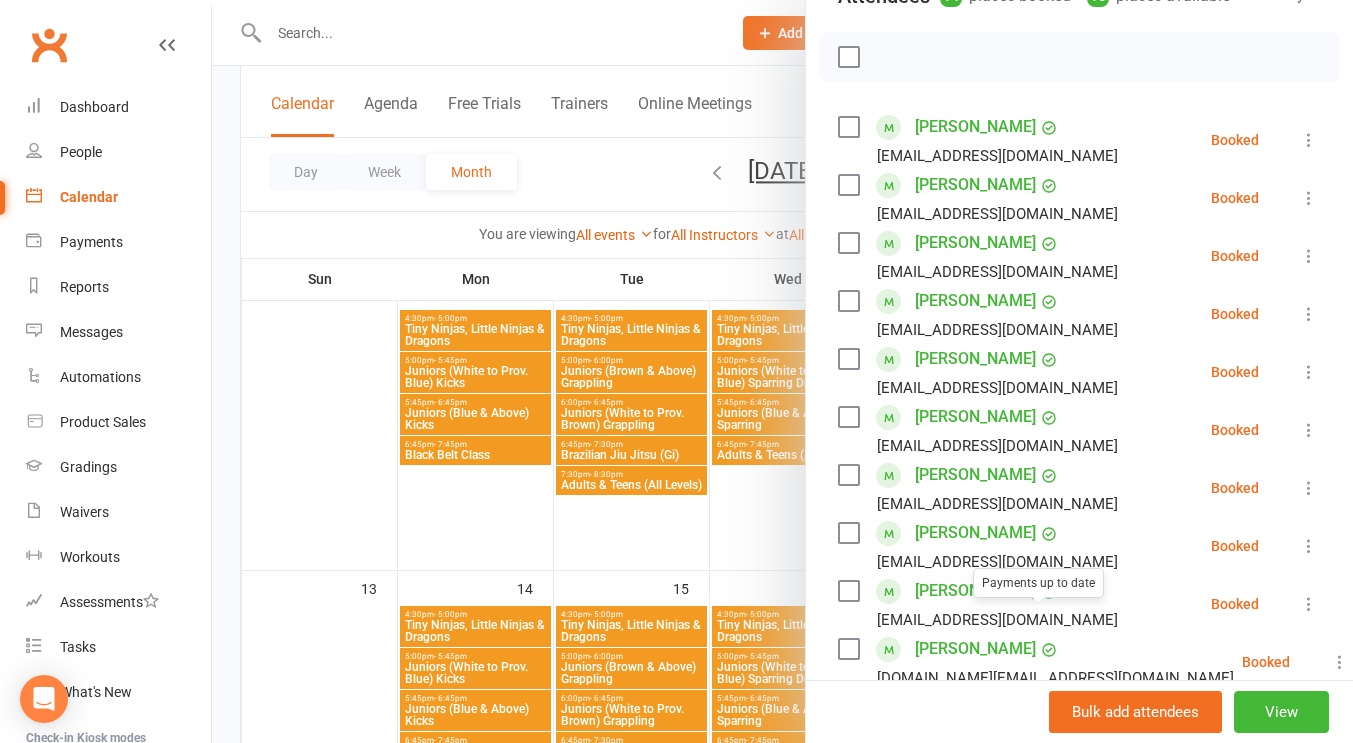 scroll, scrollTop: 0, scrollLeft: 0, axis: both 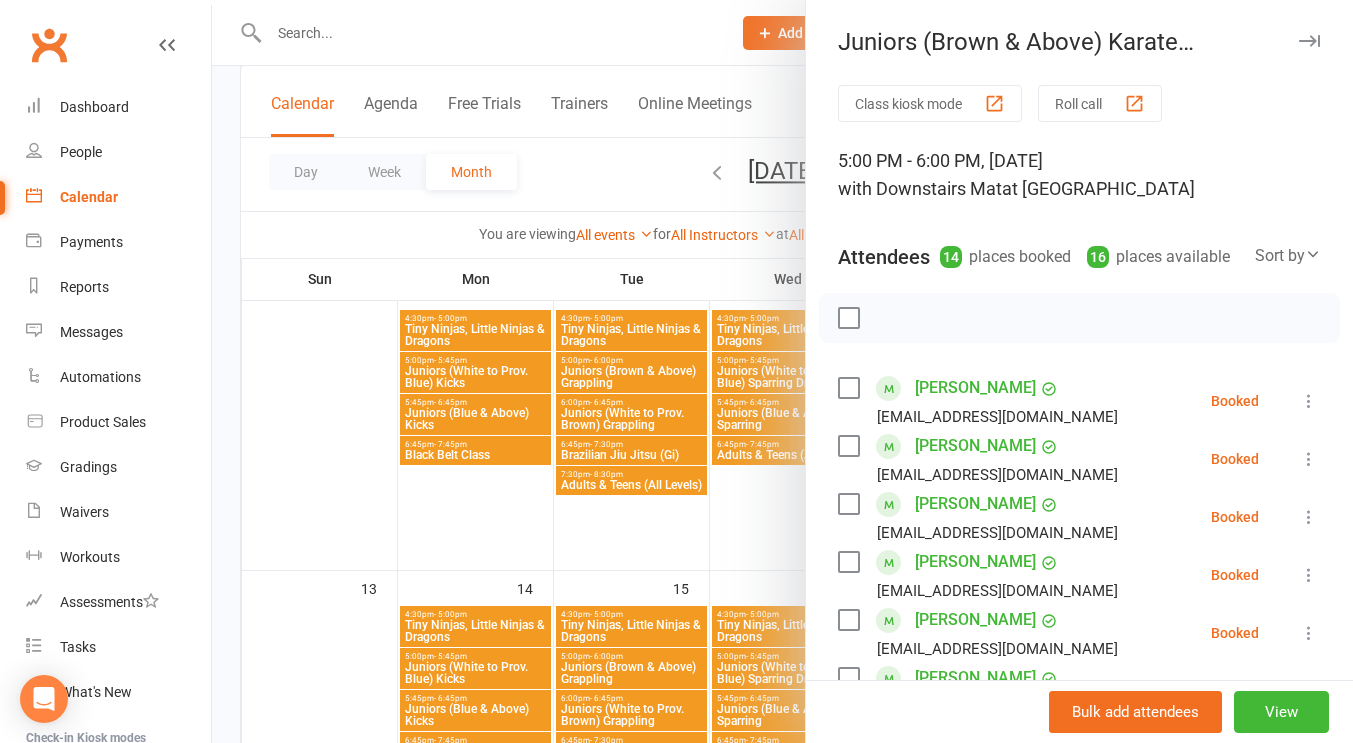click at bounding box center [1309, 41] 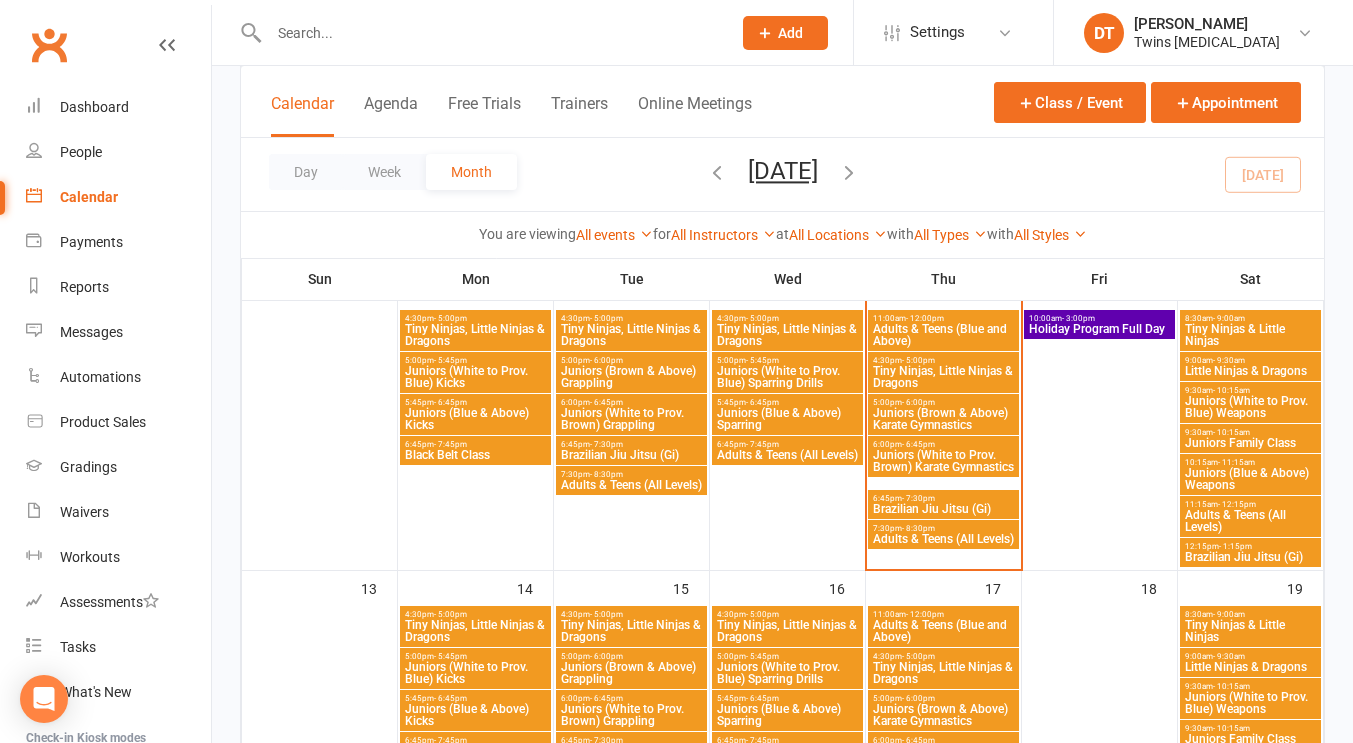 click on "Juniors (White to Prov. Brown) Karate Gymnastics" at bounding box center (943, 461) 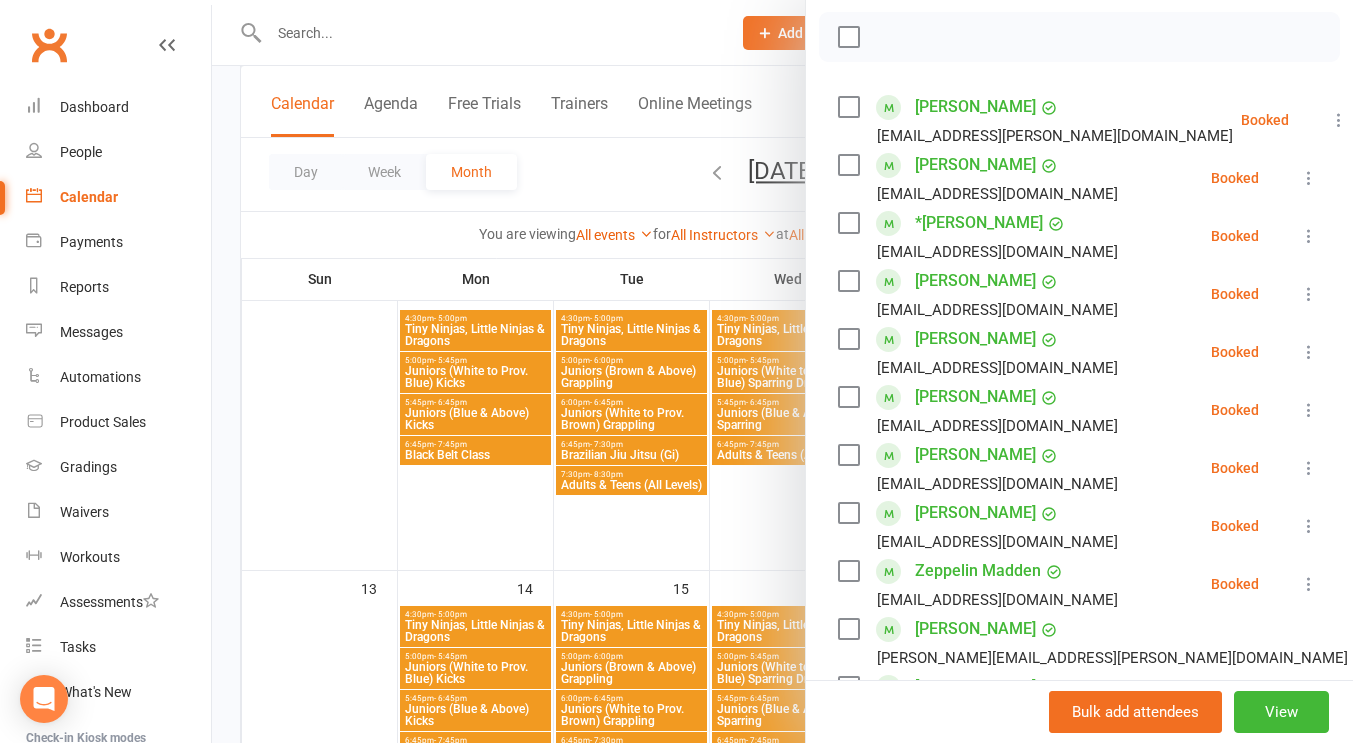 scroll, scrollTop: 0, scrollLeft: 0, axis: both 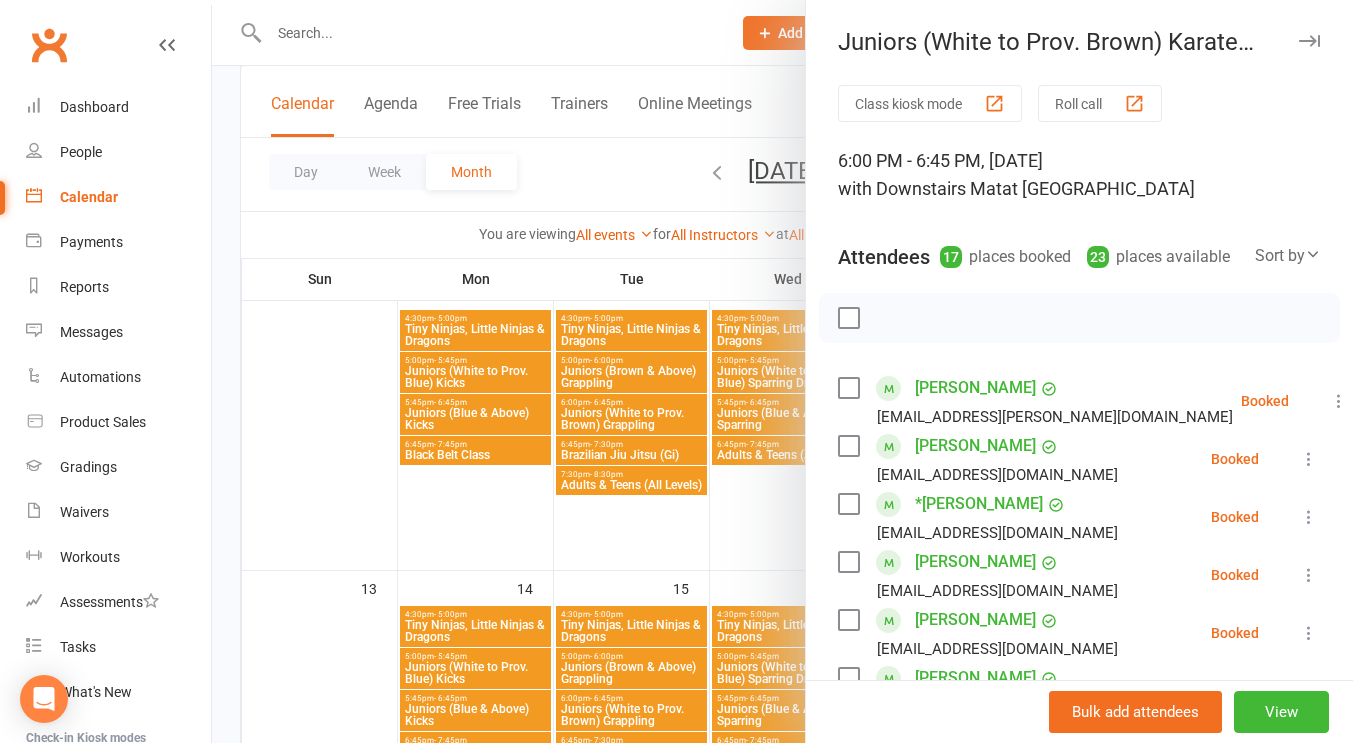 click at bounding box center (1309, 41) 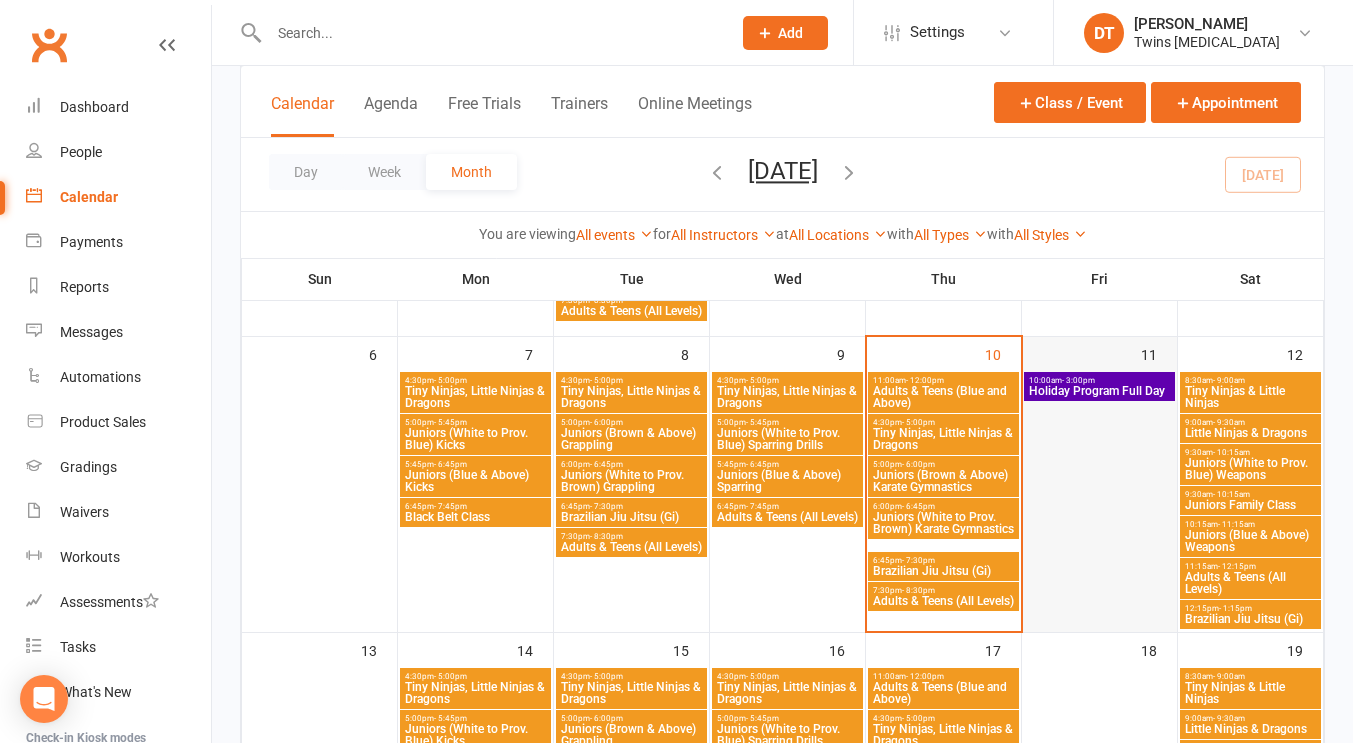 scroll, scrollTop: 623, scrollLeft: 0, axis: vertical 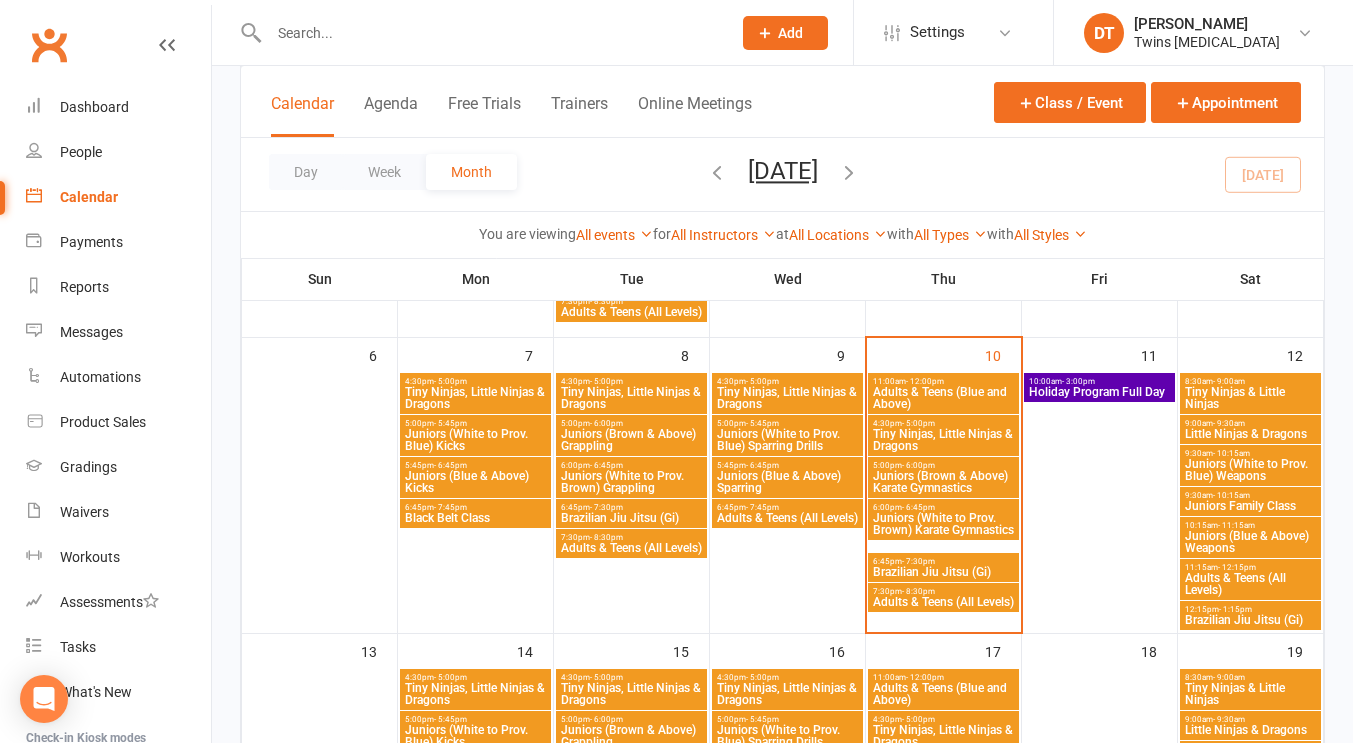 click on "Juniors (Brown & Above) Karate Gymnastics" at bounding box center [943, 482] 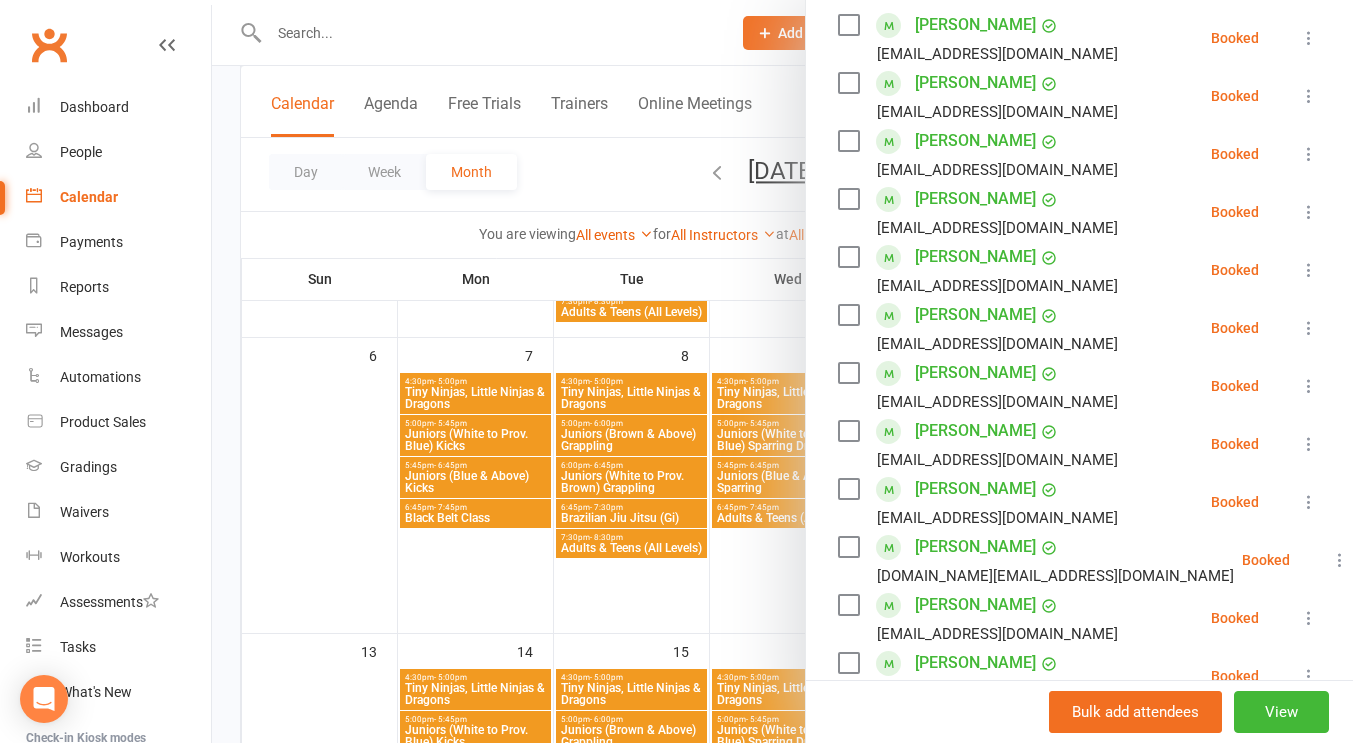 scroll, scrollTop: 0, scrollLeft: 0, axis: both 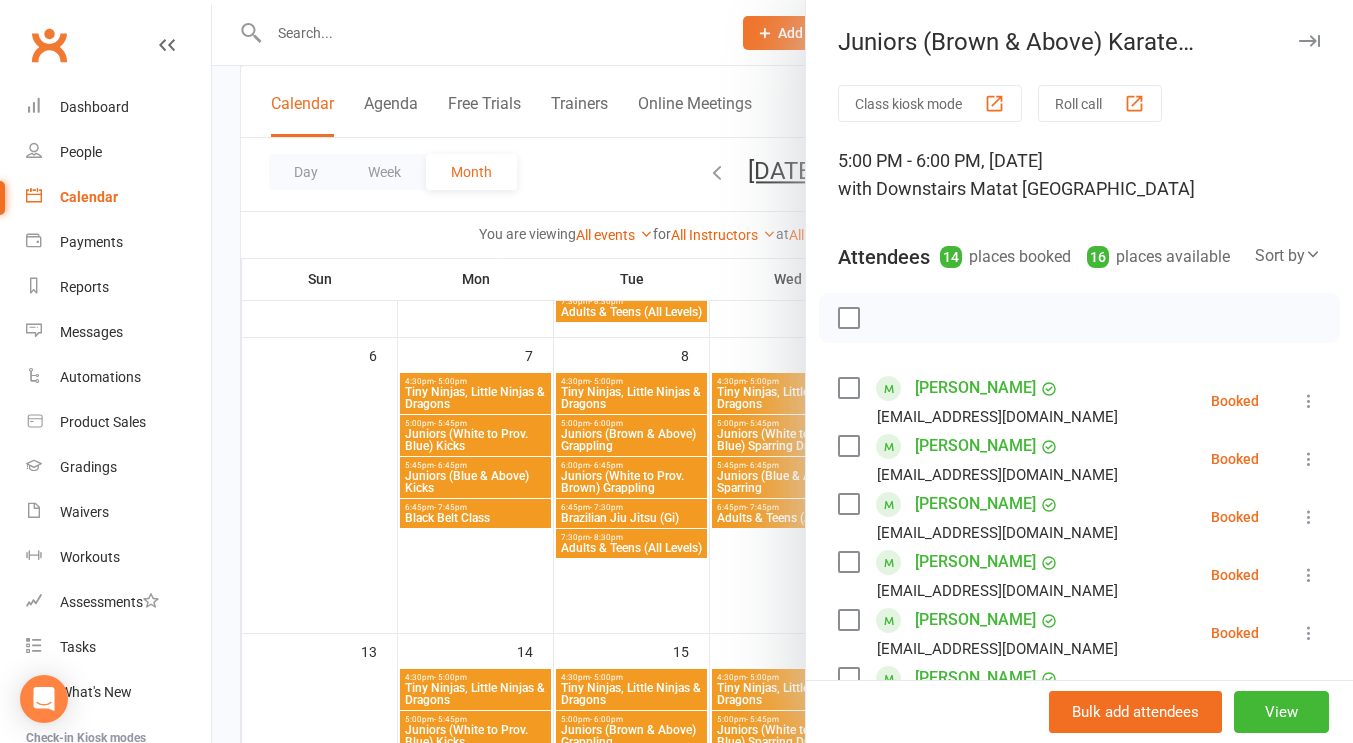 click at bounding box center [1309, 41] 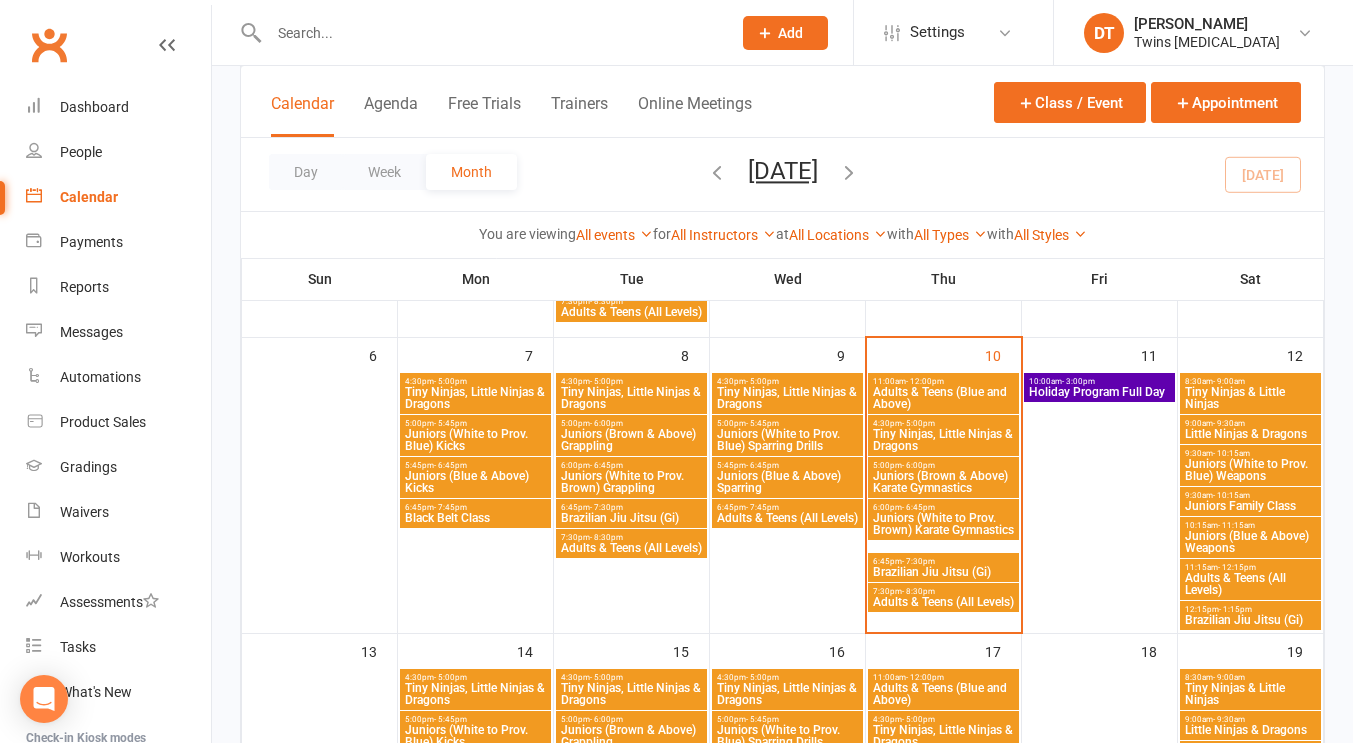 click on "Juniors (White to Prov. Brown) Karate Gymnastics" at bounding box center [943, 524] 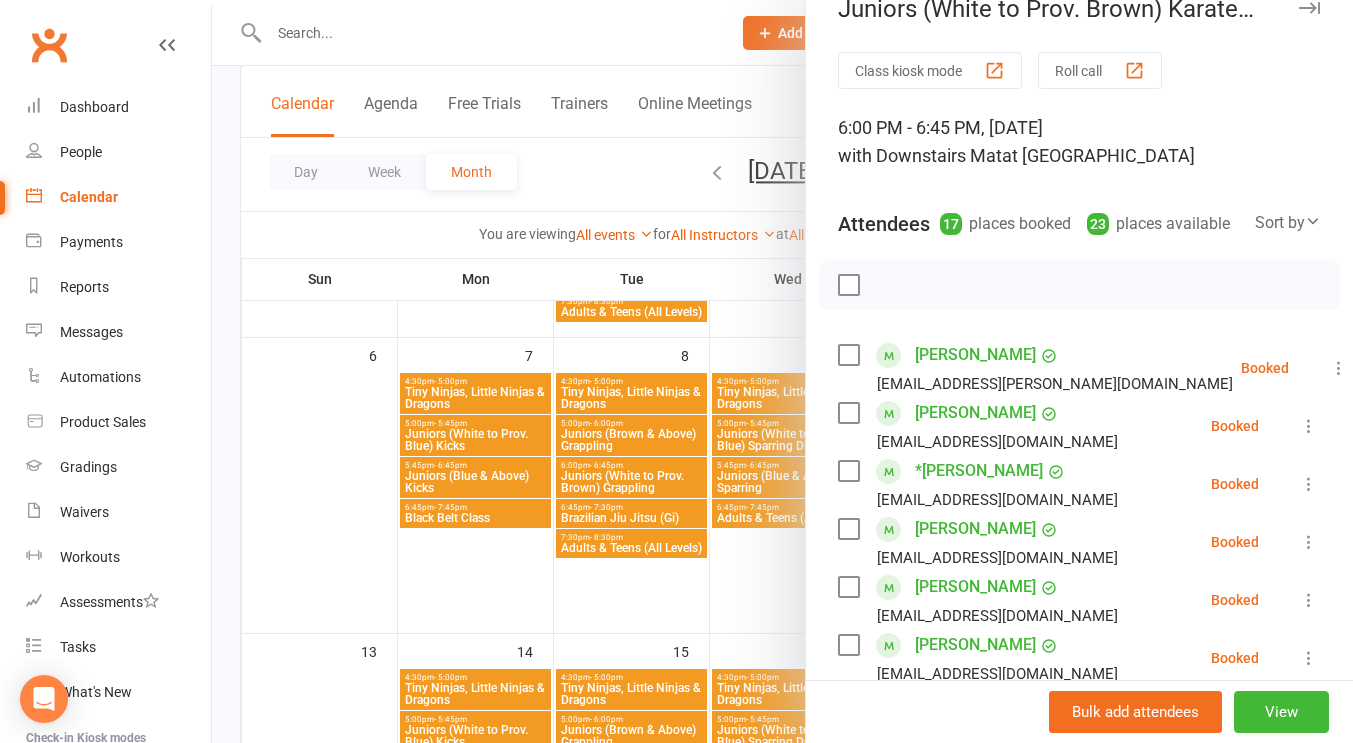 scroll, scrollTop: 0, scrollLeft: 0, axis: both 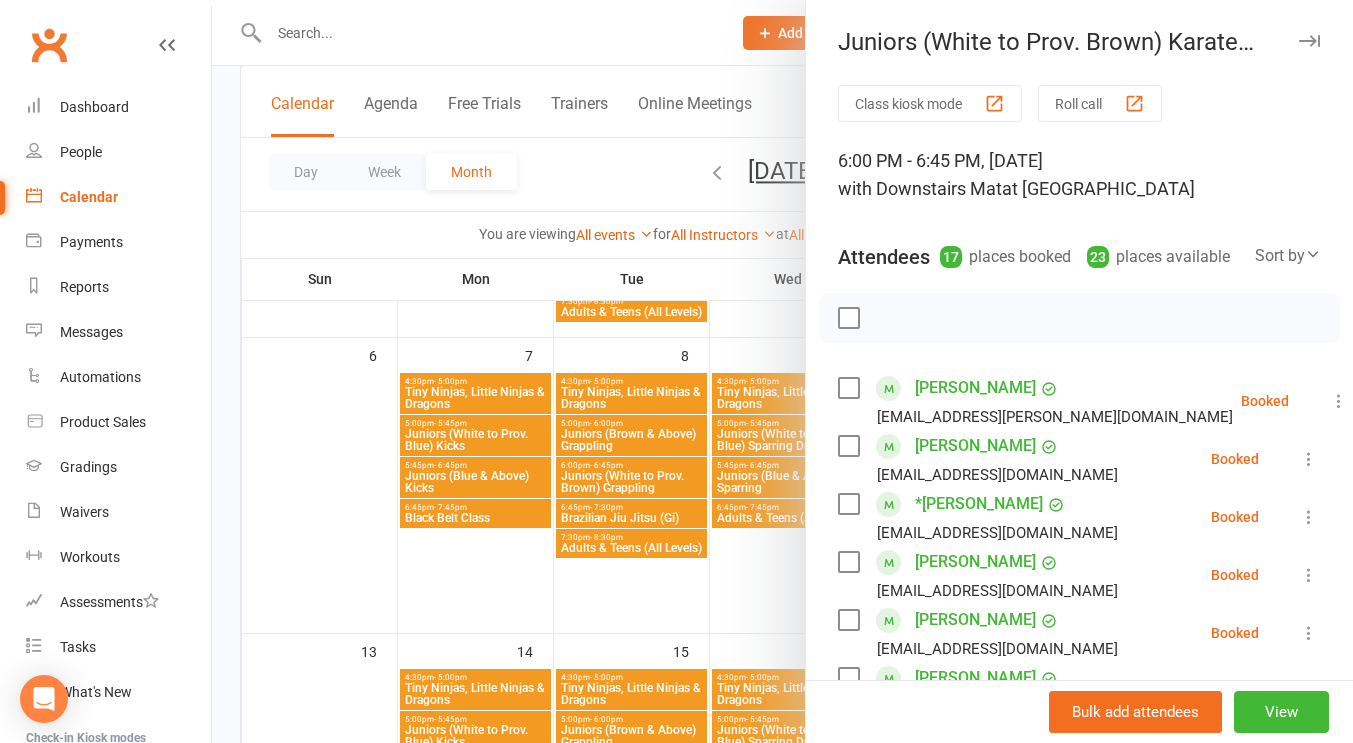 click at bounding box center (1309, 41) 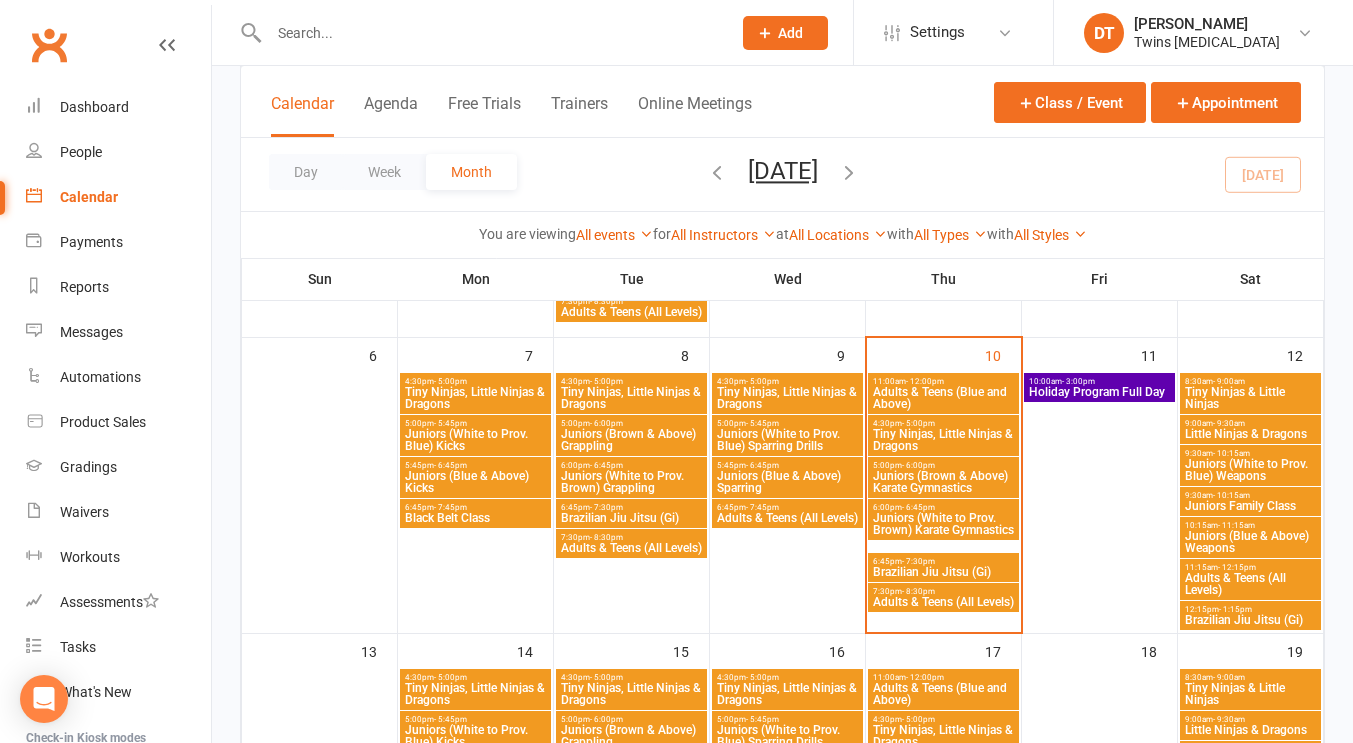 click on "Adults & Teens (All Levels)" at bounding box center [943, 602] 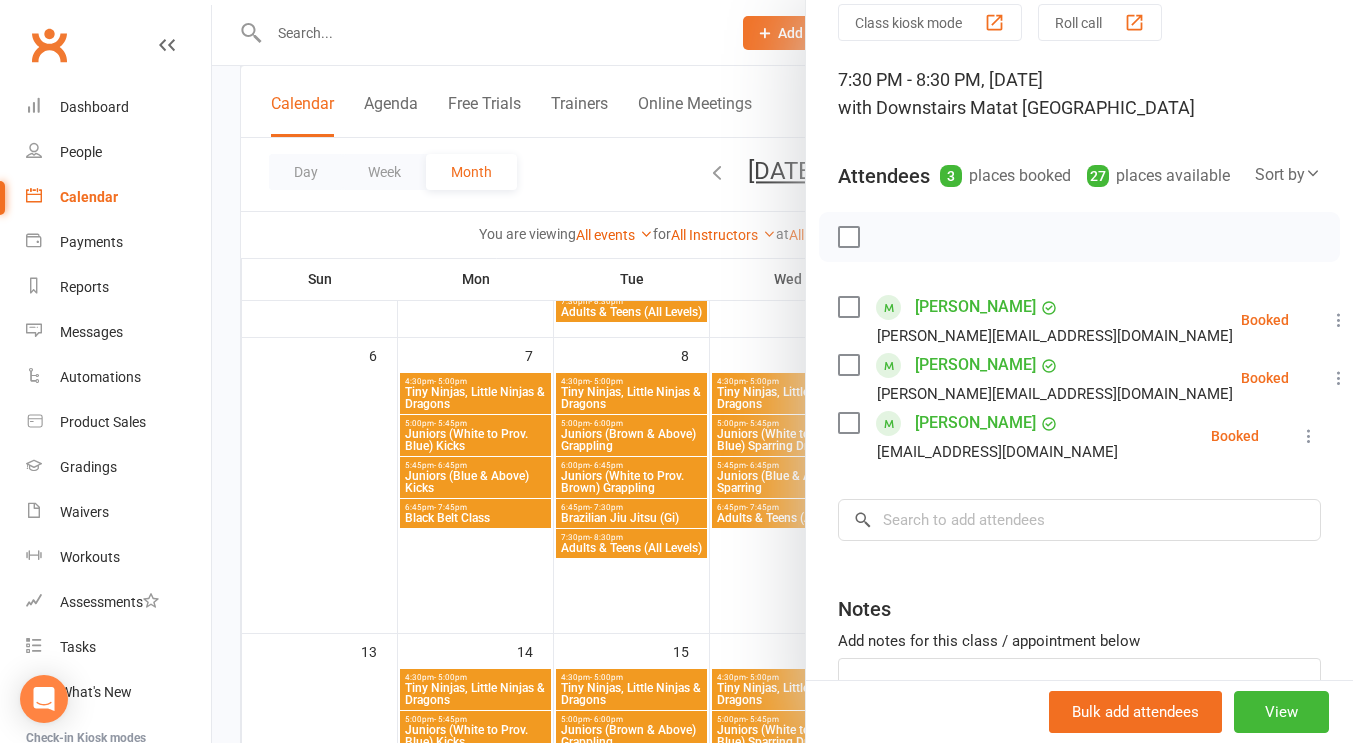 scroll, scrollTop: 0, scrollLeft: 0, axis: both 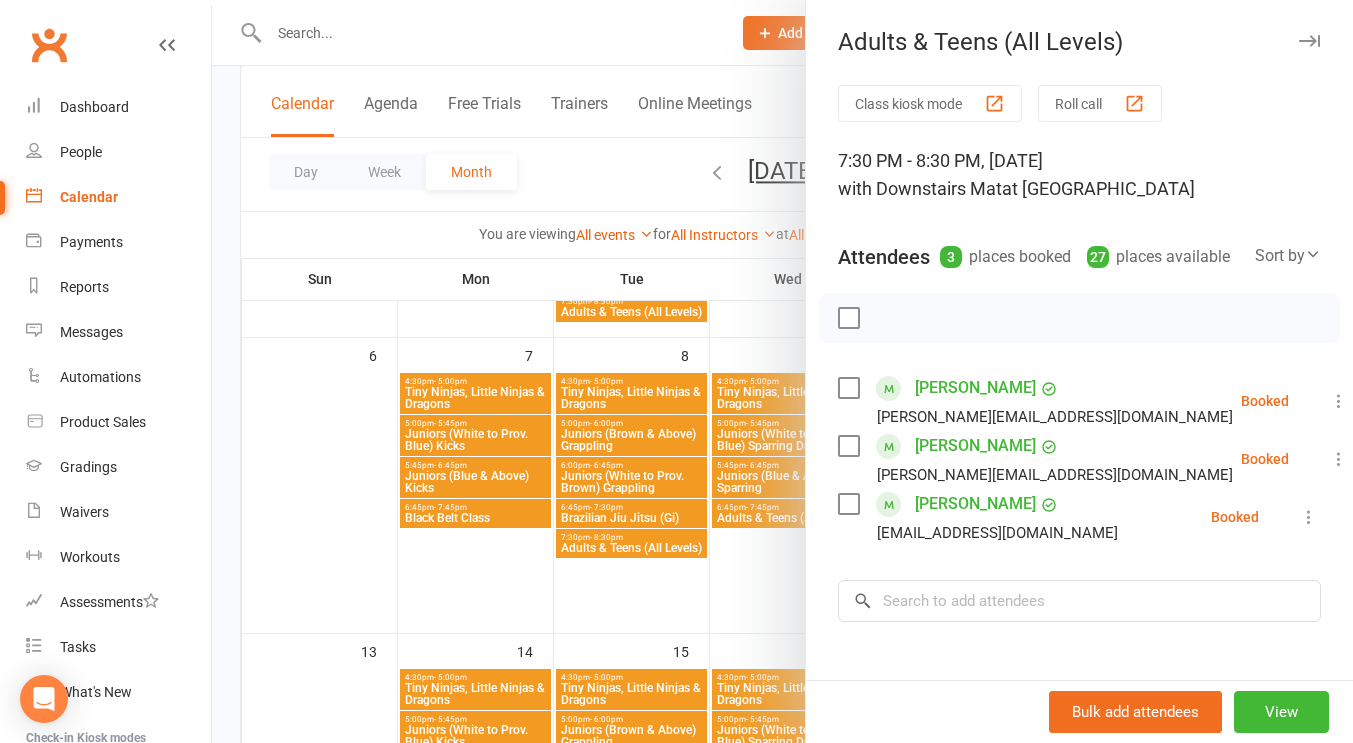 click at bounding box center [1309, 41] 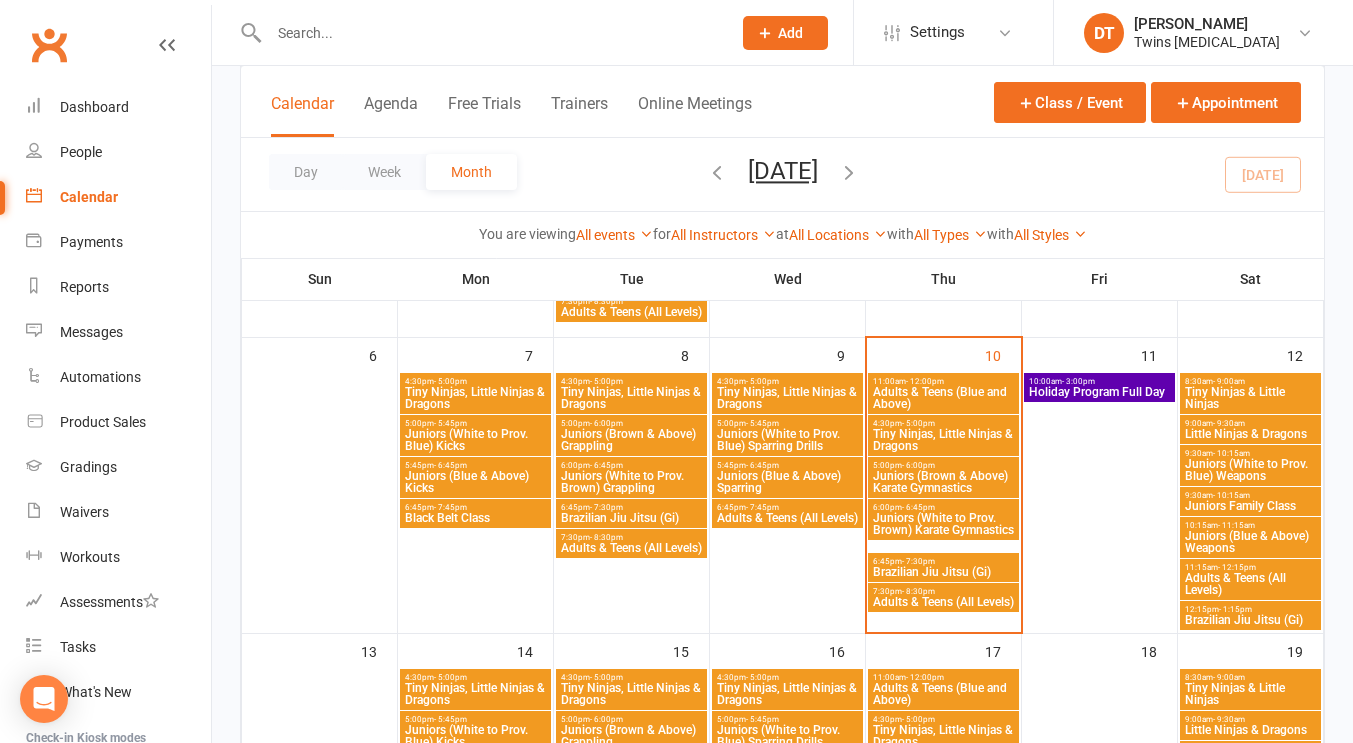 click on "Day Week Month July 2025
July 2025
Sun Mon Tue Wed Thu Fri Sat
29
30
01
02
03
04
05
06
07
08
09
10
11
12
13
14
15
16
17
18
19
20
21
22
23
24
25
26
27
28
29
30
31
01
02
03" at bounding box center [782, 174] 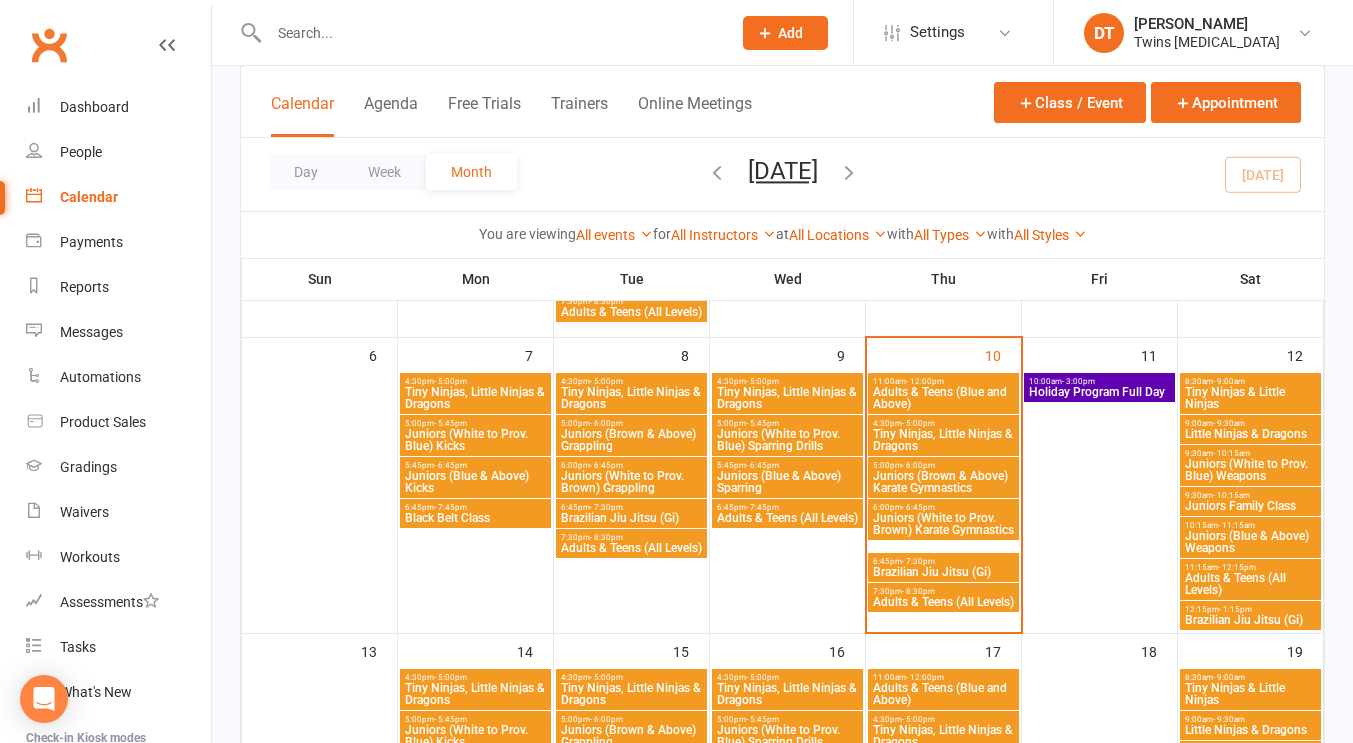 click on "Day Week Month July 2025
July 2025
Sun Mon Tue Wed Thu Fri Sat
29
30
01
02
03
04
05
06
07
08
09
10
11
12
13
14
15
16
17
18
19
20
21
22
23
24
25
26
27
28
29
30
31
01
02
03" at bounding box center (782, 174) 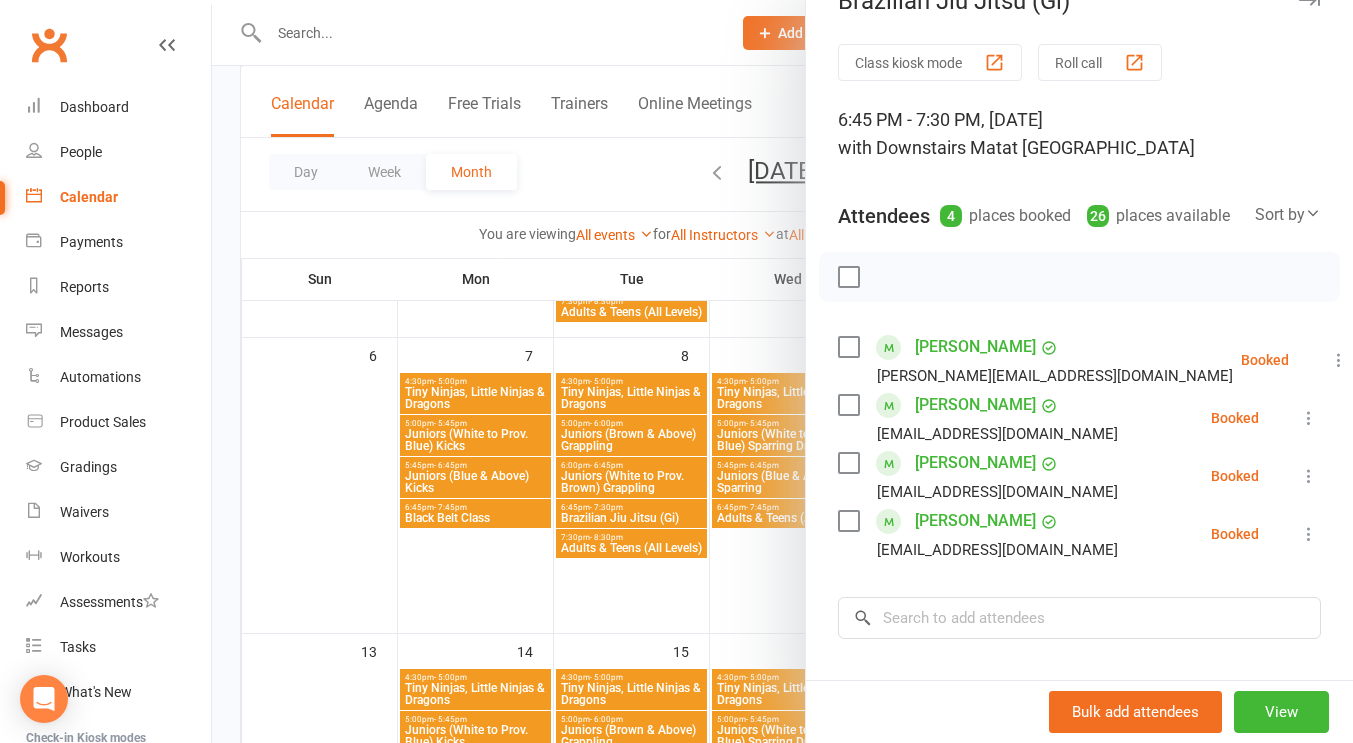 scroll, scrollTop: 0, scrollLeft: 0, axis: both 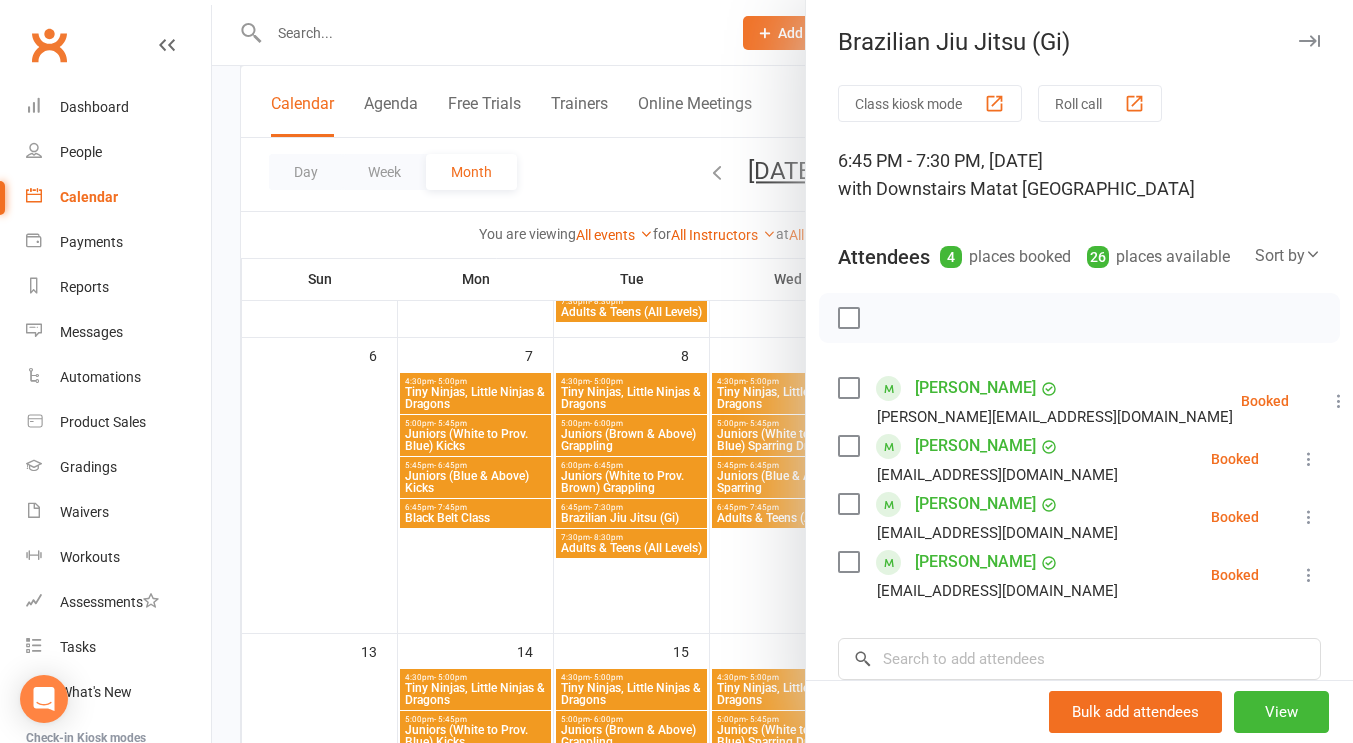 click at bounding box center (1309, 41) 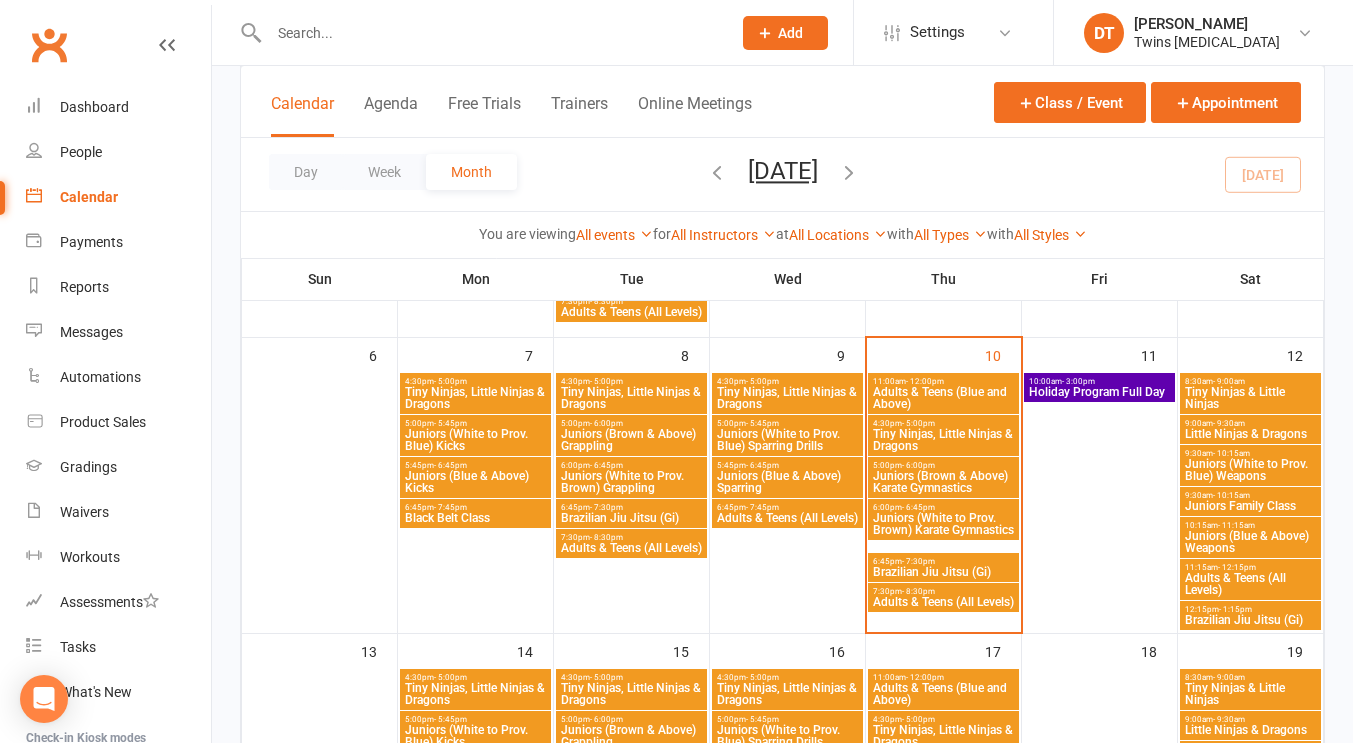 click on "Calendar Agenda Free Trials Trainers Online Meetings
Class / Event  Appointment" at bounding box center (782, 102) 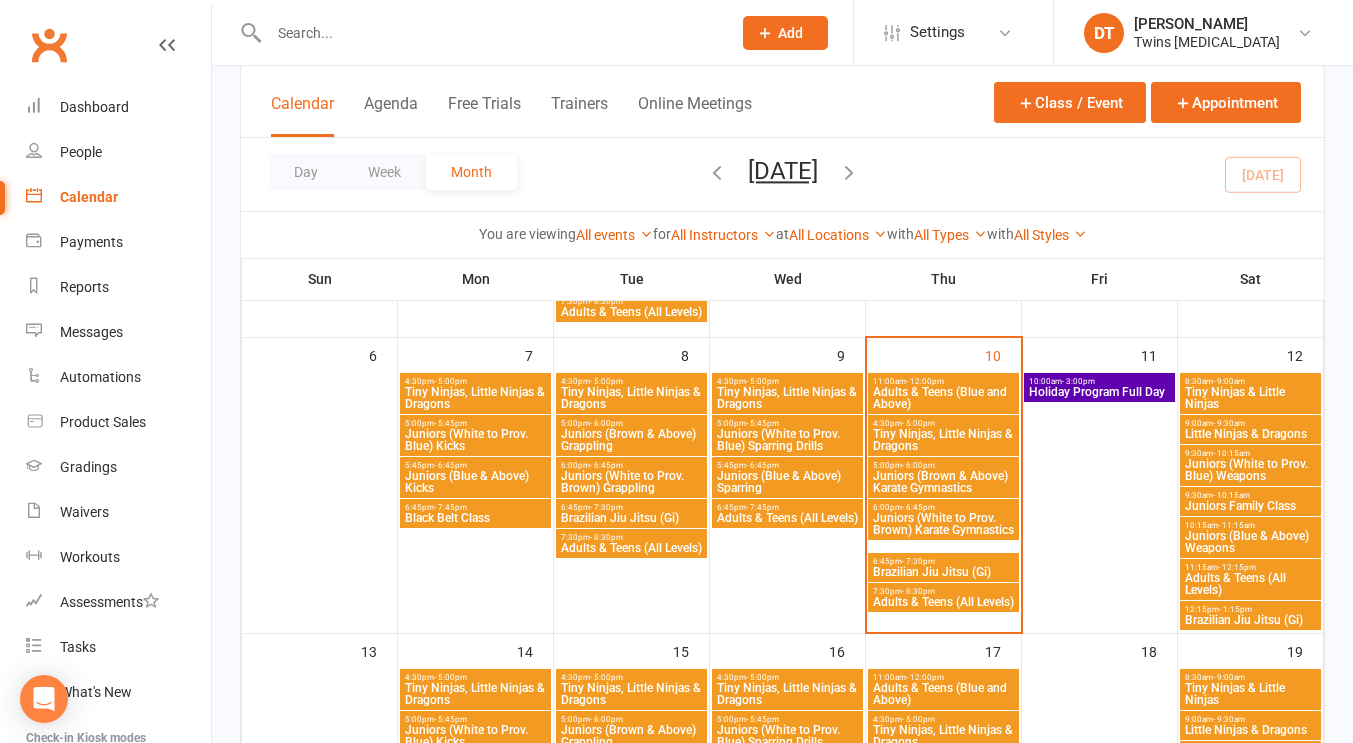 click on "Juniors (Brown & Above) Karate Gymnastics" at bounding box center (943, 482) 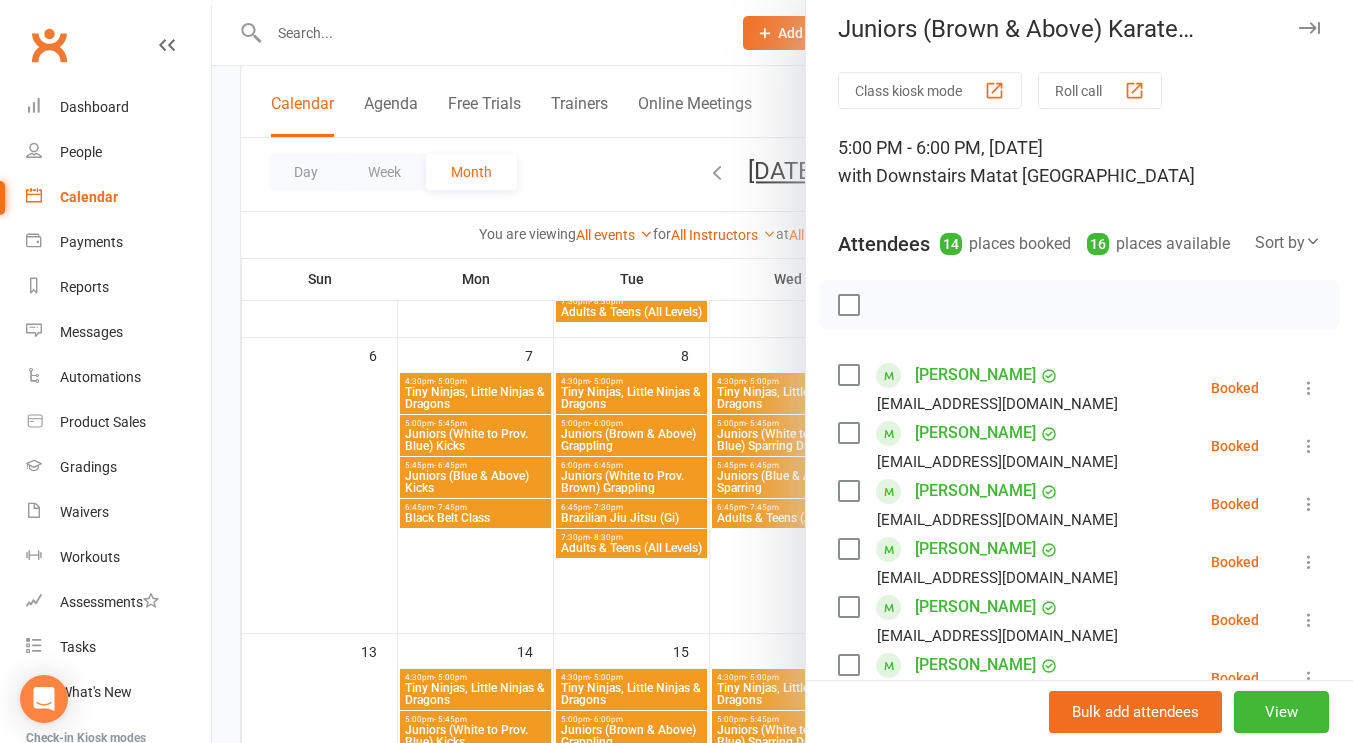 scroll, scrollTop: 0, scrollLeft: 0, axis: both 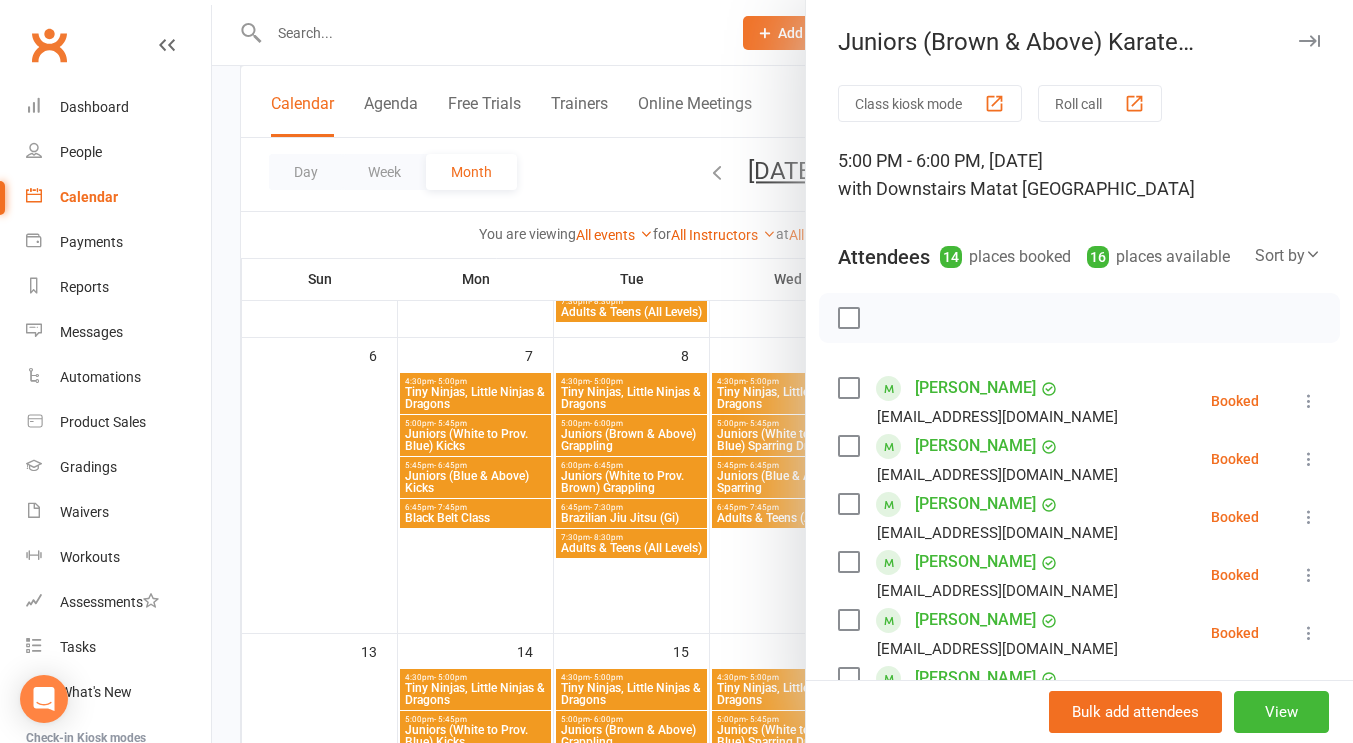 click at bounding box center (1309, 41) 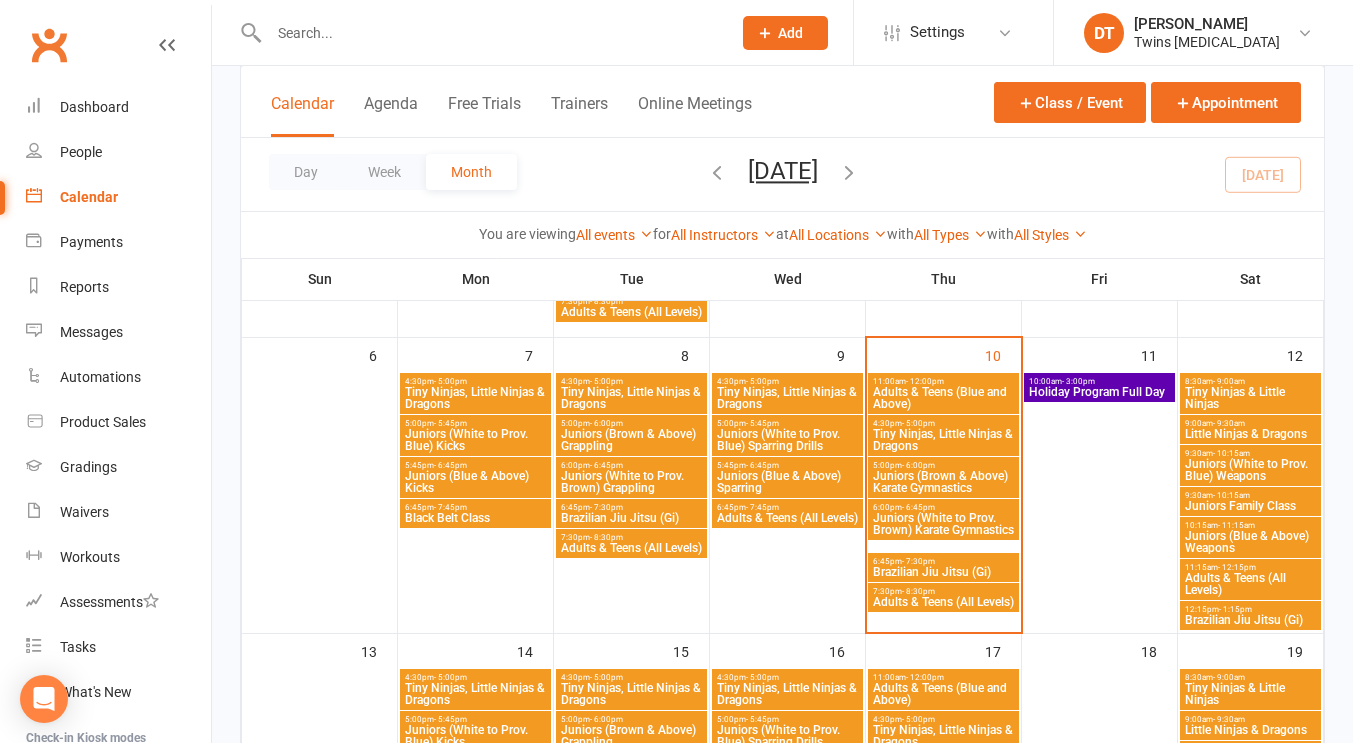 click on "Juniors (Brown & Above) Karate Gymnastics" at bounding box center (943, 482) 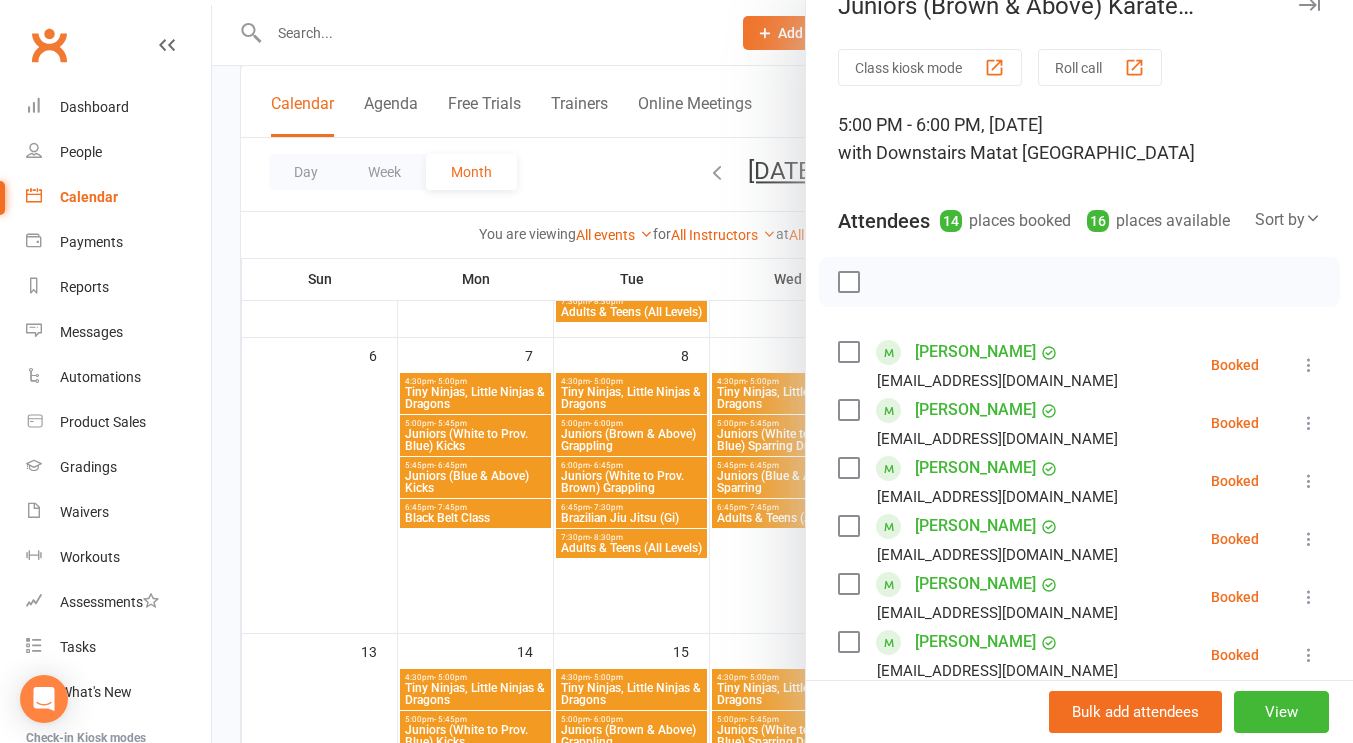 scroll, scrollTop: 0, scrollLeft: 0, axis: both 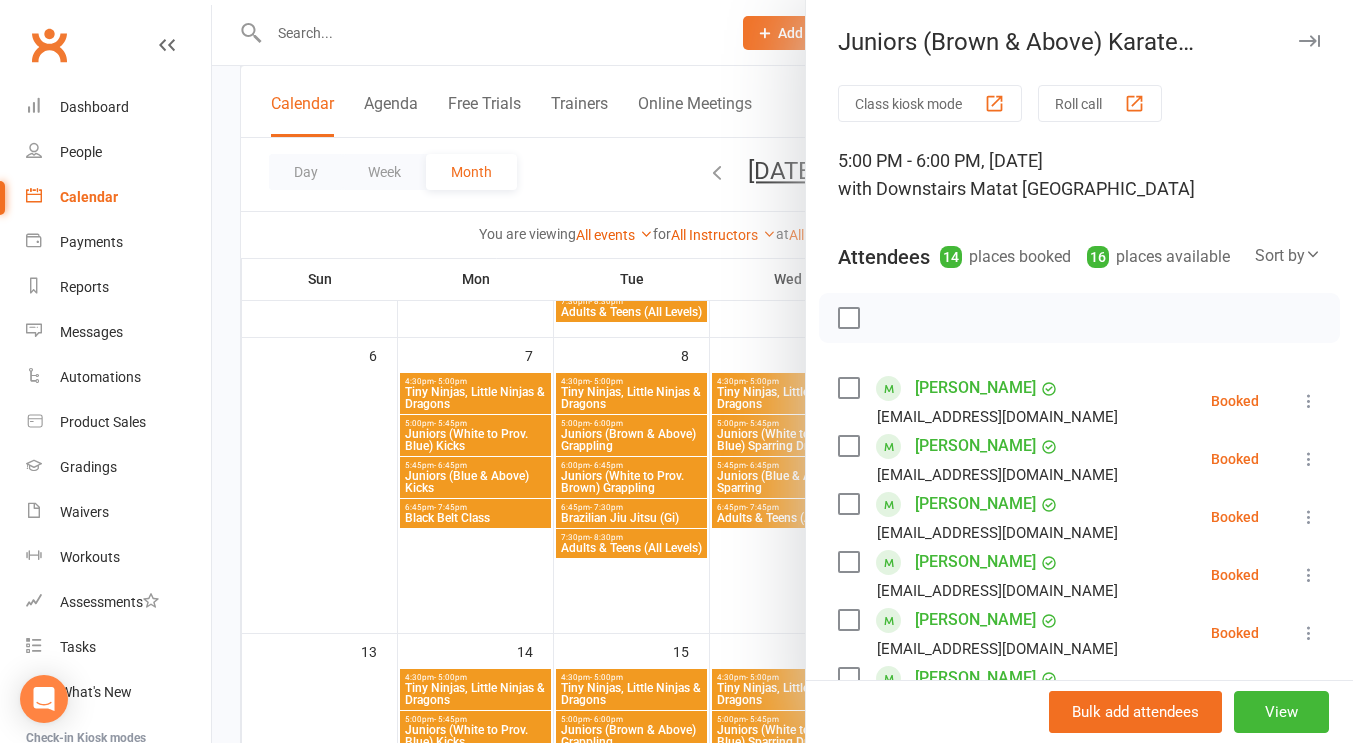click at bounding box center (1309, 41) 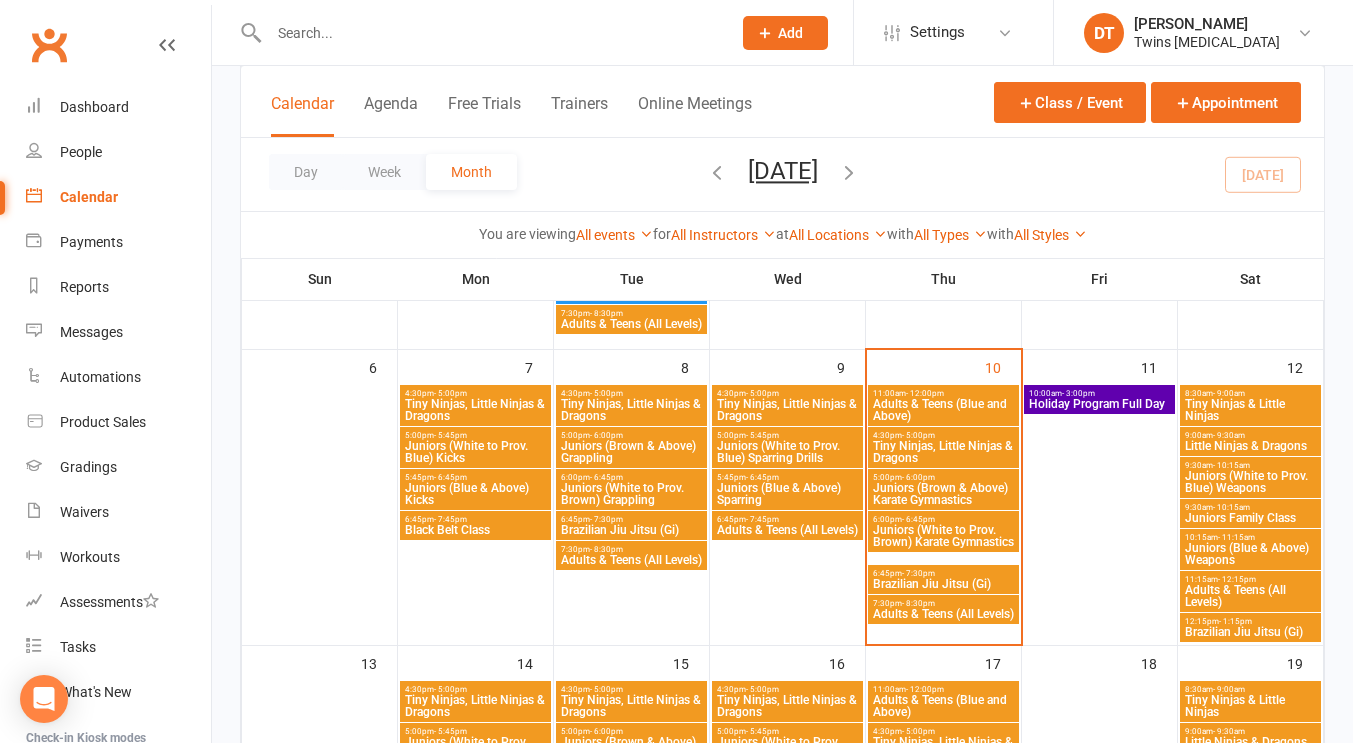 scroll, scrollTop: 610, scrollLeft: 0, axis: vertical 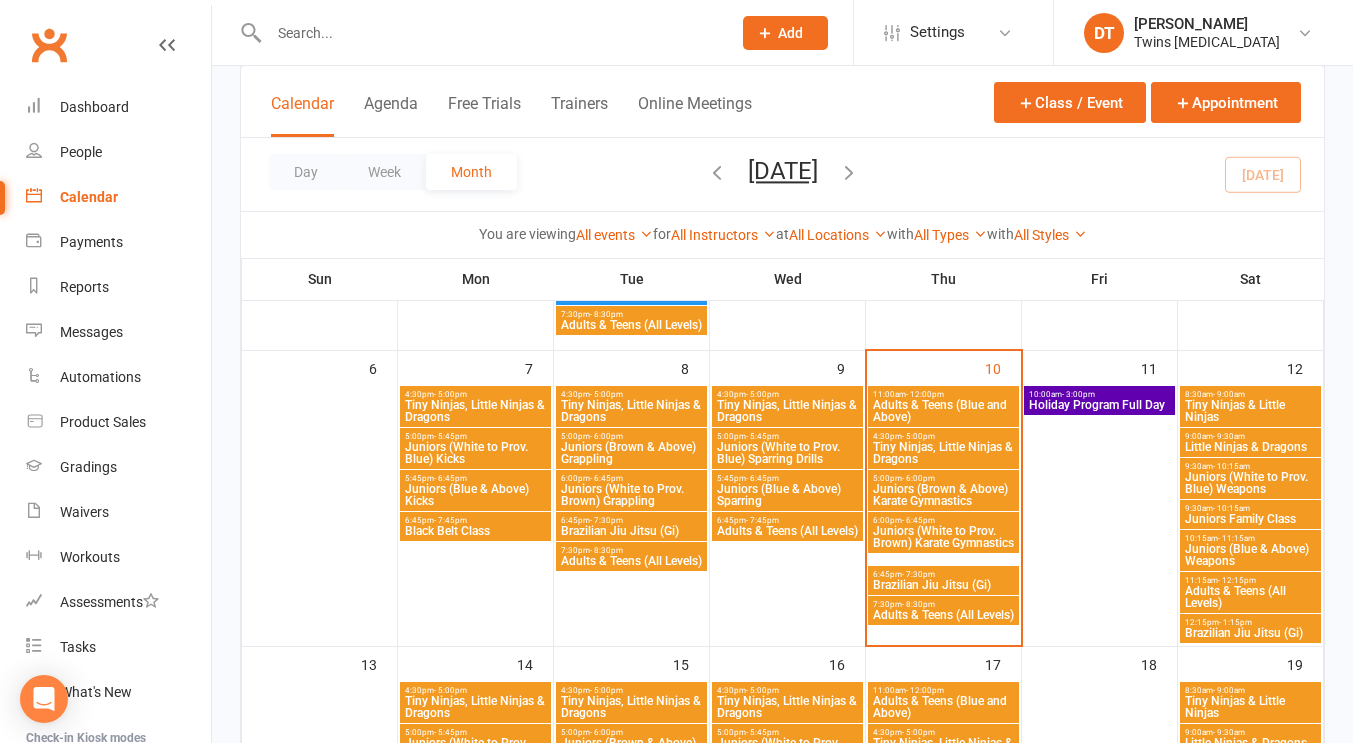 click on "Day Week Month July 2025
July 2025
Sun Mon Tue Wed Thu Fri Sat
29
30
01
02
03
04
05
06
07
08
09
10
11
12
13
14
15
16
17
18
19
20
21
22
23
24
25
26
27
28
29
30
31
01
02
03" at bounding box center (782, 174) 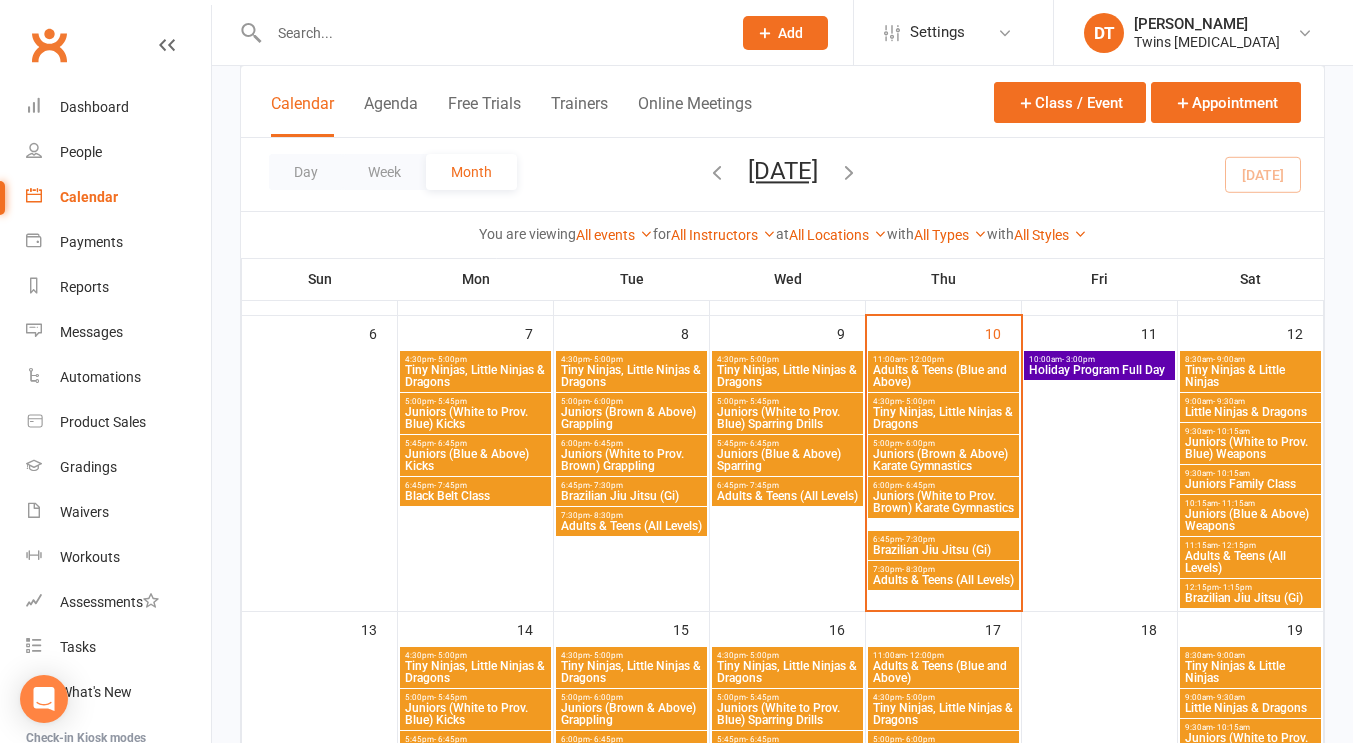 scroll, scrollTop: 644, scrollLeft: 0, axis: vertical 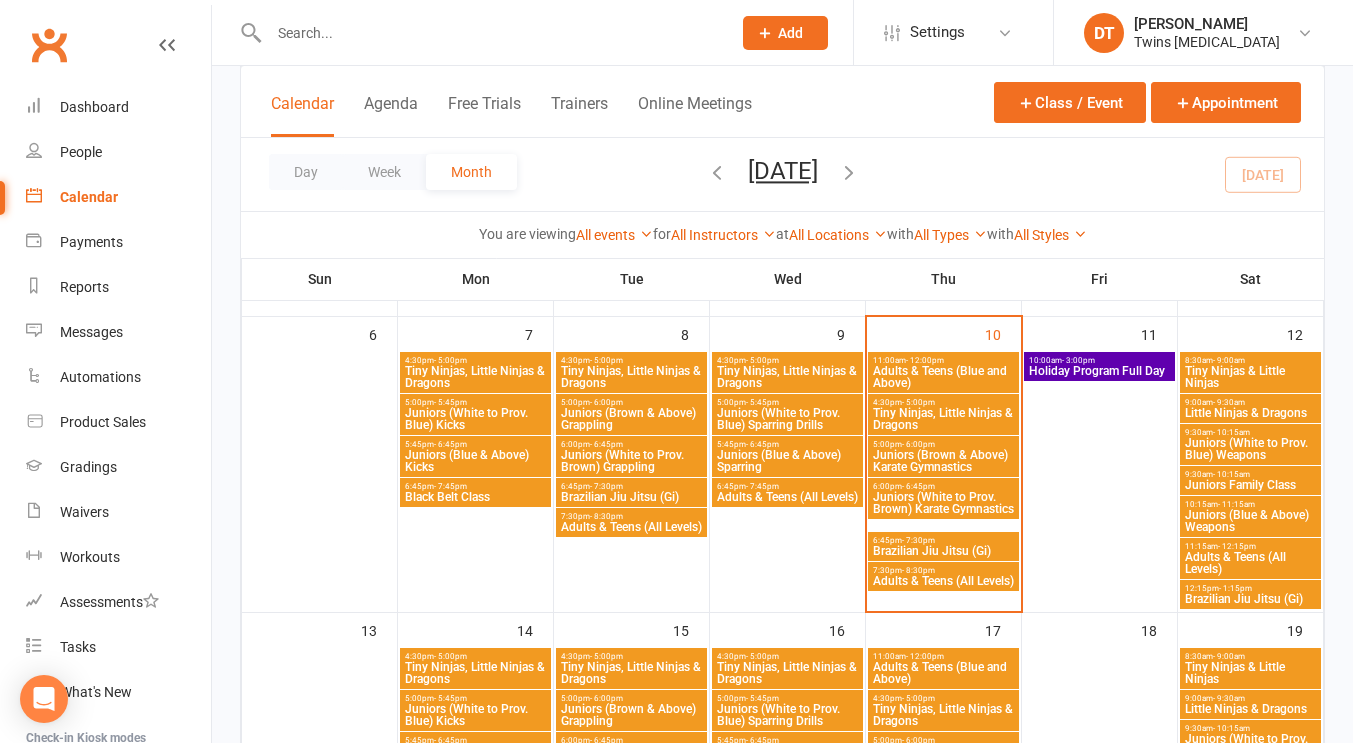 click on "Day Week Month July 2025
July 2025
Sun Mon Tue Wed Thu Fri Sat
29
30
01
02
03
04
05
06
07
08
09
10
11
12
13
14
15
16
17
18
19
20
21
22
23
24
25
26
27
28
29
30
31
01
02
03" at bounding box center [782, 174] 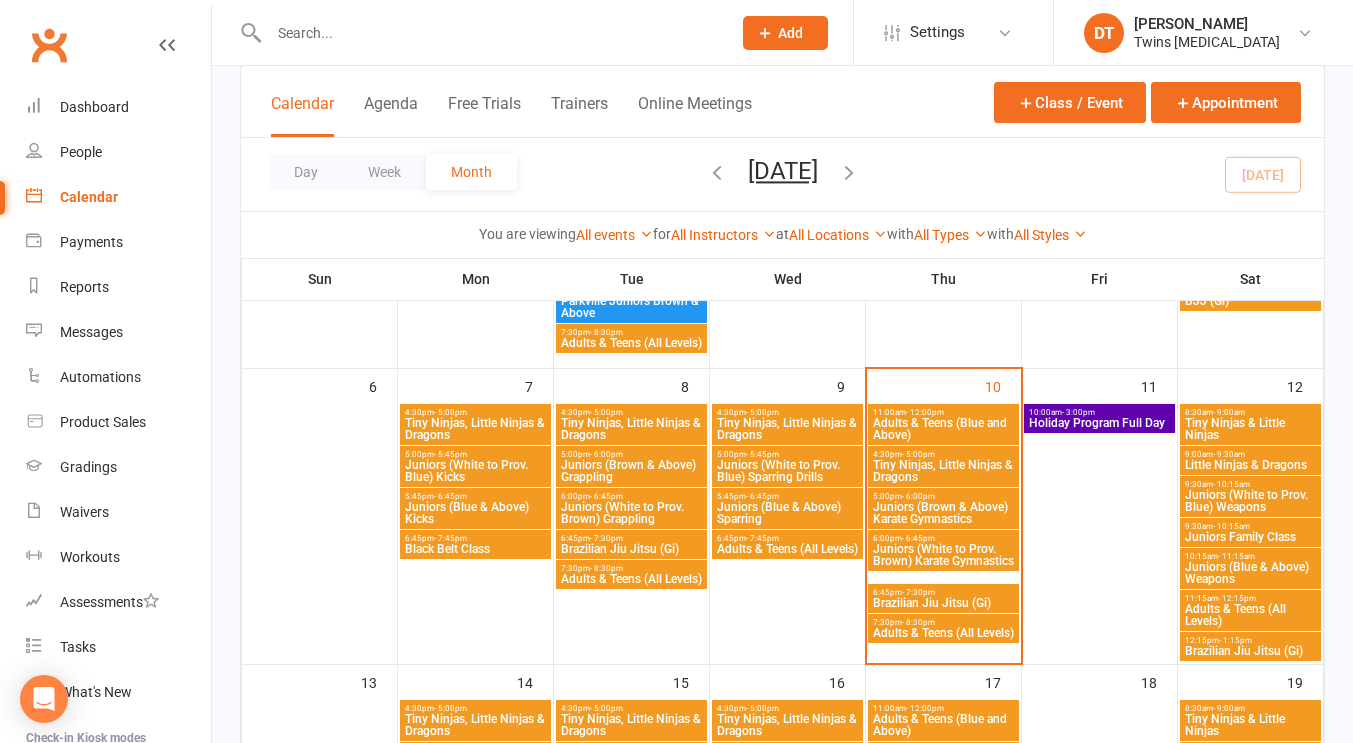 scroll, scrollTop: 660, scrollLeft: 0, axis: vertical 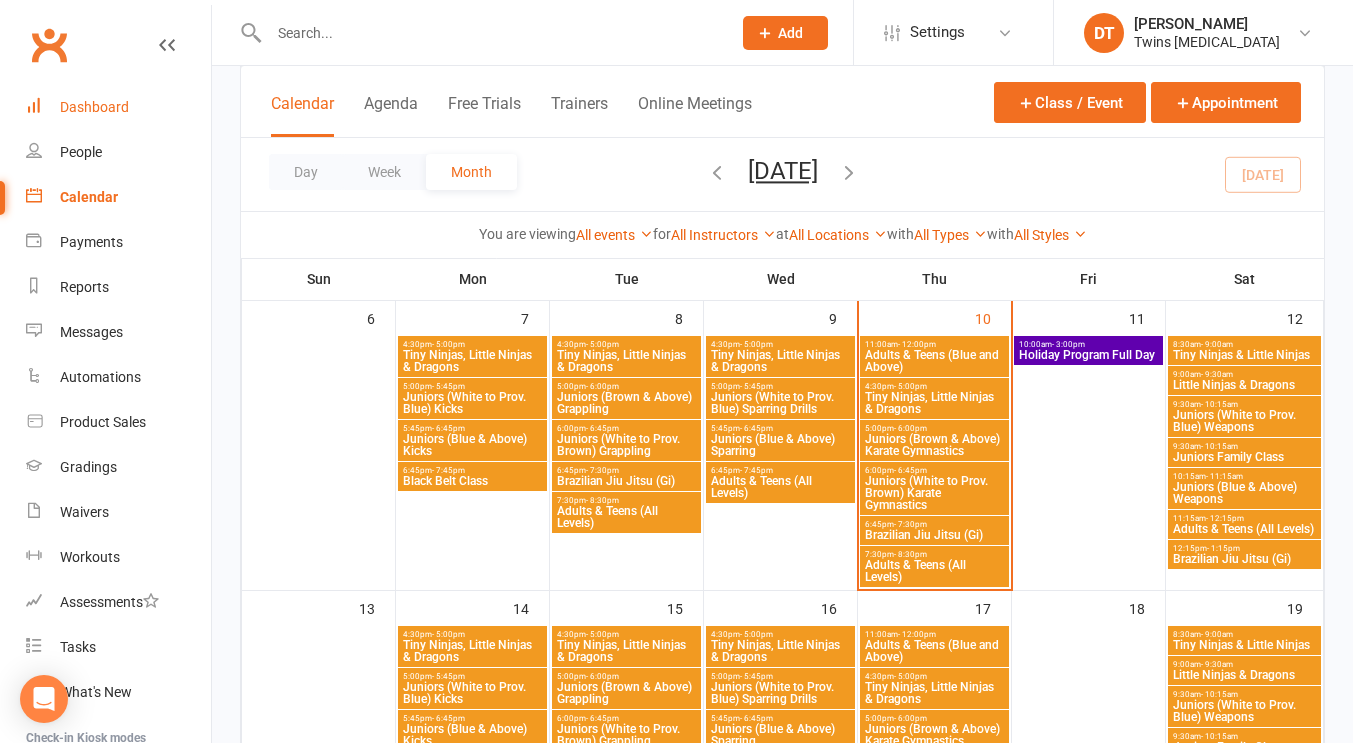 click on "Dashboard" at bounding box center [118, 107] 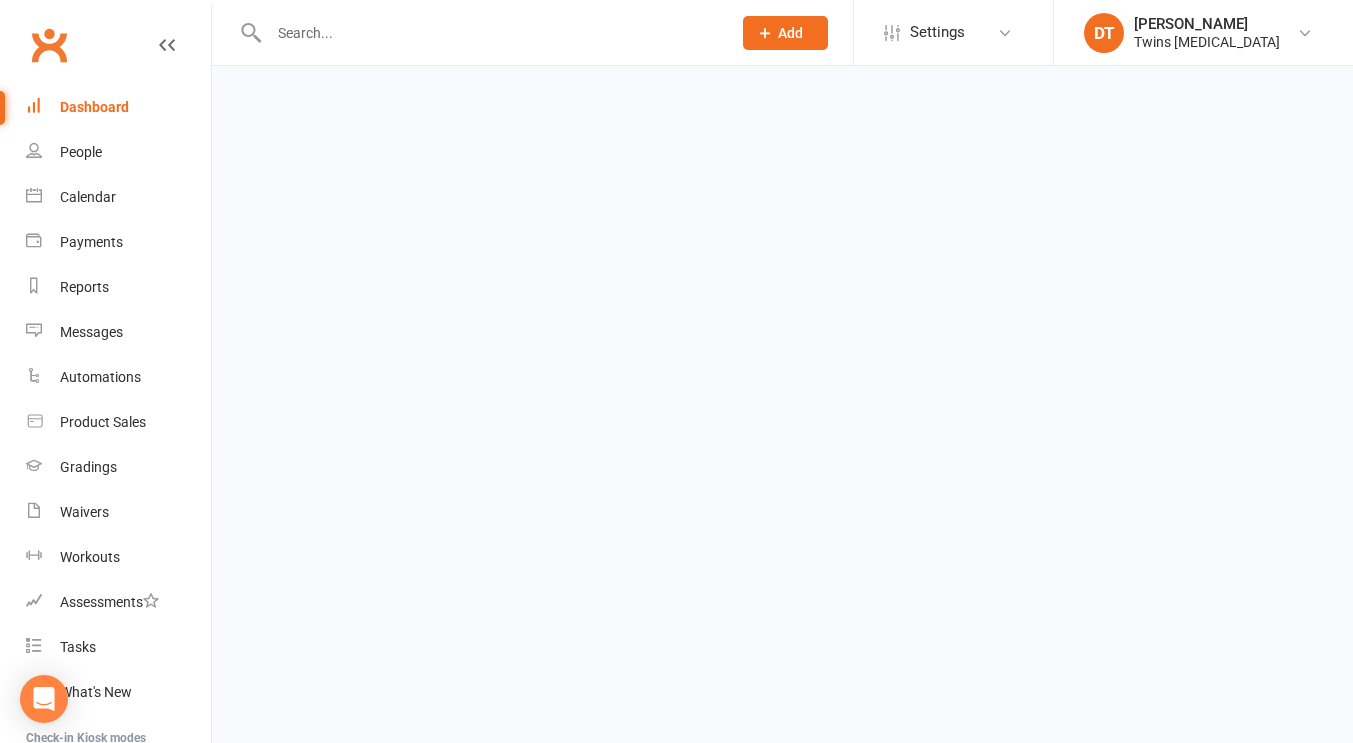 scroll, scrollTop: 0, scrollLeft: 0, axis: both 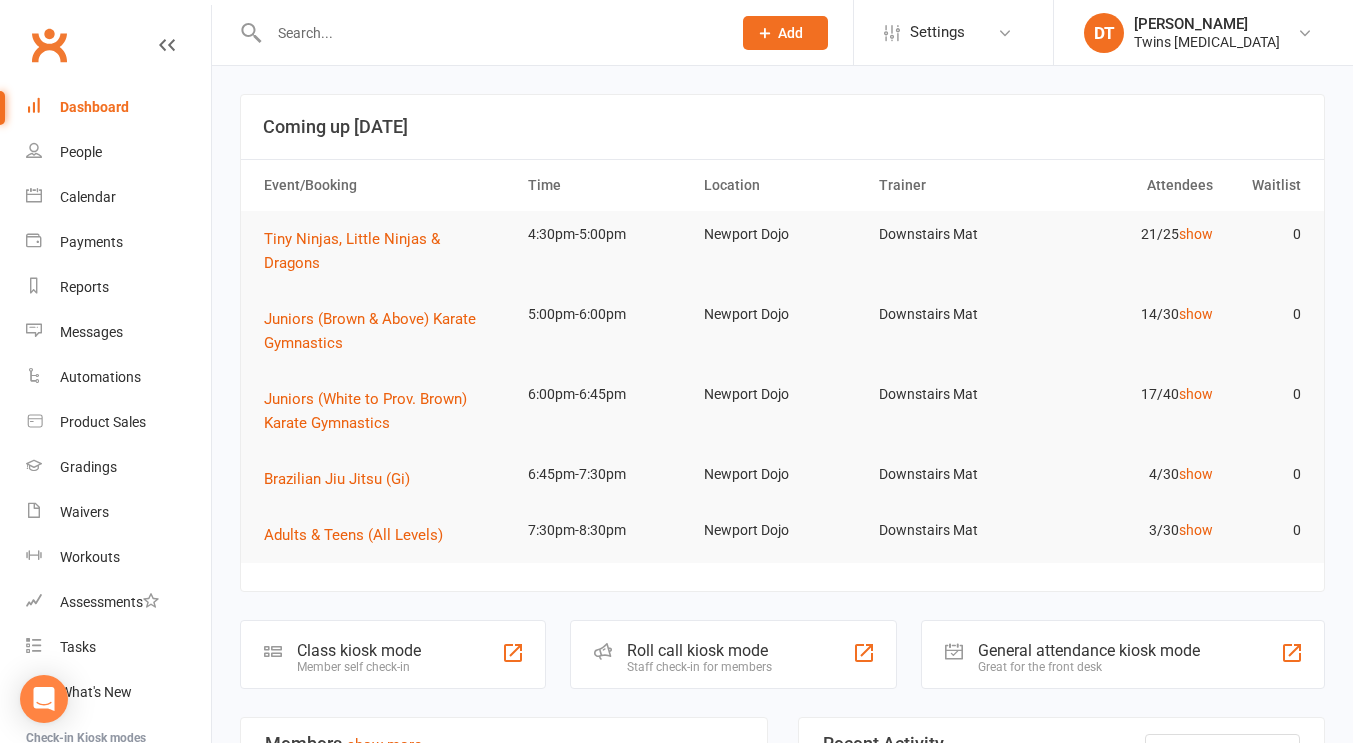 click on "Roll call kiosk mode" 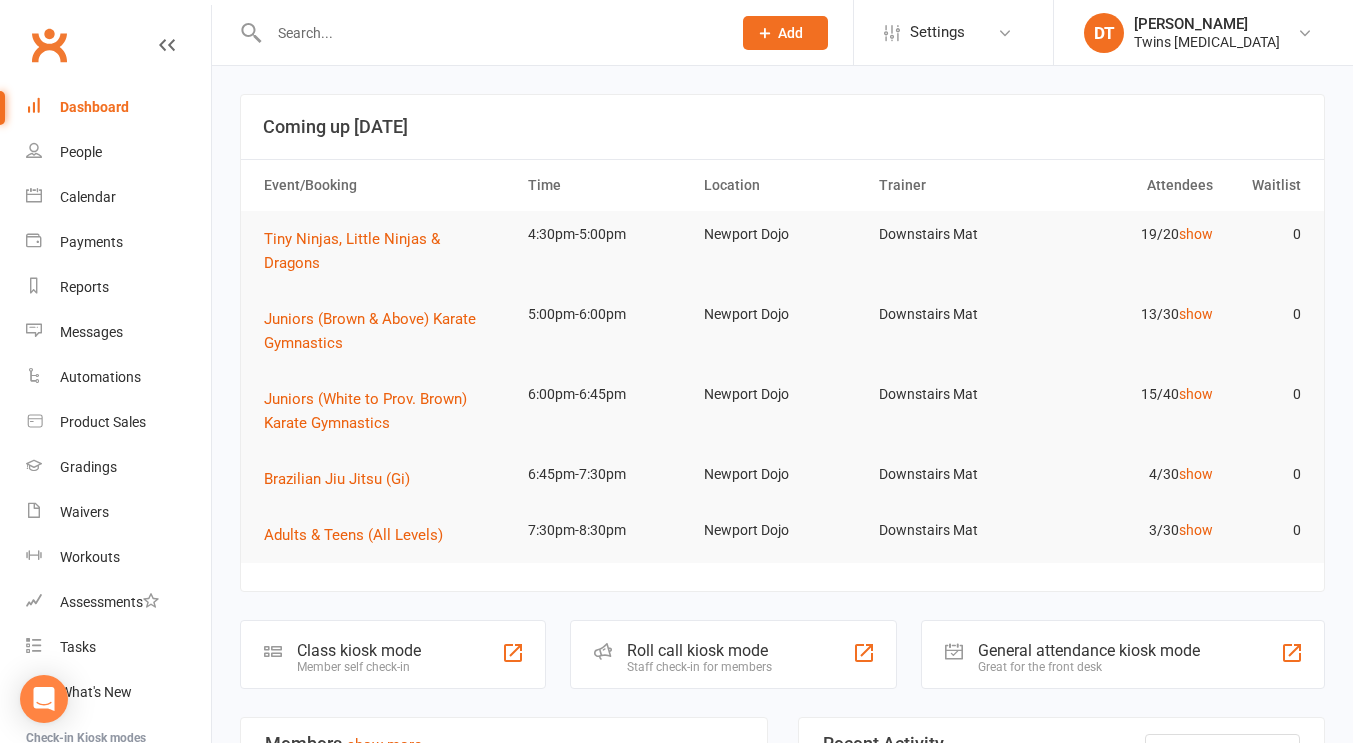 scroll, scrollTop: 0, scrollLeft: 0, axis: both 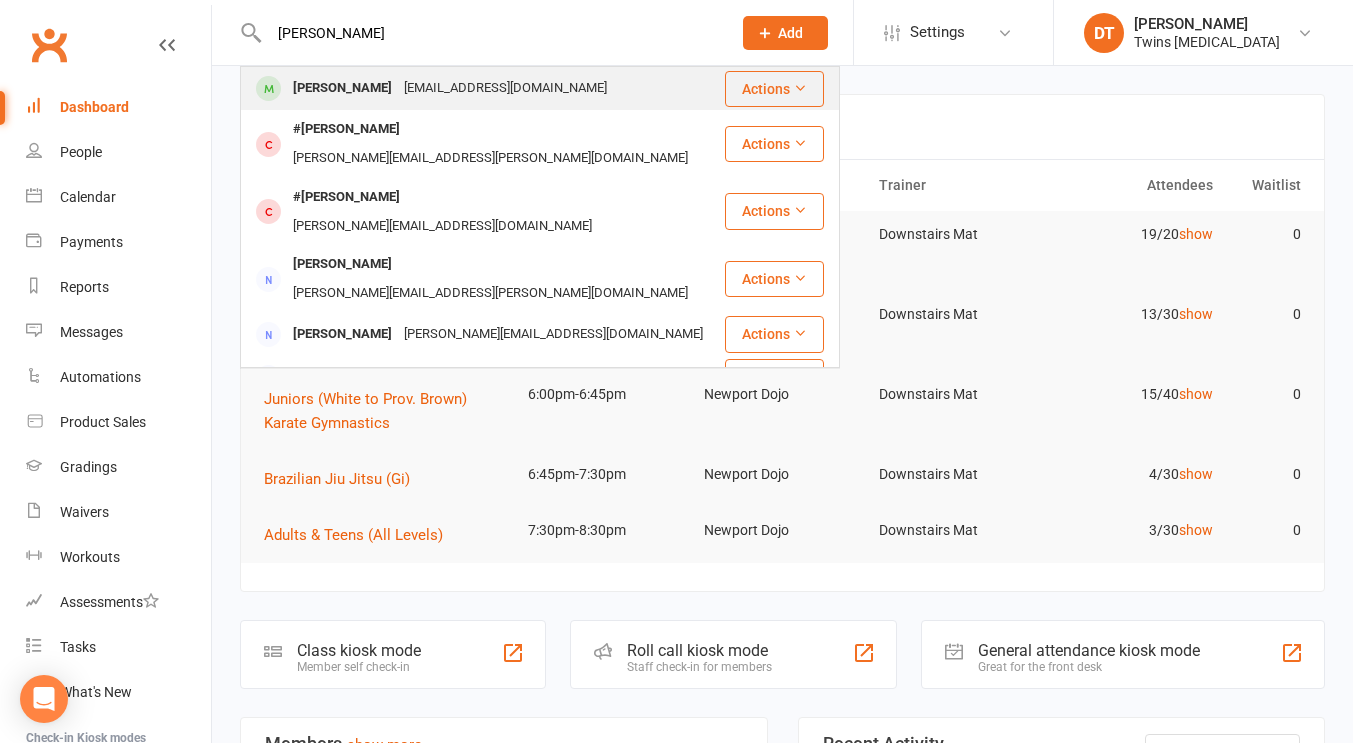type on "alexa zimmerling" 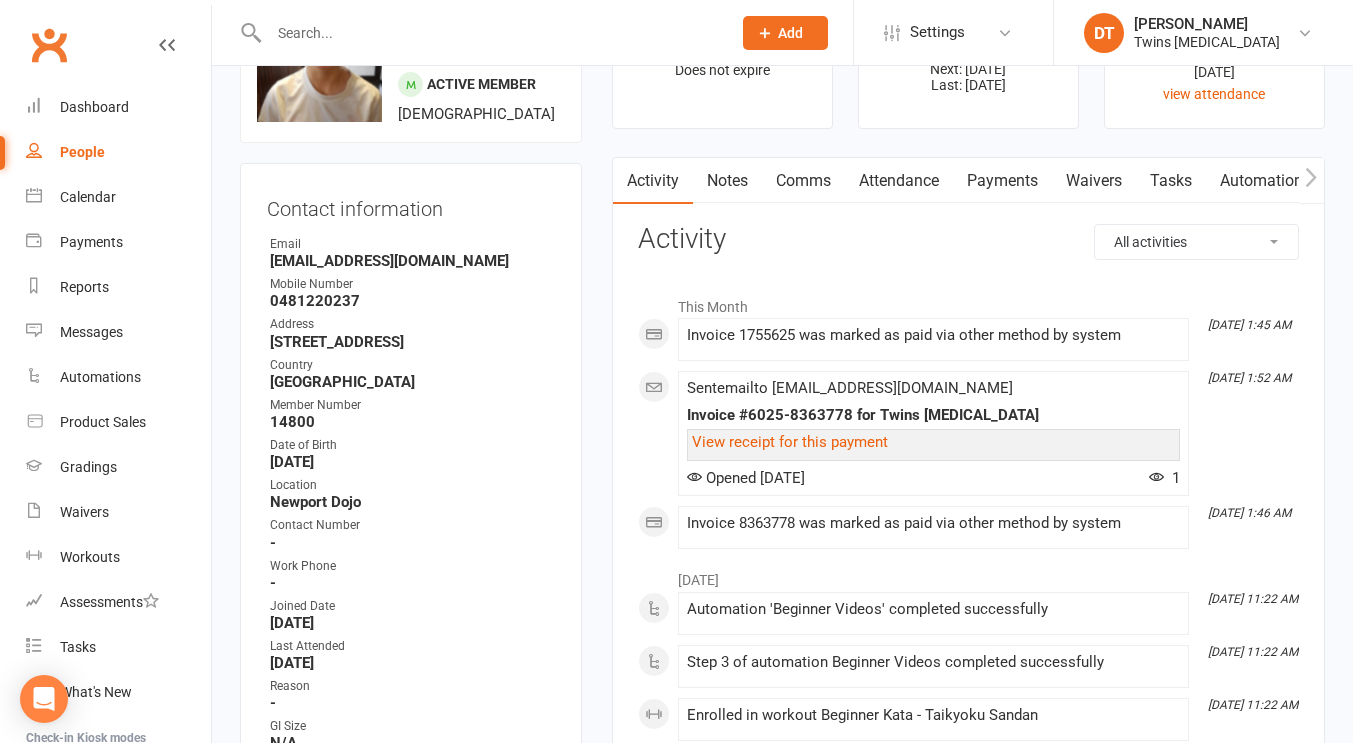 scroll, scrollTop: 115, scrollLeft: 0, axis: vertical 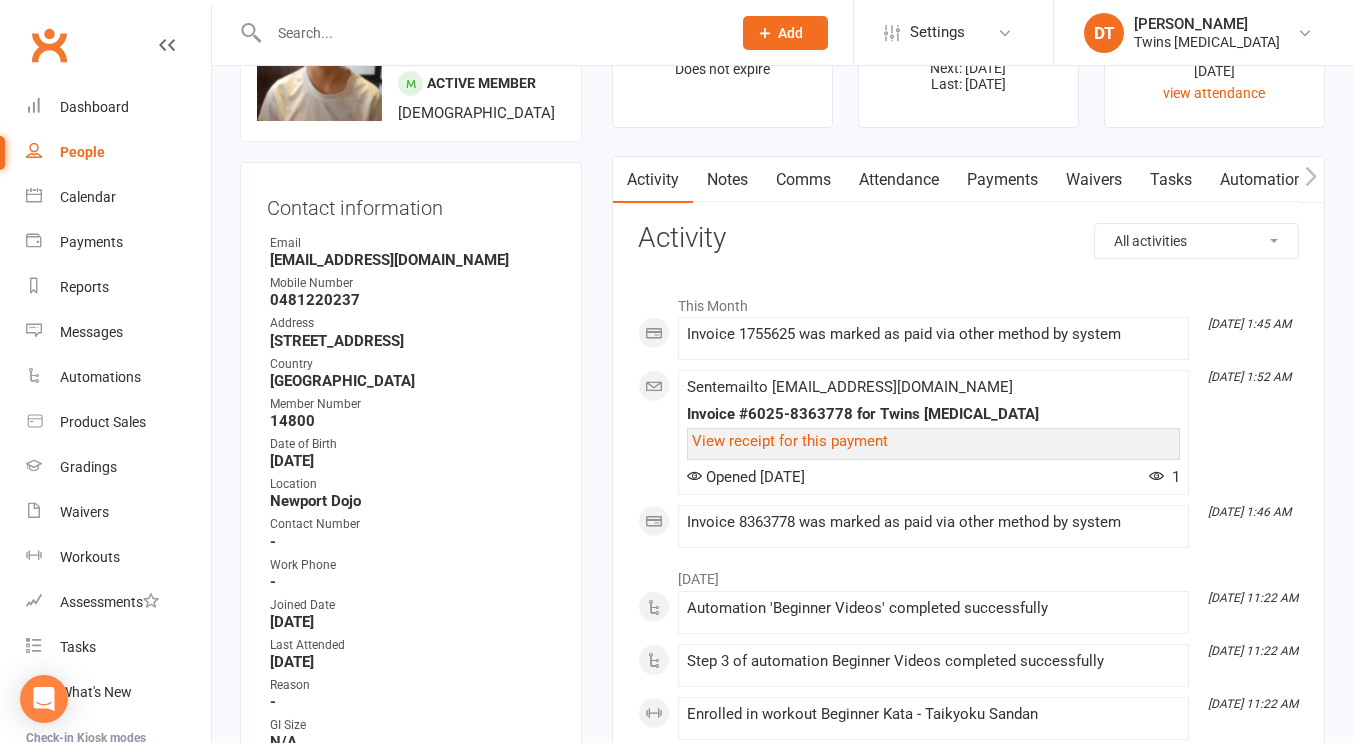 click on "Attendance" at bounding box center (899, 180) 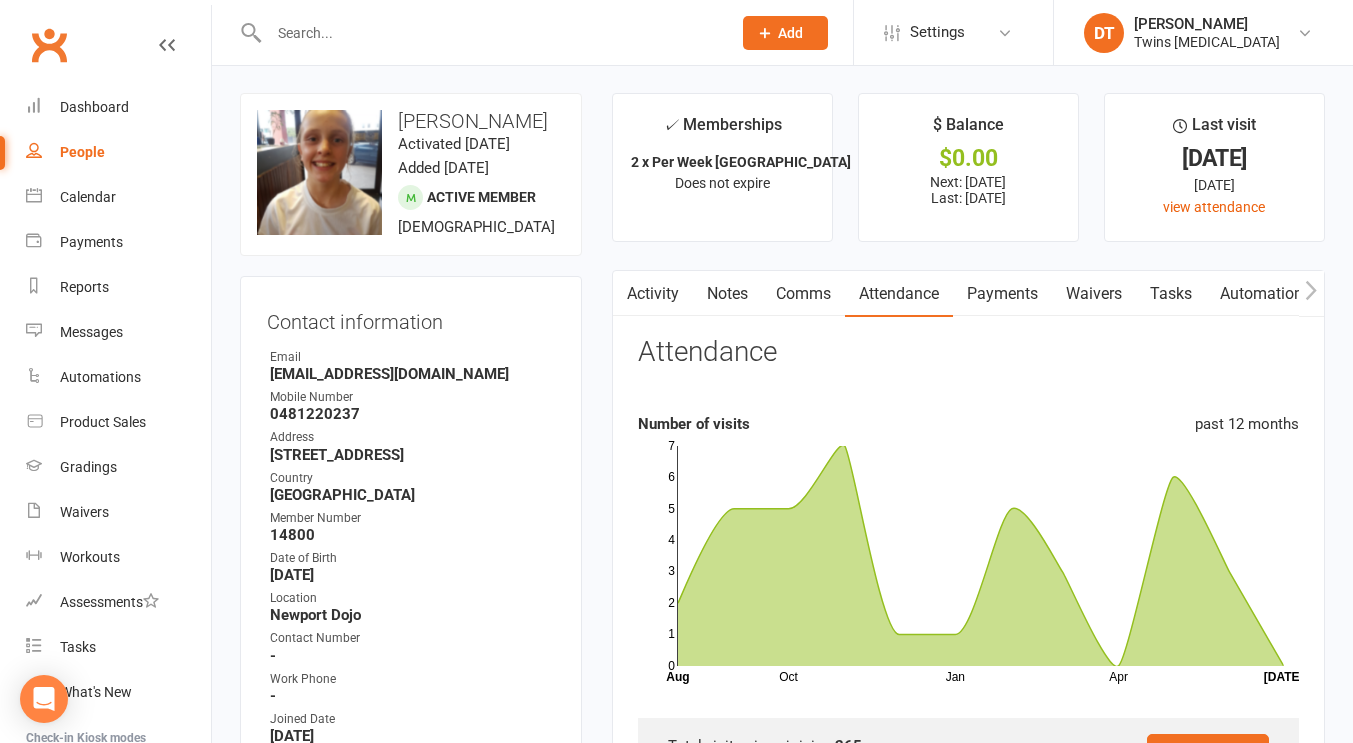 scroll, scrollTop: 0, scrollLeft: 0, axis: both 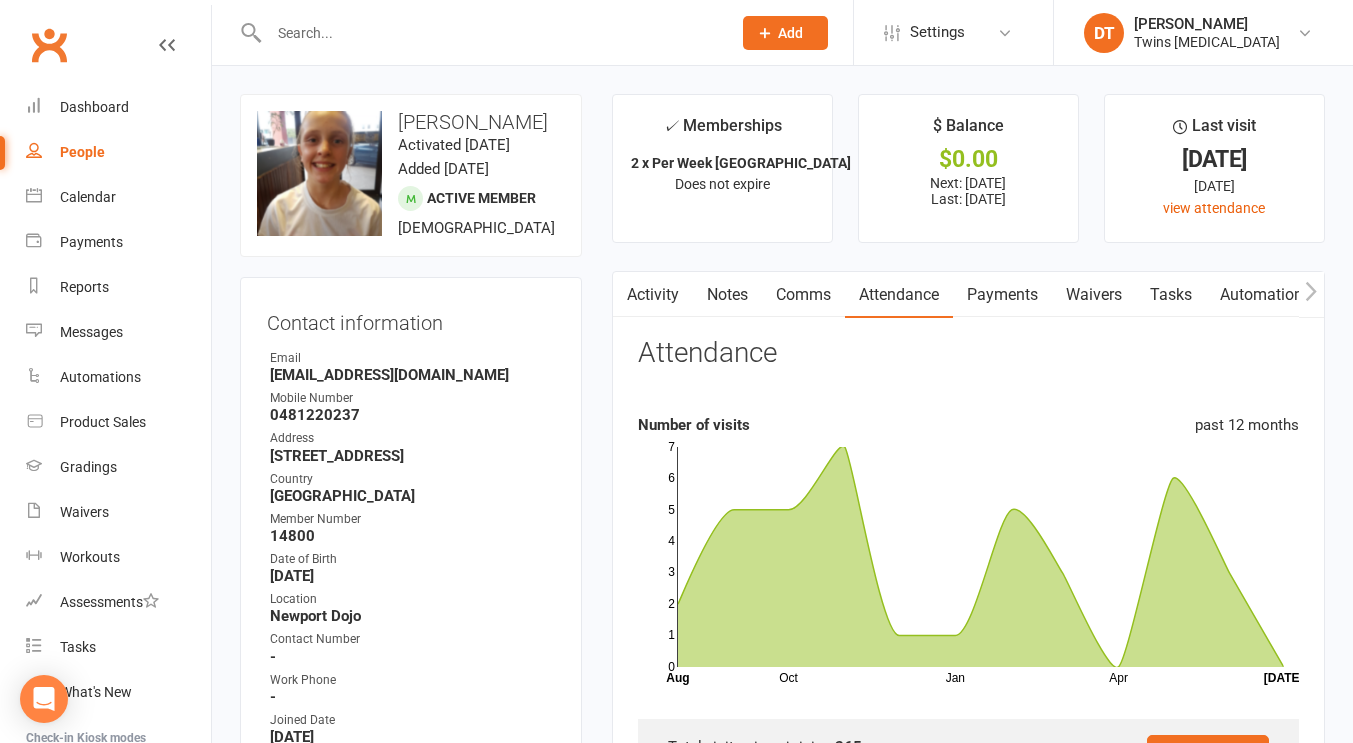 click on "Payments" at bounding box center (1002, 295) 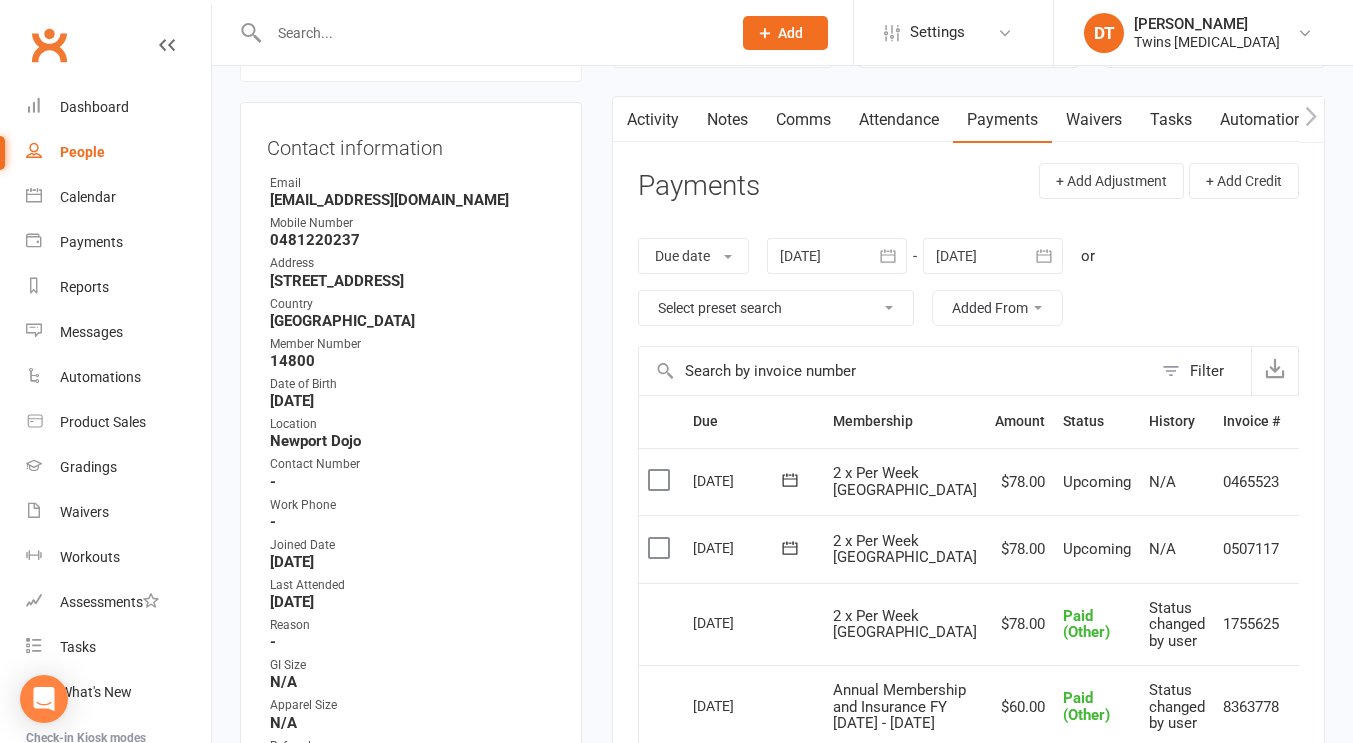 scroll, scrollTop: 154, scrollLeft: 0, axis: vertical 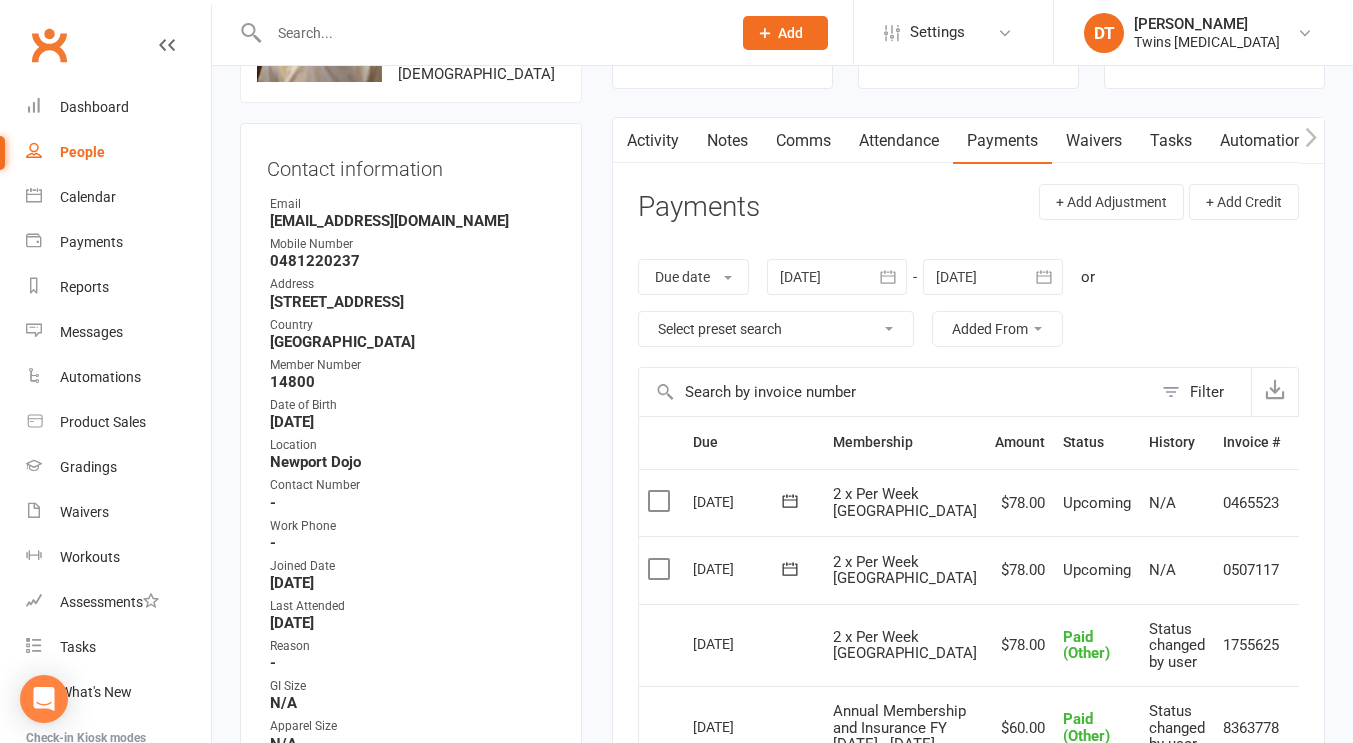 click on "Attendance" at bounding box center [899, 141] 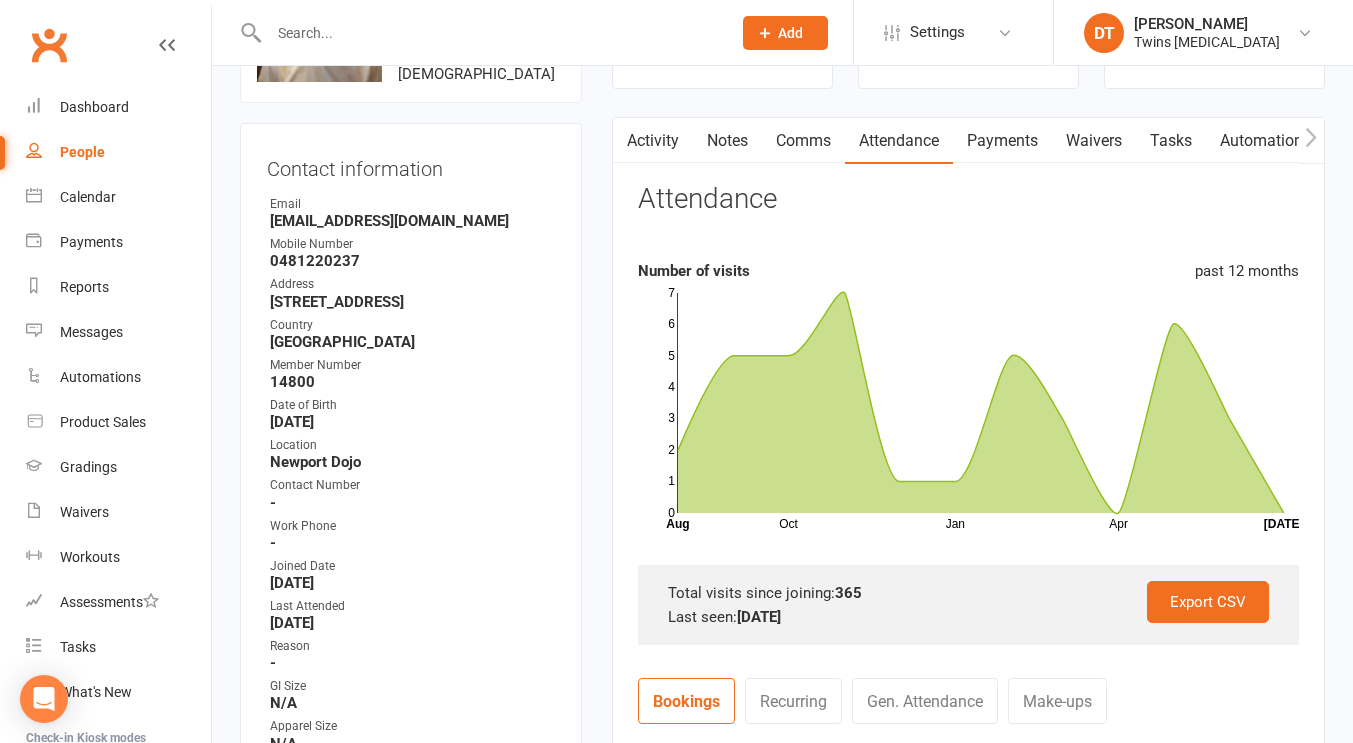 click on "Activity" at bounding box center (653, 141) 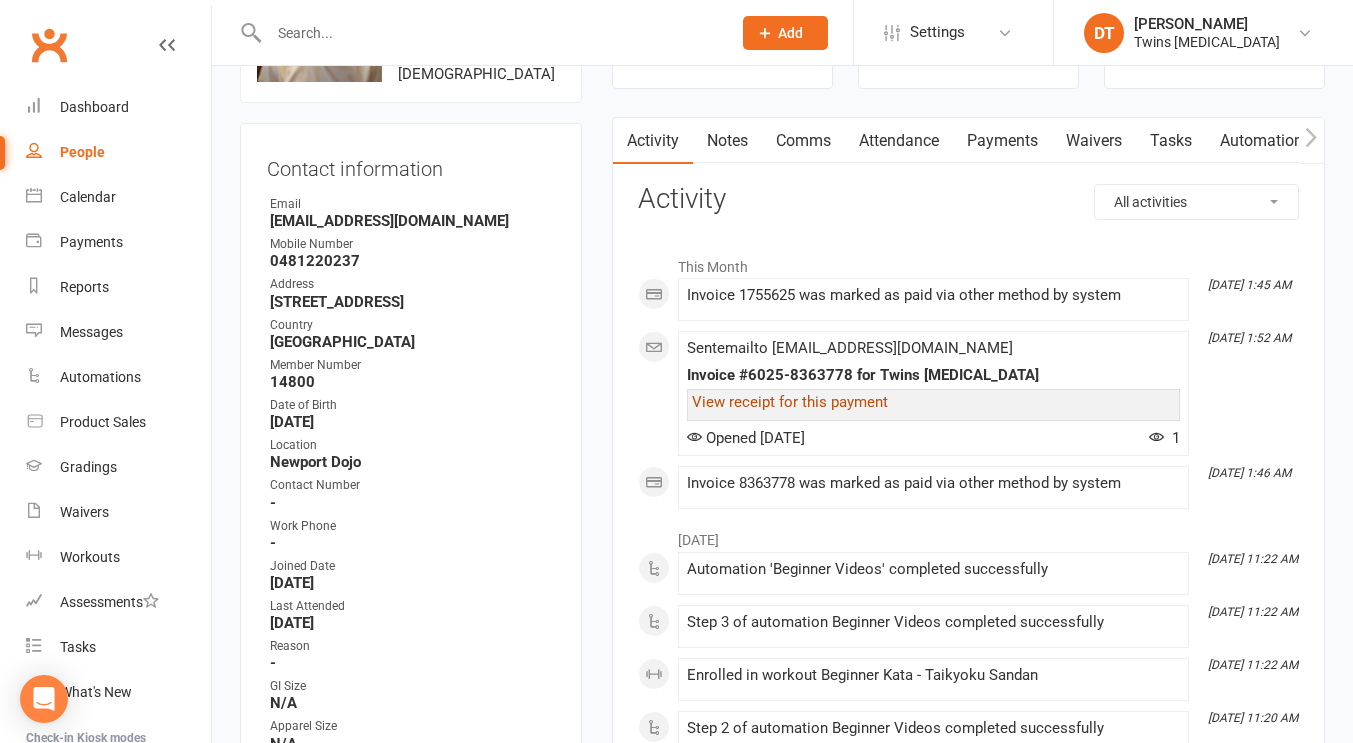 click on "View receipt for this payment" 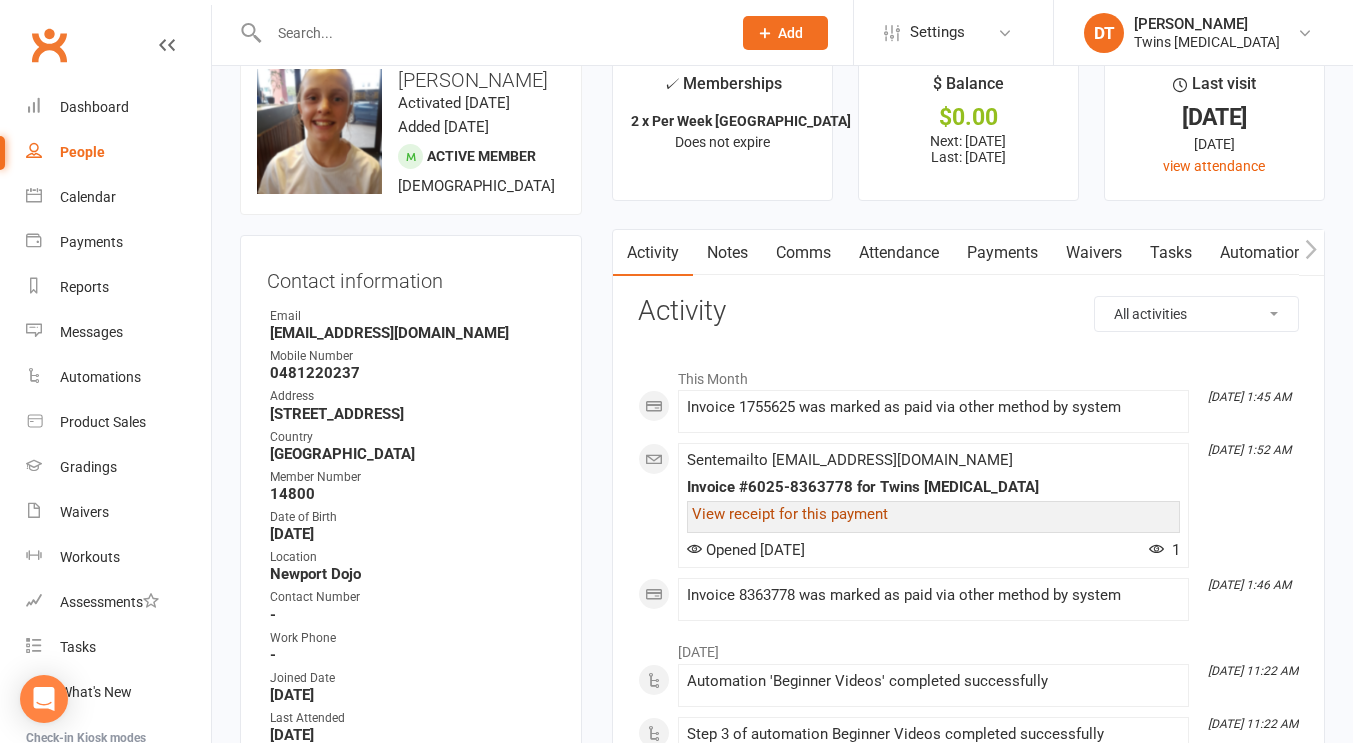 scroll, scrollTop: 0, scrollLeft: 0, axis: both 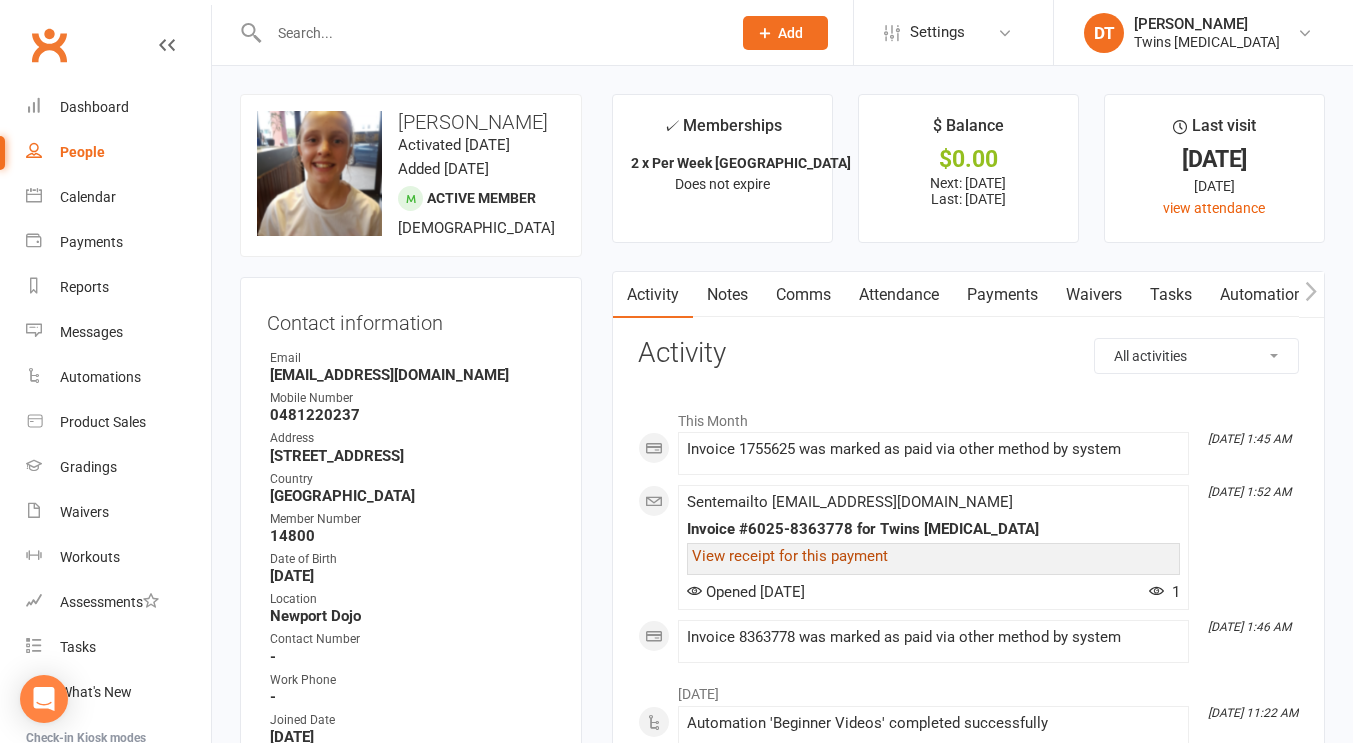 click on "Attendance" at bounding box center [899, 295] 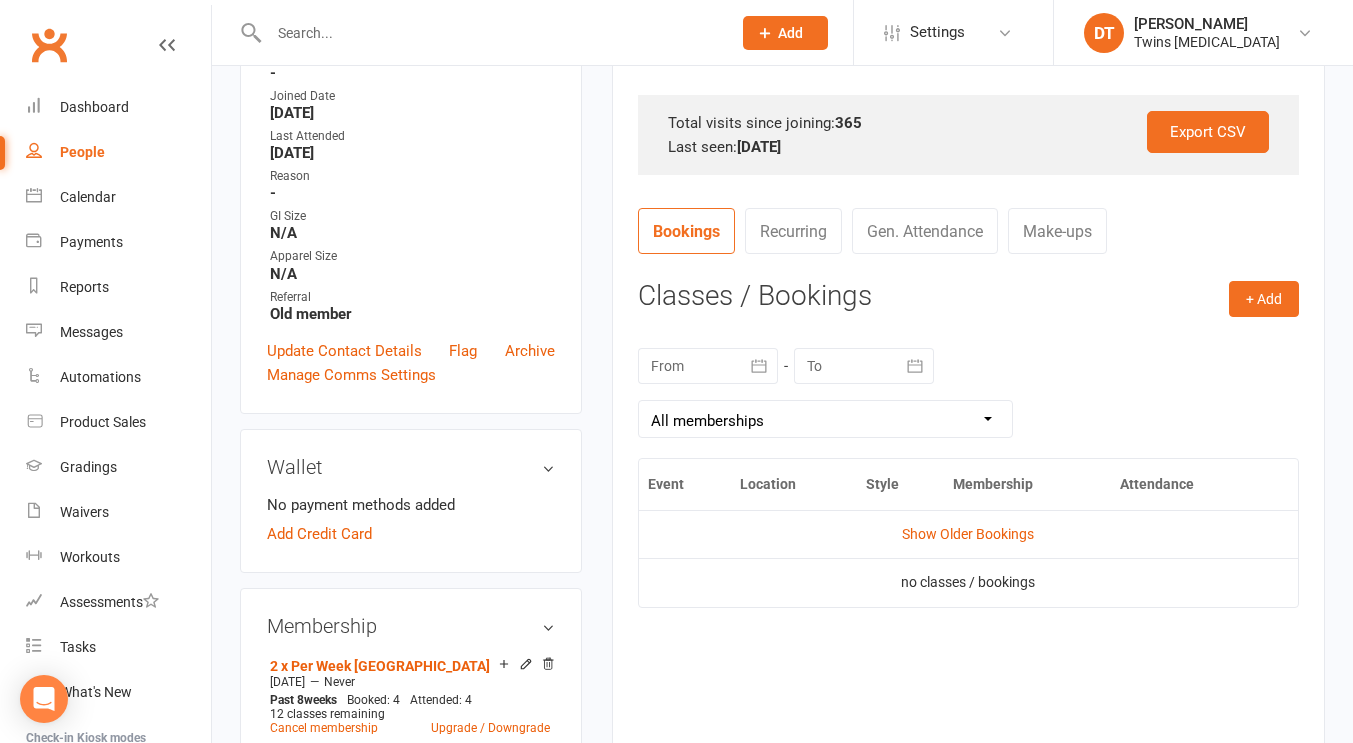 scroll, scrollTop: 649, scrollLeft: 0, axis: vertical 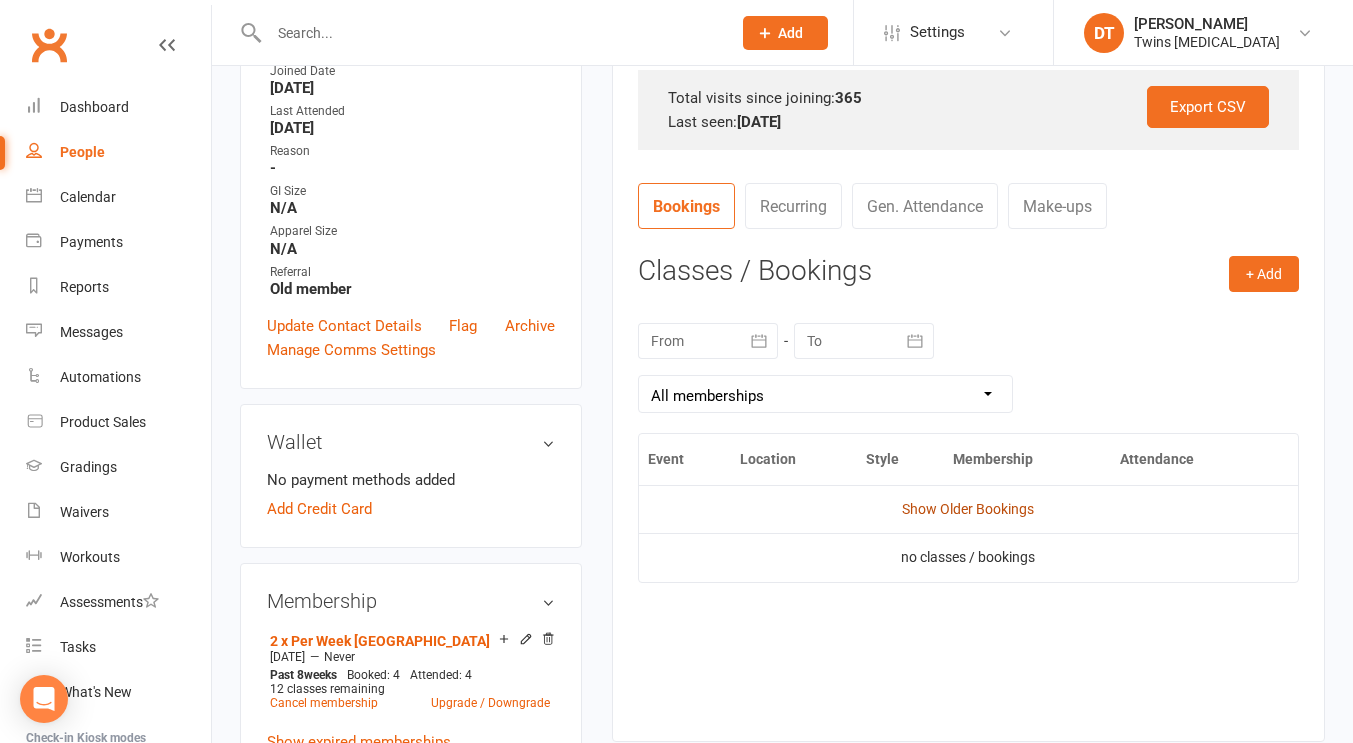 click on "Show Older Bookings" at bounding box center [968, 509] 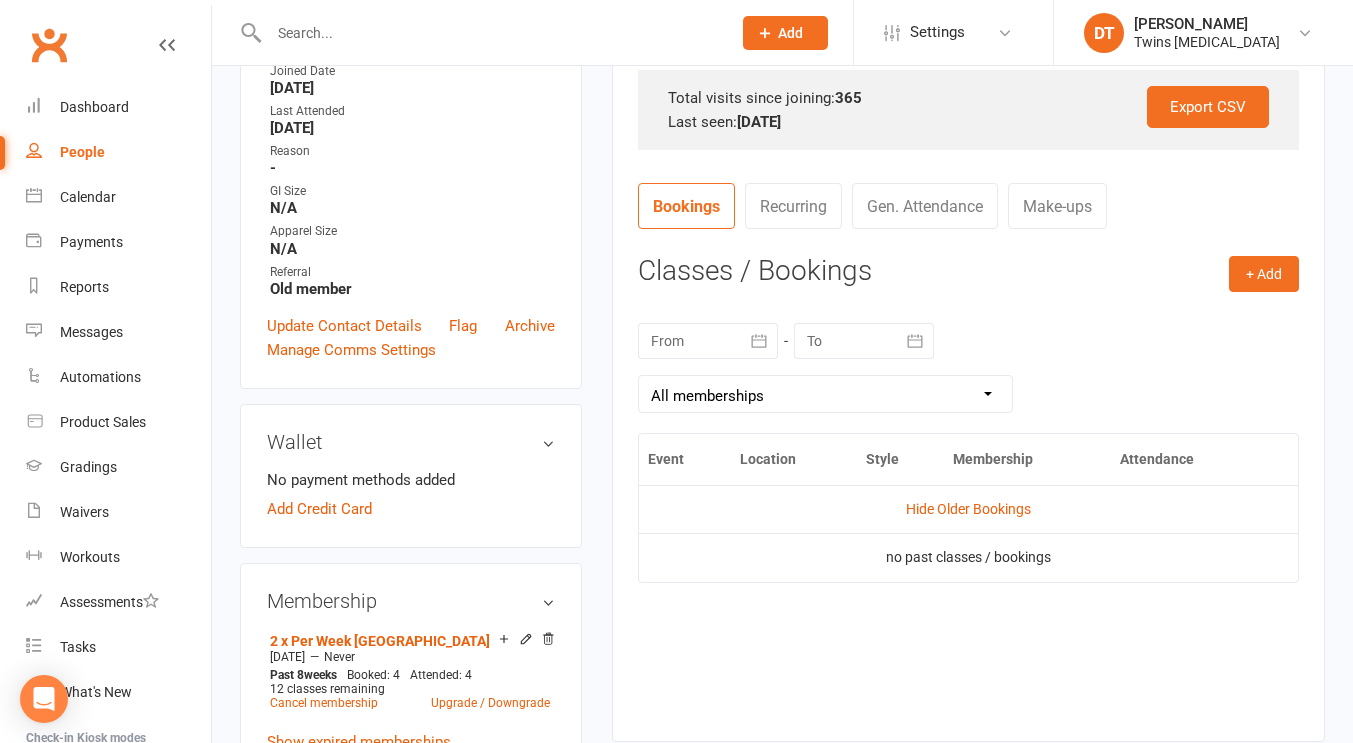 click on "July 2025
Sun Mon Tue Wed Thu Fri Sat
27
29
30
01
02
03
04
05
28
06
07
08
09
10
11
12
29
13
14
15
16
17
18
19
30
20
21
22
23
24
25
26
31
27
28
29
30
31
01
02
32
03 04 05" at bounding box center [968, 368] 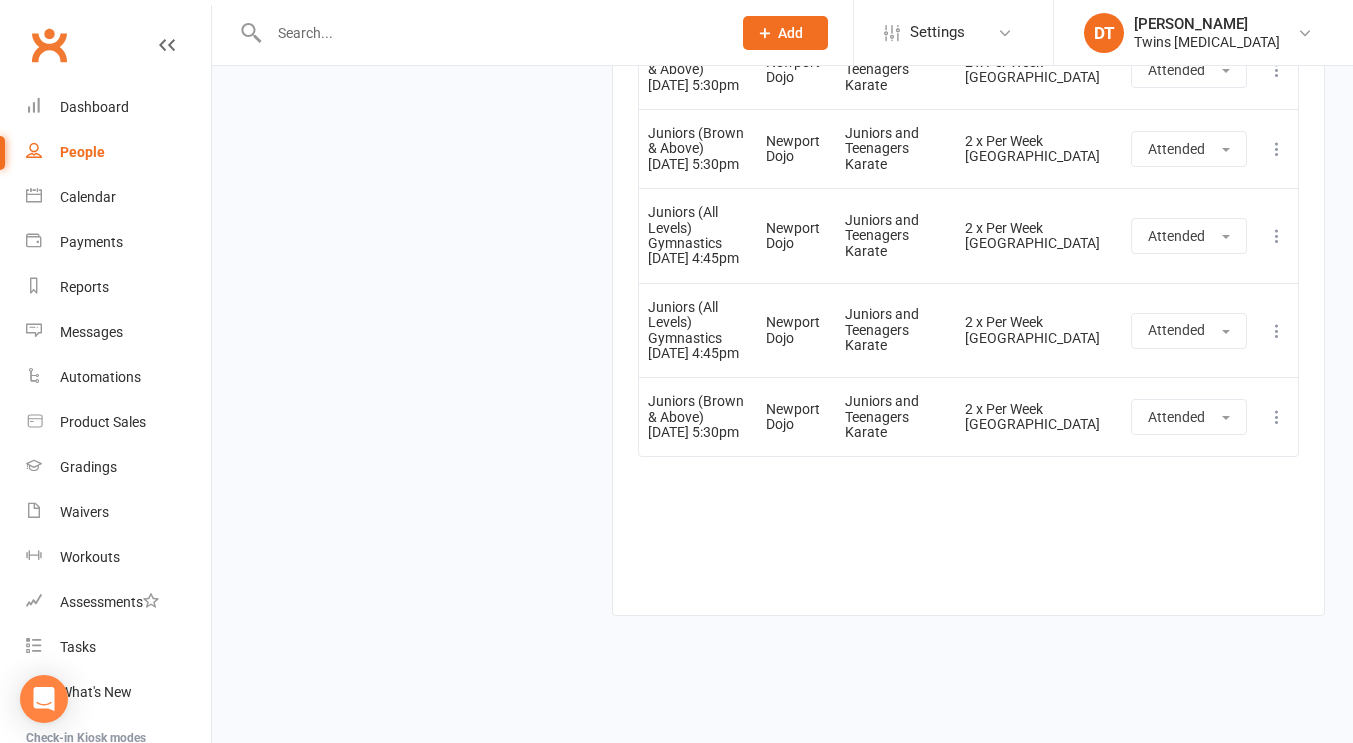 scroll, scrollTop: 34375, scrollLeft: 0, axis: vertical 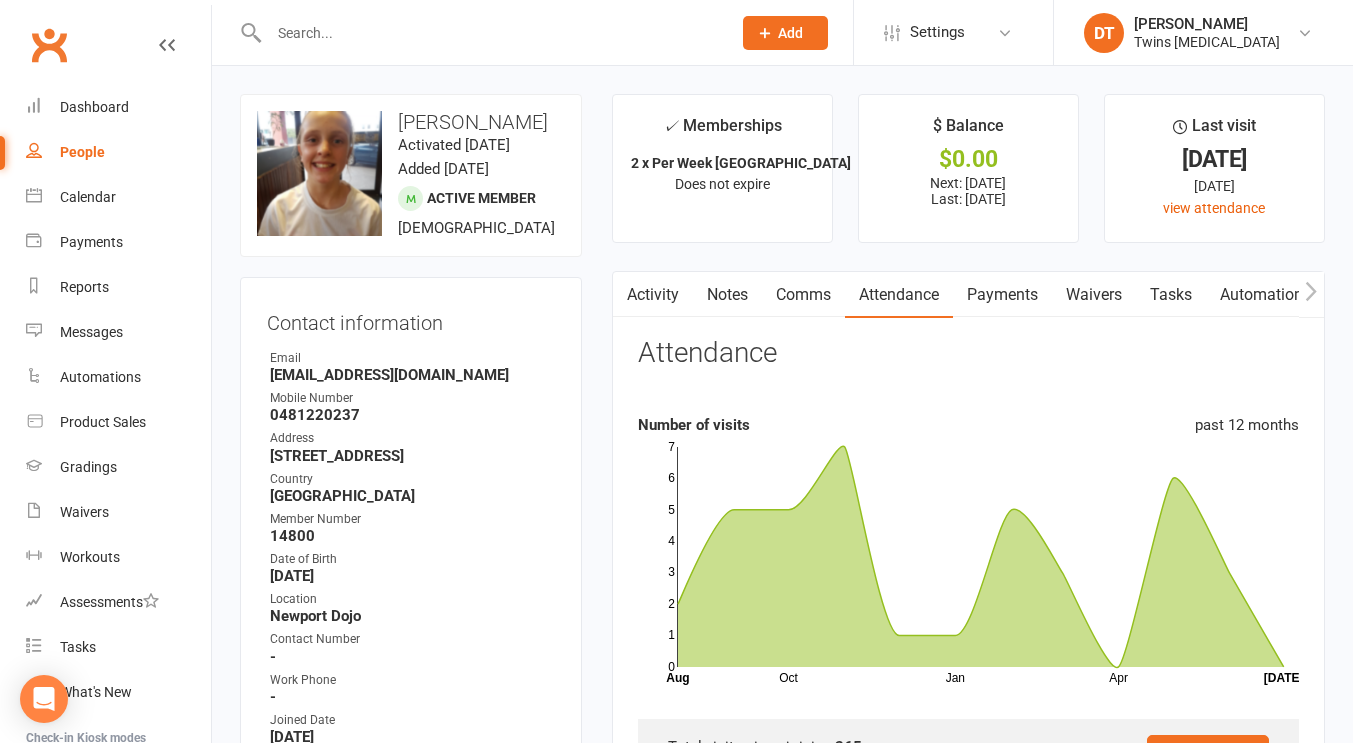 click on "✓ Memberships 2 x Per Week Newport Does not expire $ Balance $0.00 Next: 21 Jul 2025 Last: 7 Jul 2025 Last visit 26 Jun 2025 14 days ago view attendance
Activity Notes Comms Attendance Payments Waivers Tasks Automations Workouts Gradings / Promotions Mobile App Credit balance
Payments + Add Adjustment + Add Credit Due date  Due date Date paid Date failed 09 Jun 2025
June 2025
Sun Mon Tue Wed Thu Fri Sat
23
01
02
03
04
05
06
07
24
08
09
10
11
12
13
14
25
15
16
17
18
19
20
21
26 22" at bounding box center [968, 15872] 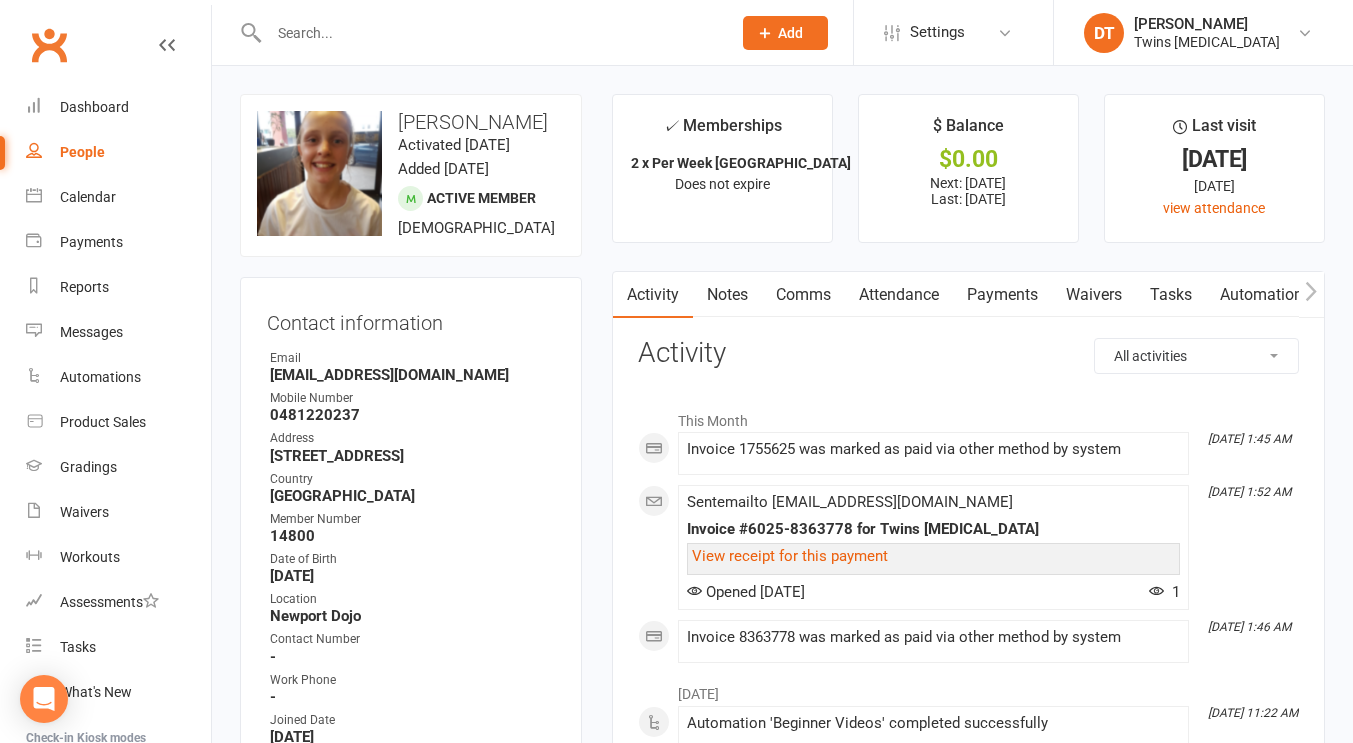 click on "upload photo change photo Alexa Zimmerling Activated 12 January, 2021 Added 18 December, 2020   Active member 16 years old  Contact information Owner   Email  tegan_r@hotmail.com
Mobile Number  0481220237
Address  43 Junction St Newport Victoria 3015
Country  Australia
Member Number  14800
Date of Birth  August 15, 2008
Location  Newport Dojo
Contact Number  -
Work Phone  -
Joined Date  26/12/18
Last Attended  12/9/20
Reason  -
GI Size  N/A
Apparel Size  N/A
Referral  Old member
Update Contact Details Flag Archive Manage Comms Settings
Wallet No payment methods added
Add Credit Card
Membership      2 x Per Week Newport Aug 26 2024 — Never Past 8  weeks Booked: 4 Attended: 4 12 classes remaining    Cancel membership Upgrade / Downgrade Show expired memberships Add new membership
Family Members  No relationships found. Add link to existing contact  Add link to new contact
Suspensions  Show previous suspensions Add new suspension
Email / SMS Subscriptions  edit No
No" at bounding box center [411, 1305] 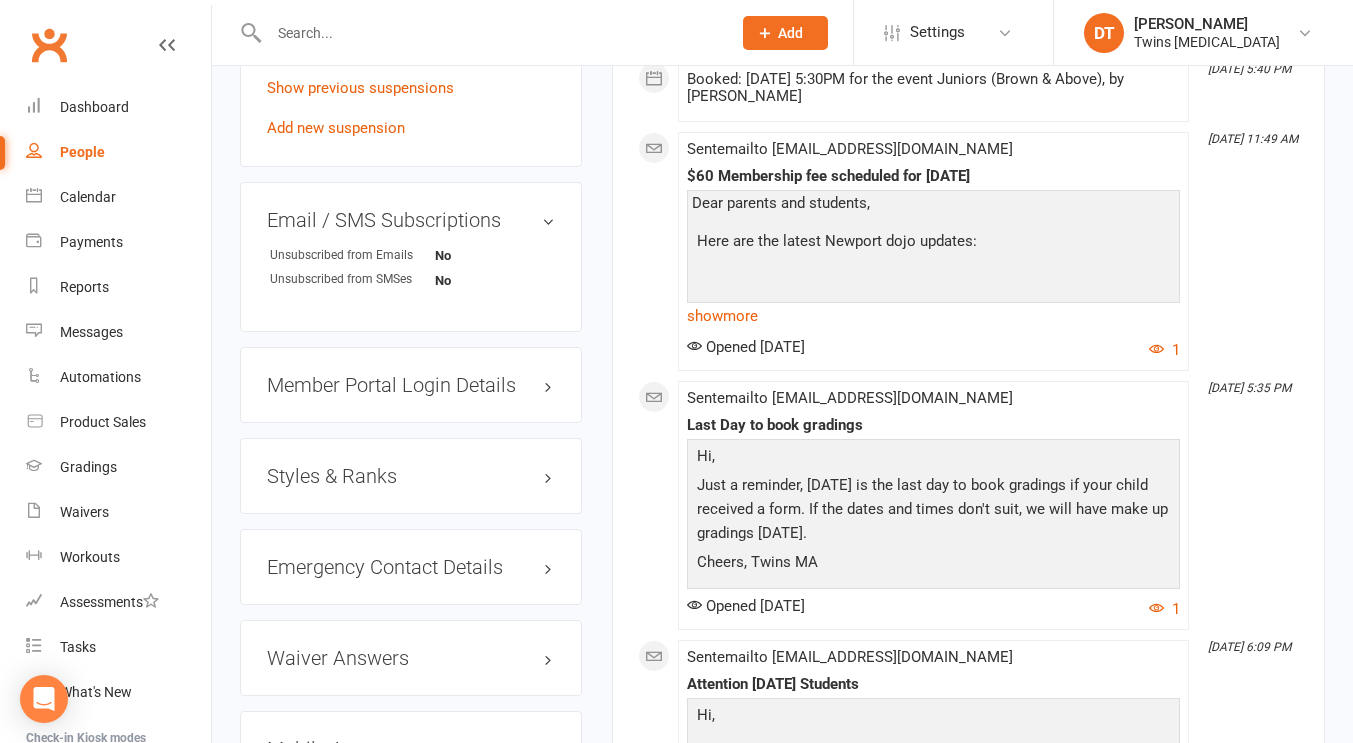 scroll, scrollTop: 1668, scrollLeft: 0, axis: vertical 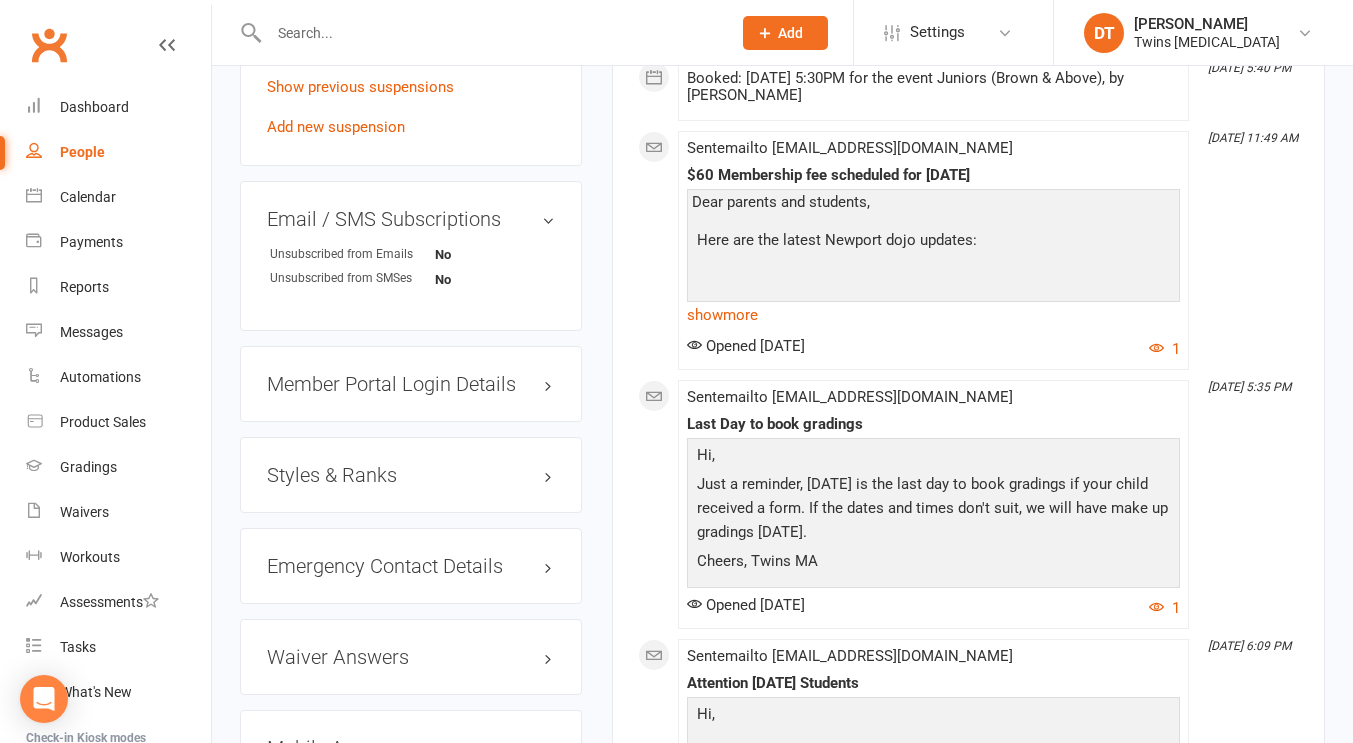 click on "Styles & Ranks" at bounding box center (411, 475) 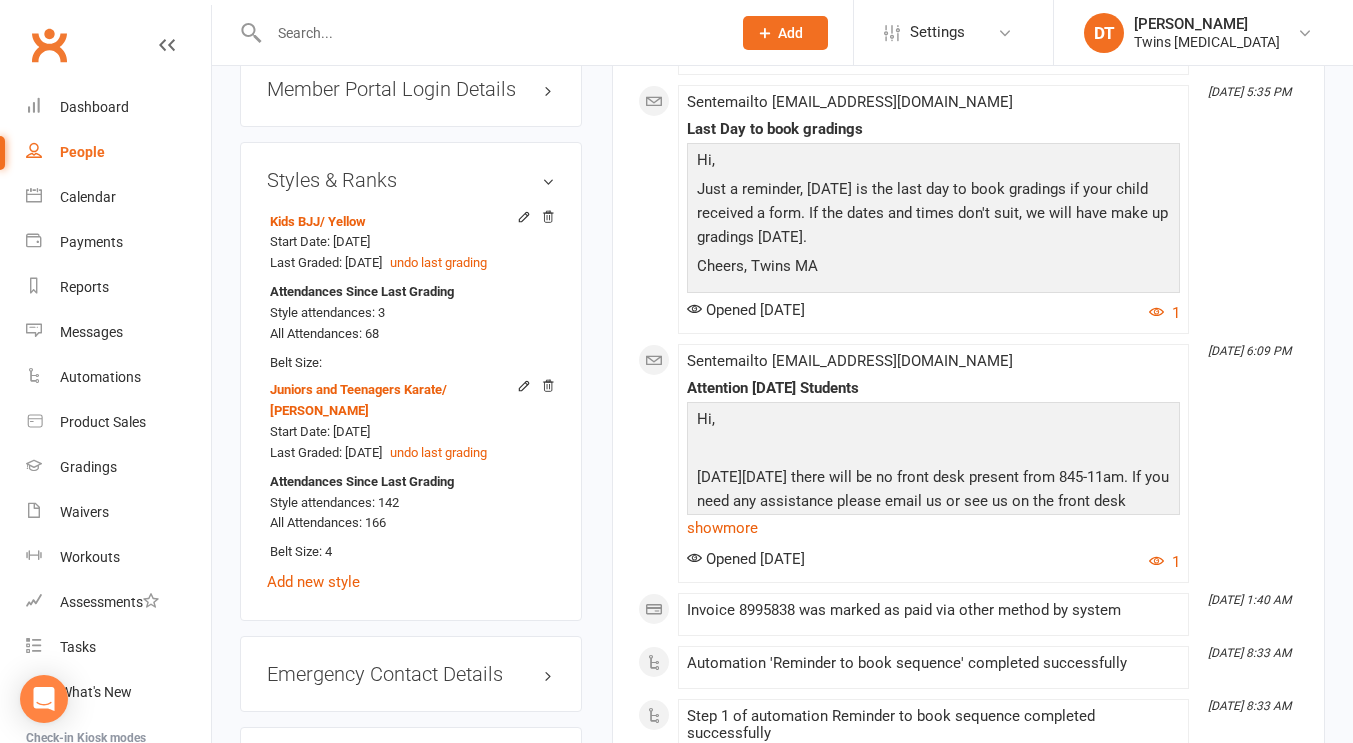click on "✓ Memberships 2 x Per Week Newport Does not expire $ Balance $0.00 Next: 21 Jul 2025 Last: 7 Jul 2025 Last visit 26 Jun 2025 14 days ago view attendance
Activity Notes Comms Attendance Payments Waivers Tasks Automations Workouts Gradings / Promotions Mobile App Credit balance
Payments + Add Adjustment + Add Credit Due date  Due date Date paid Date failed 09 Jun 2025
June 2025
Sun Mon Tue Wed Thu Fri Sat
23
01
02
03
04
05
06
07
24
08
09
10
11
12
13
14
25
15
16
17
18
19
20
21
26 22" at bounding box center [968, 1085] 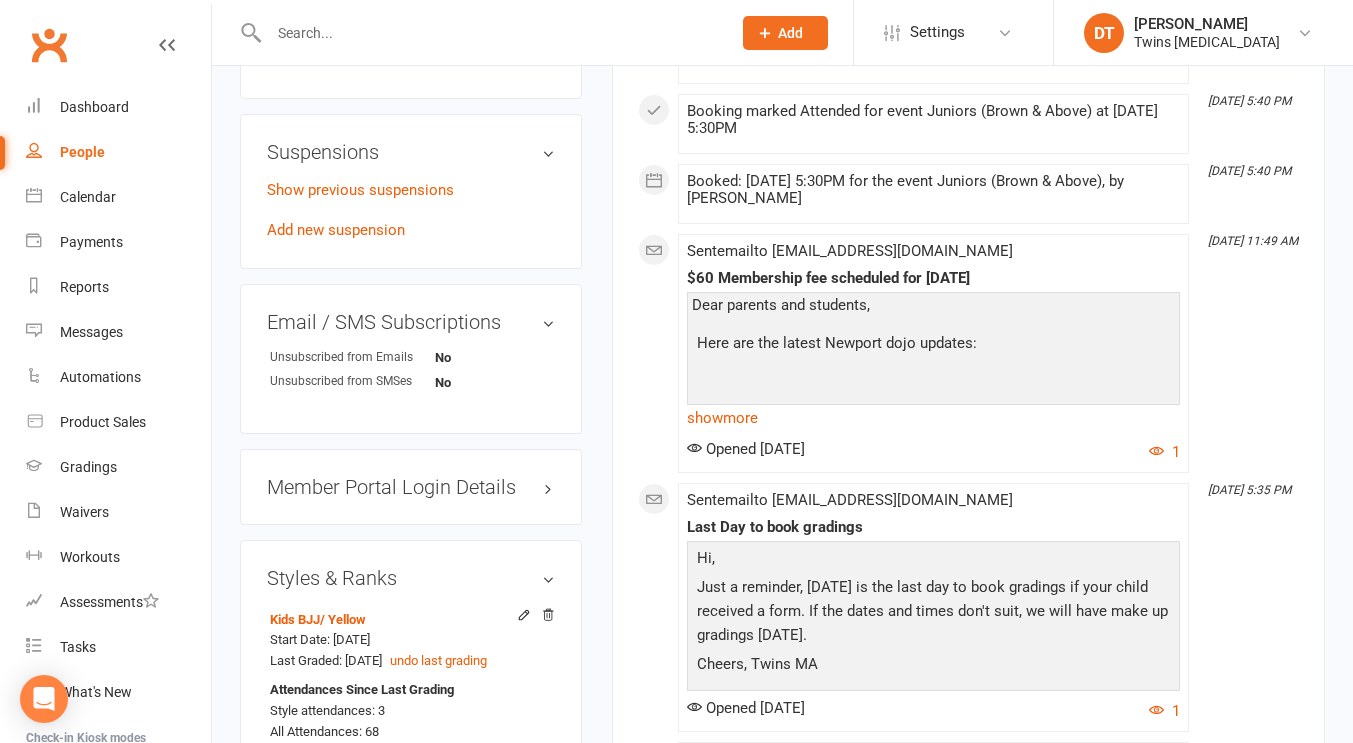 scroll, scrollTop: 1564, scrollLeft: 0, axis: vertical 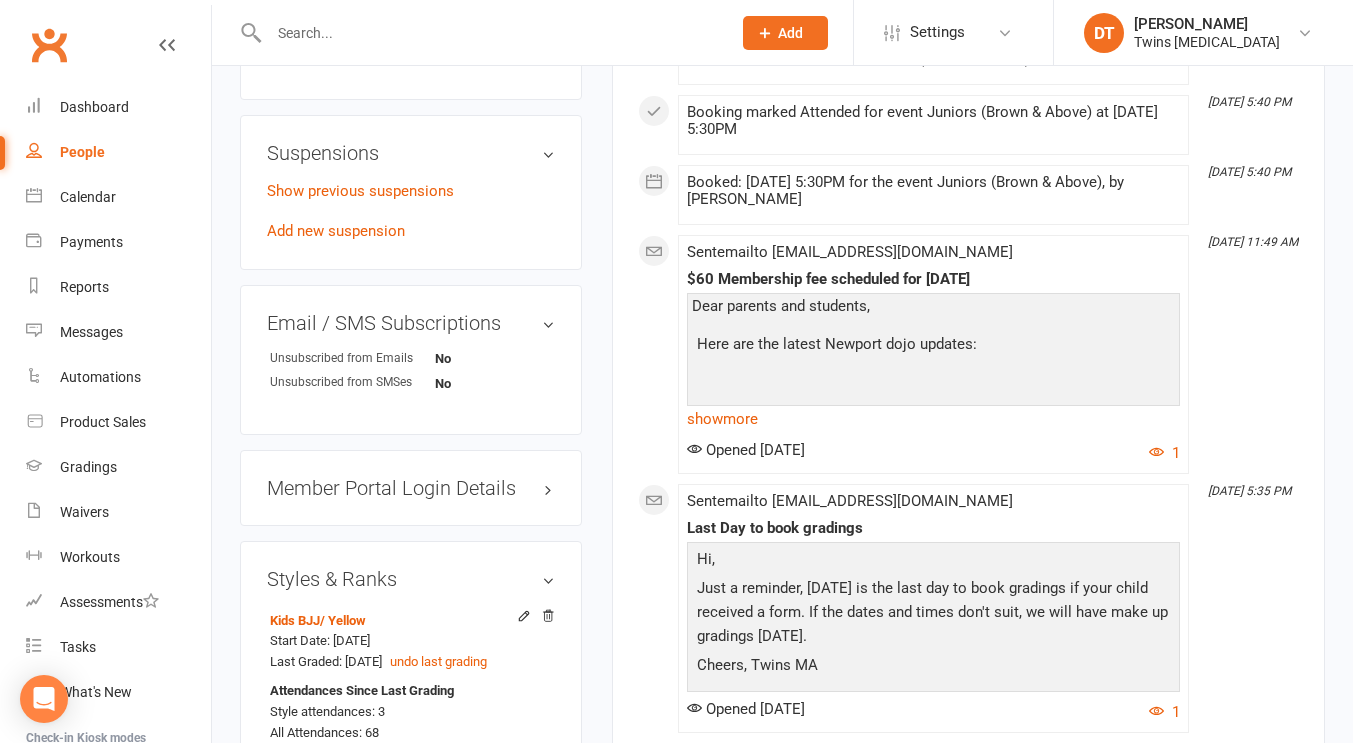 click on "Styles & Ranks" at bounding box center [411, 579] 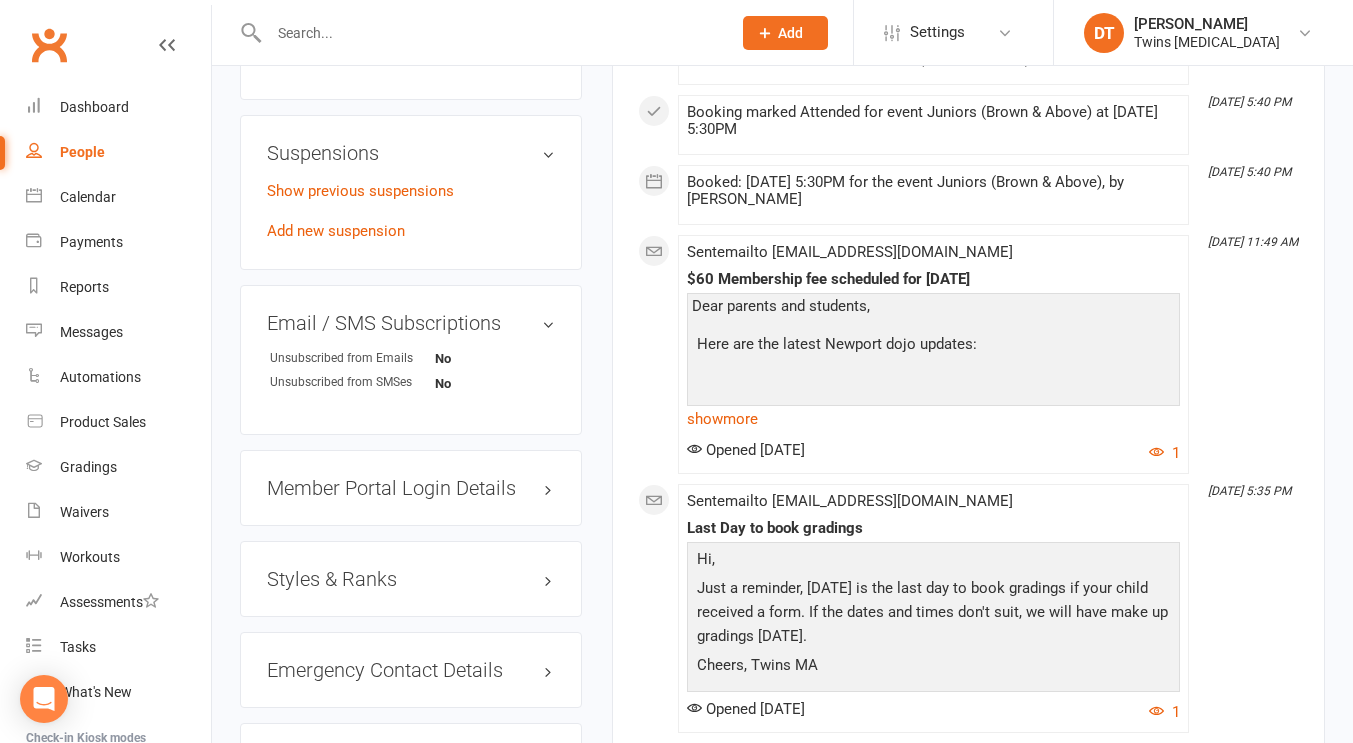 click on "✓ Memberships 2 x Per Week Newport Does not expire $ Balance $0.00 Next: 21 Jul 2025 Last: 7 Jul 2025 Last visit 26 Jun 2025 14 days ago view attendance
Activity Notes Comms Attendance Payments Waivers Tasks Automations Workouts Gradings / Promotions Mobile App Credit balance
Payments + Add Adjustment + Add Credit Due date  Due date Date paid Date failed 09 Jun 2025
June 2025
Sun Mon Tue Wed Thu Fri Sat
23
01
02
03
04
05
06
07
24
08
09
10
11
12
13
14
25
15
16
17
18
19
20
21
26 22" at bounding box center (968, 1484) 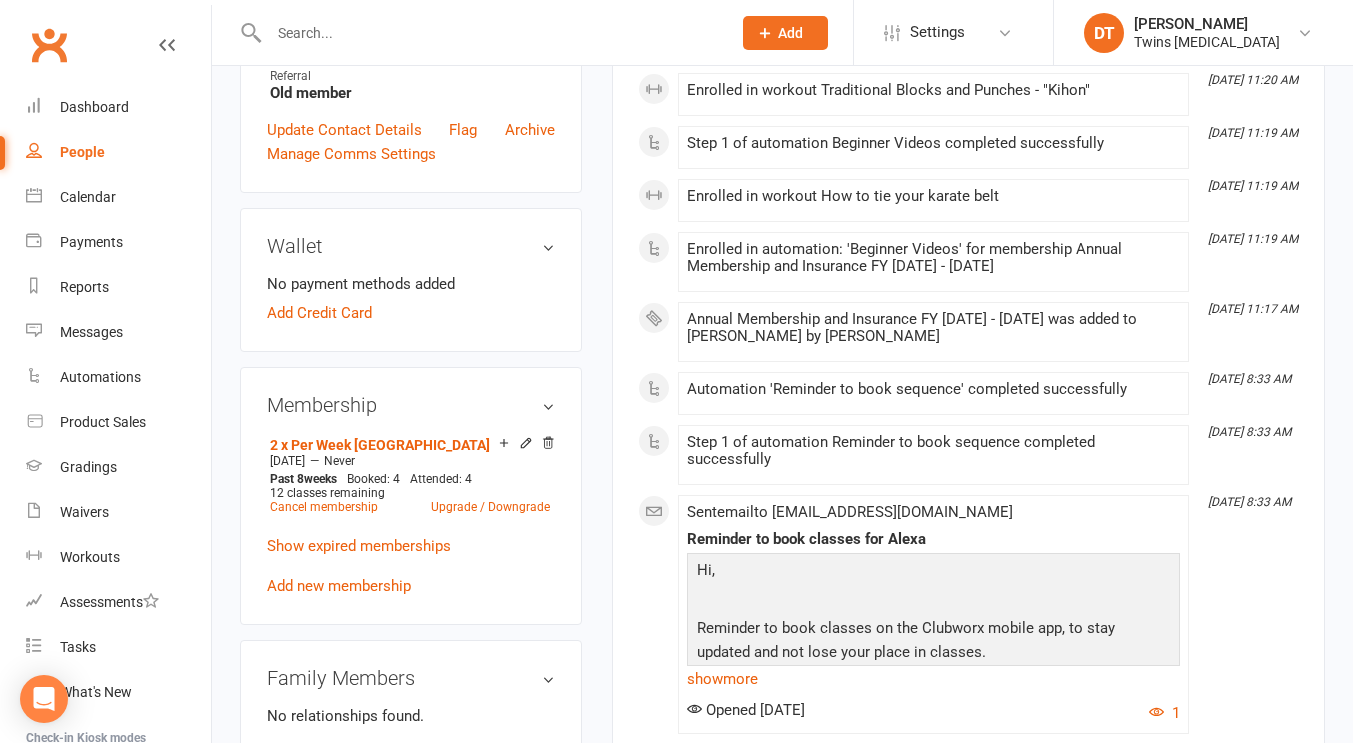 scroll, scrollTop: 856, scrollLeft: 0, axis: vertical 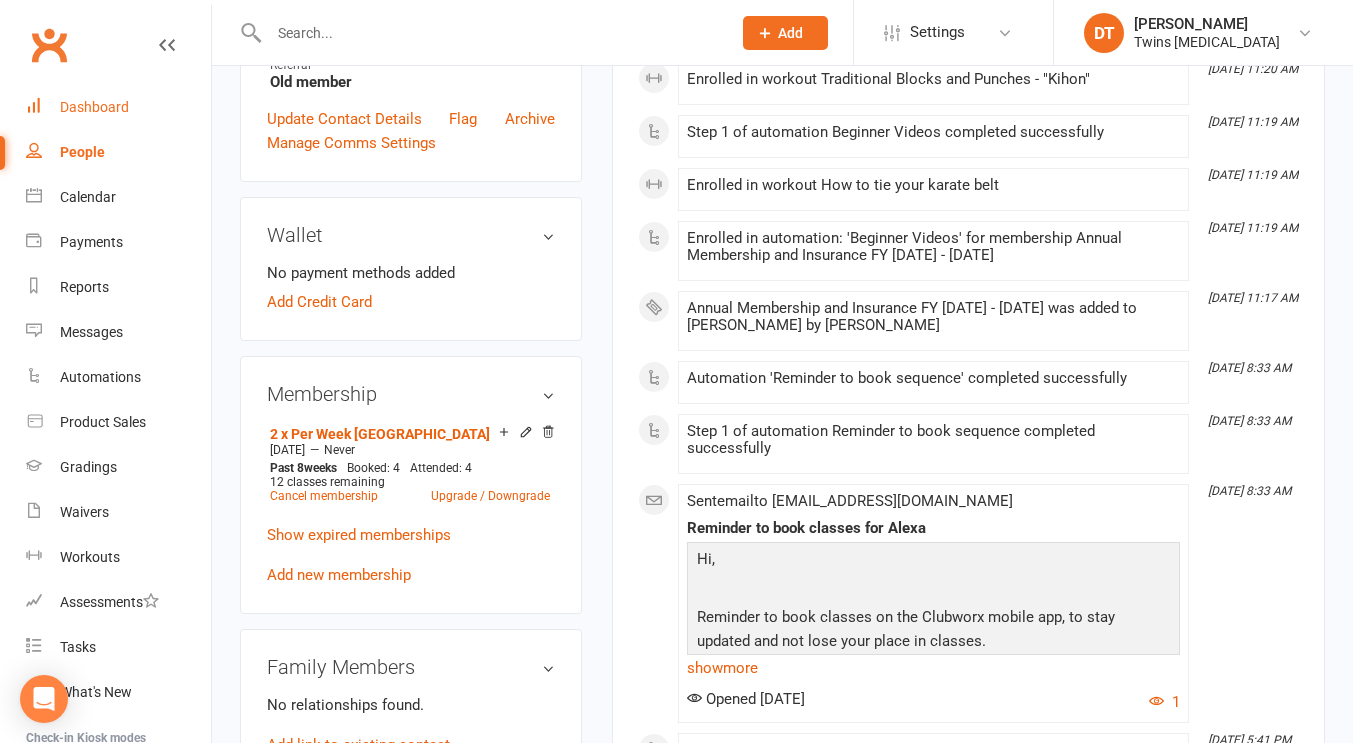 click on "Dashboard" at bounding box center [94, 107] 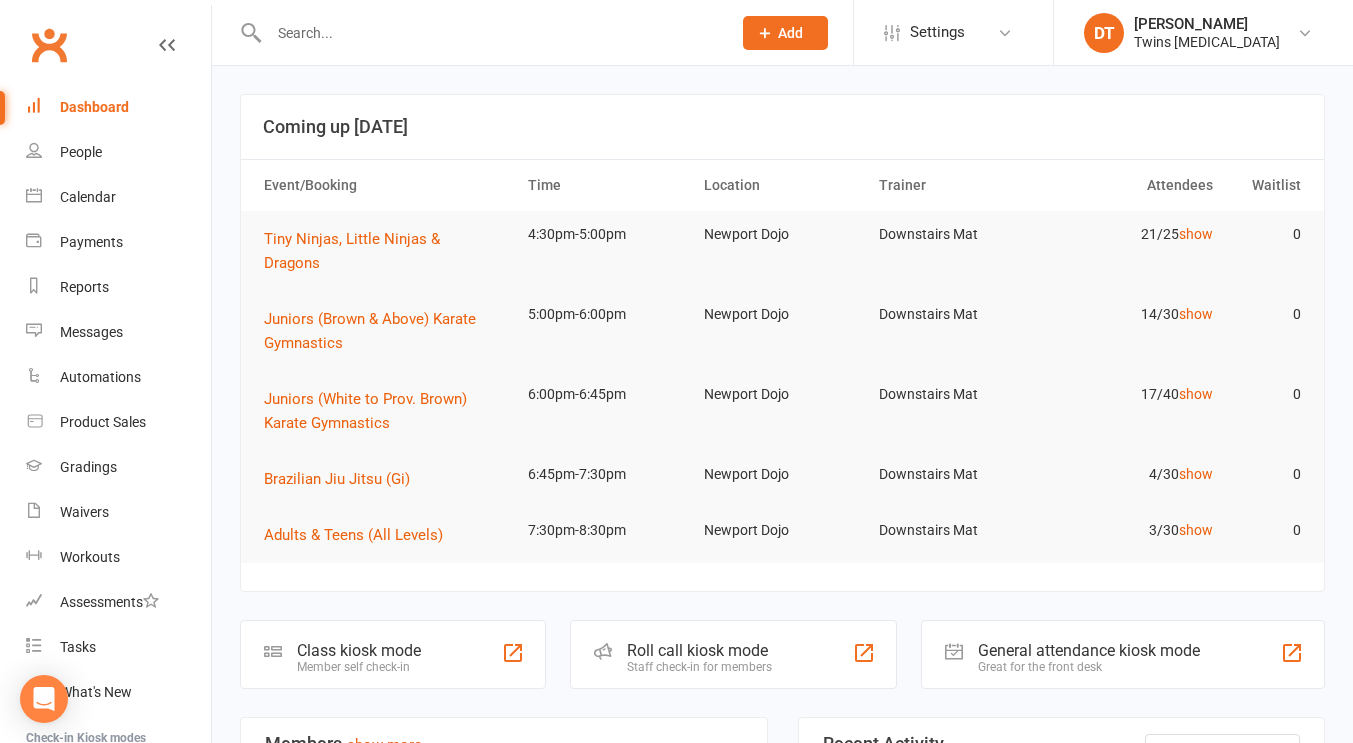 click at bounding box center [490, 33] 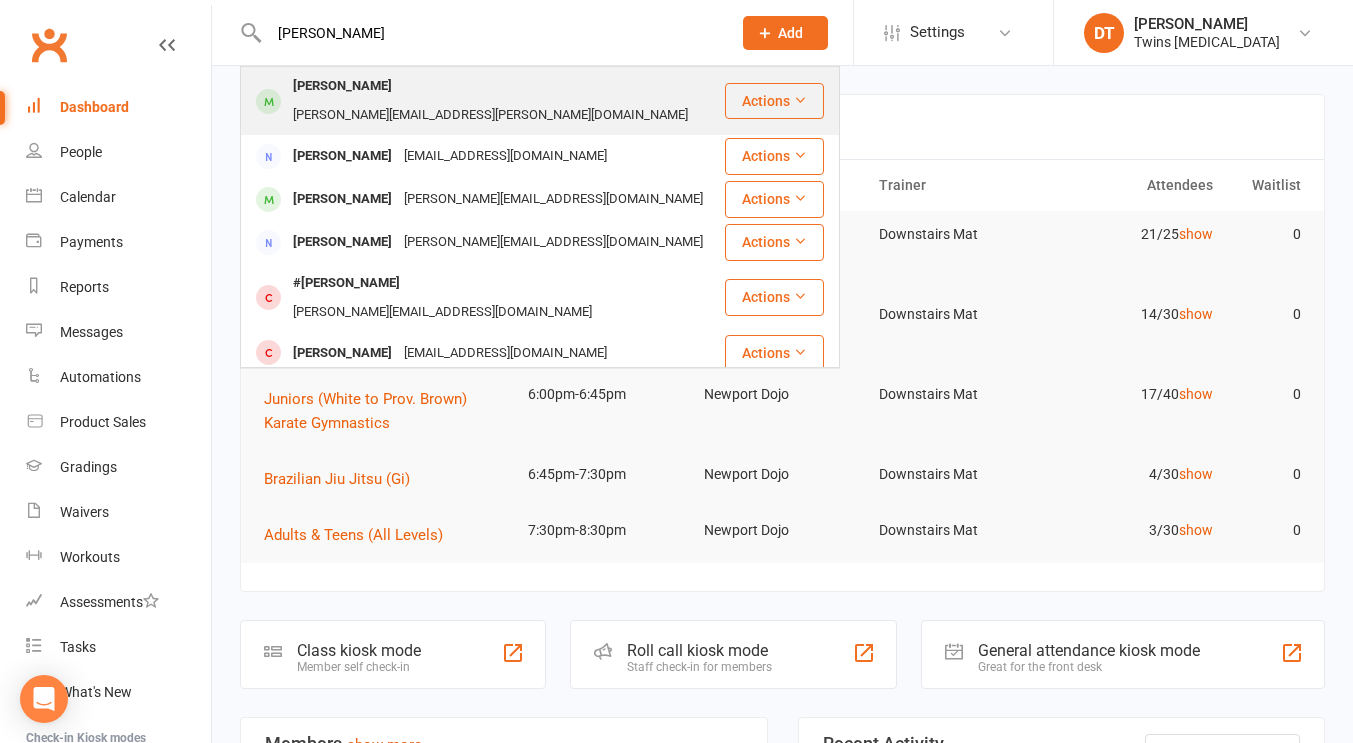 type on "max russ" 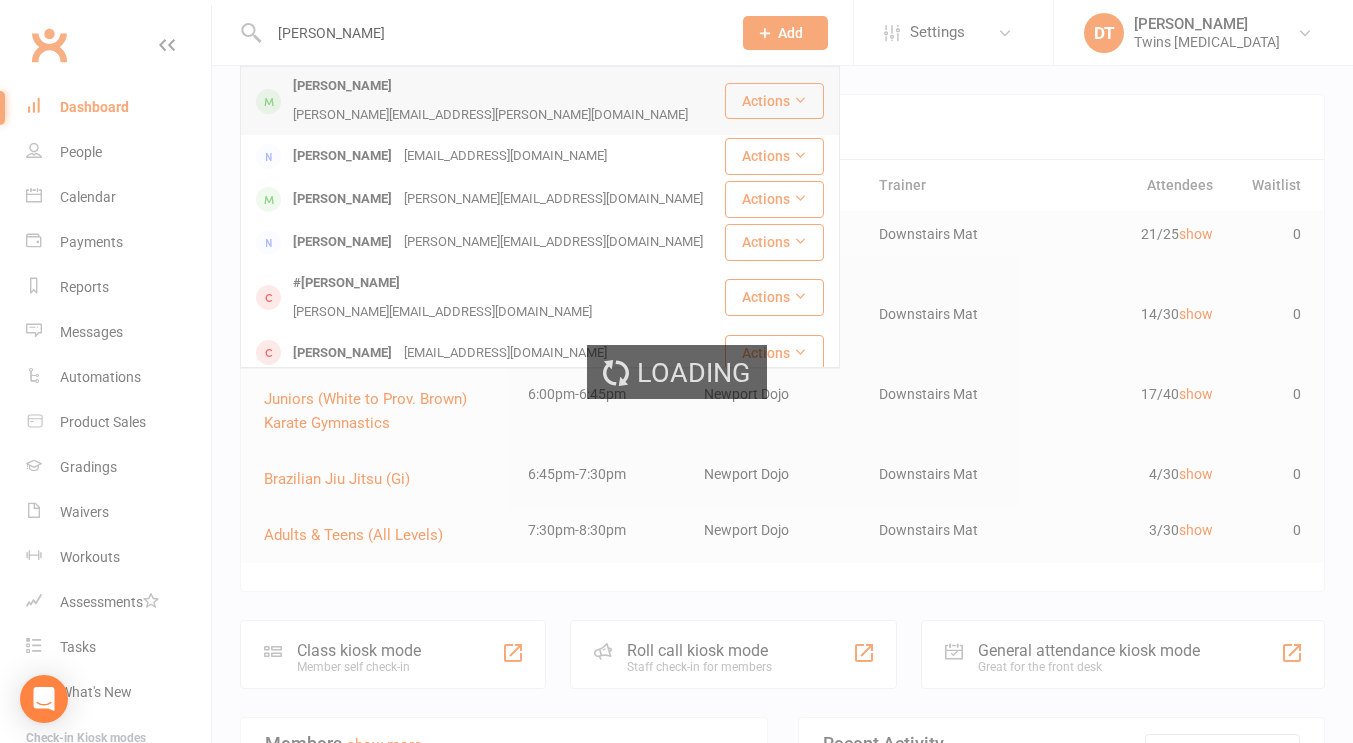 type 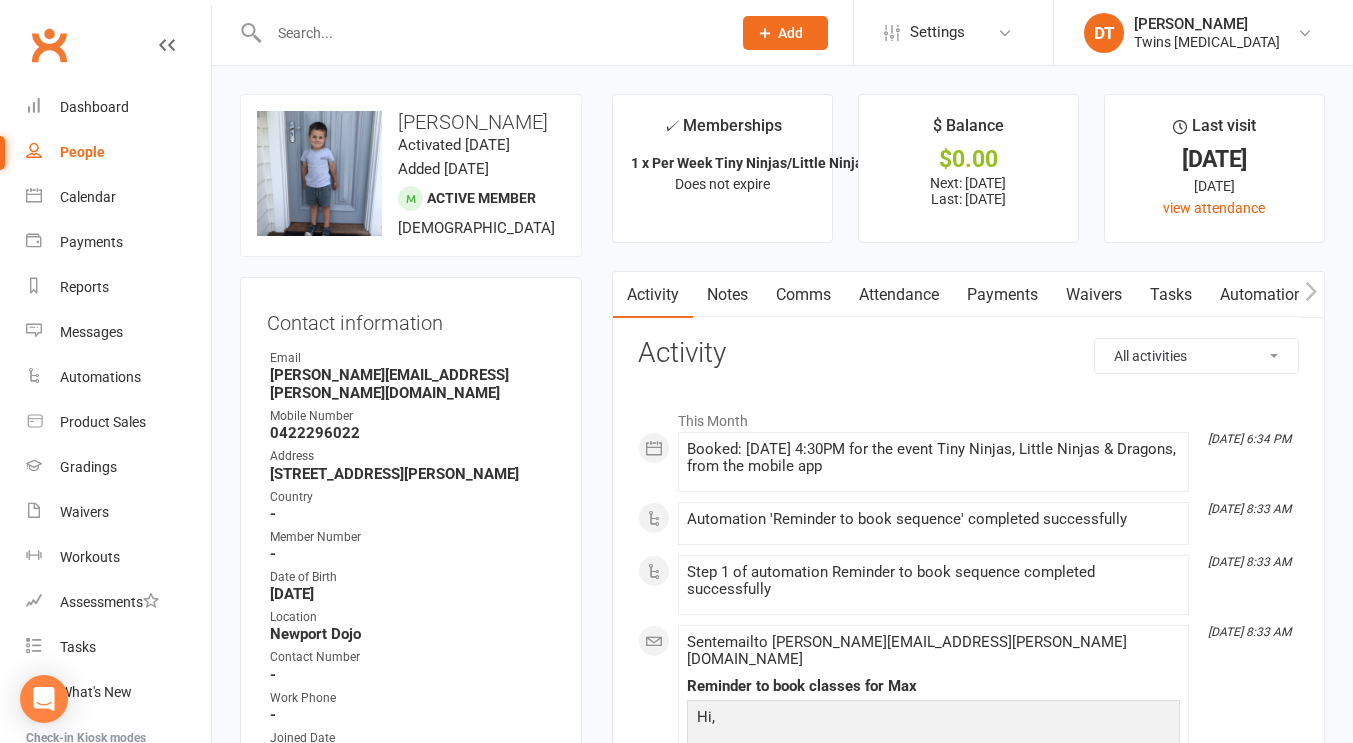 click on "Attendance" at bounding box center (899, 295) 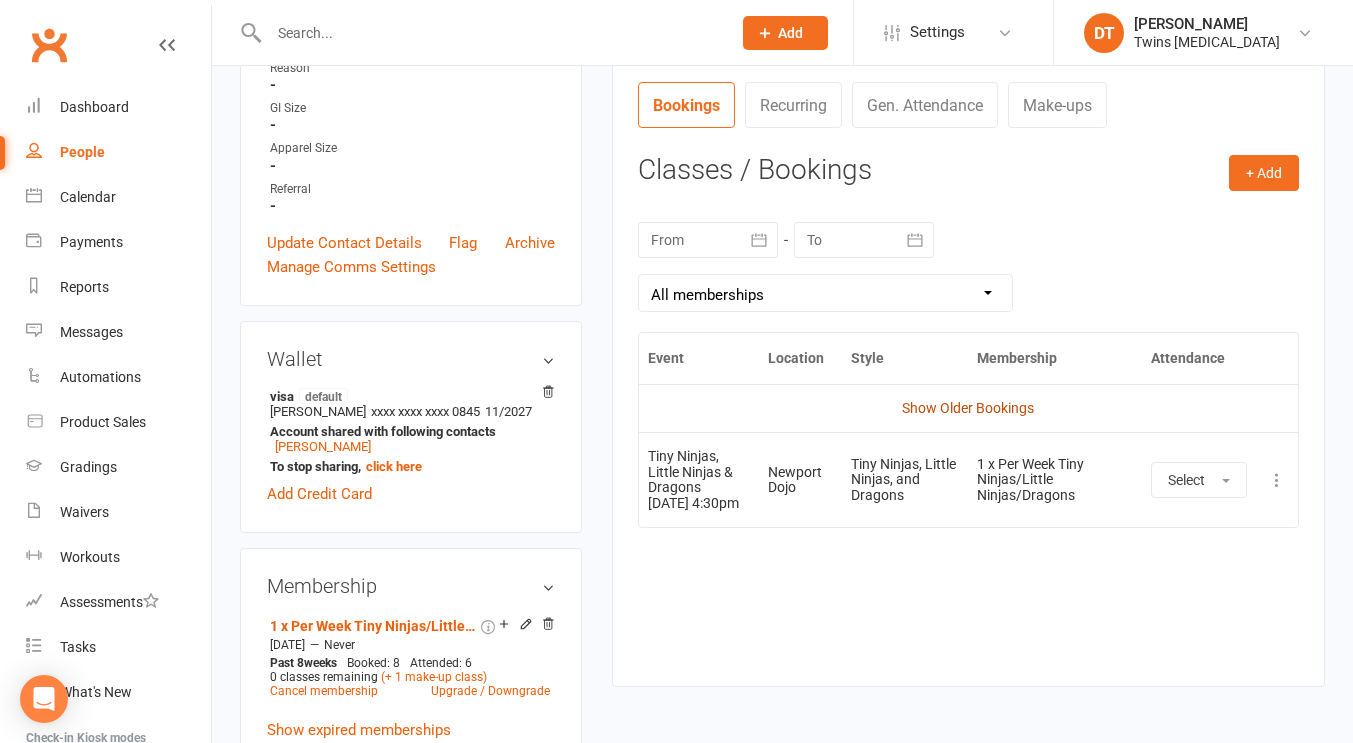 scroll, scrollTop: 751, scrollLeft: 0, axis: vertical 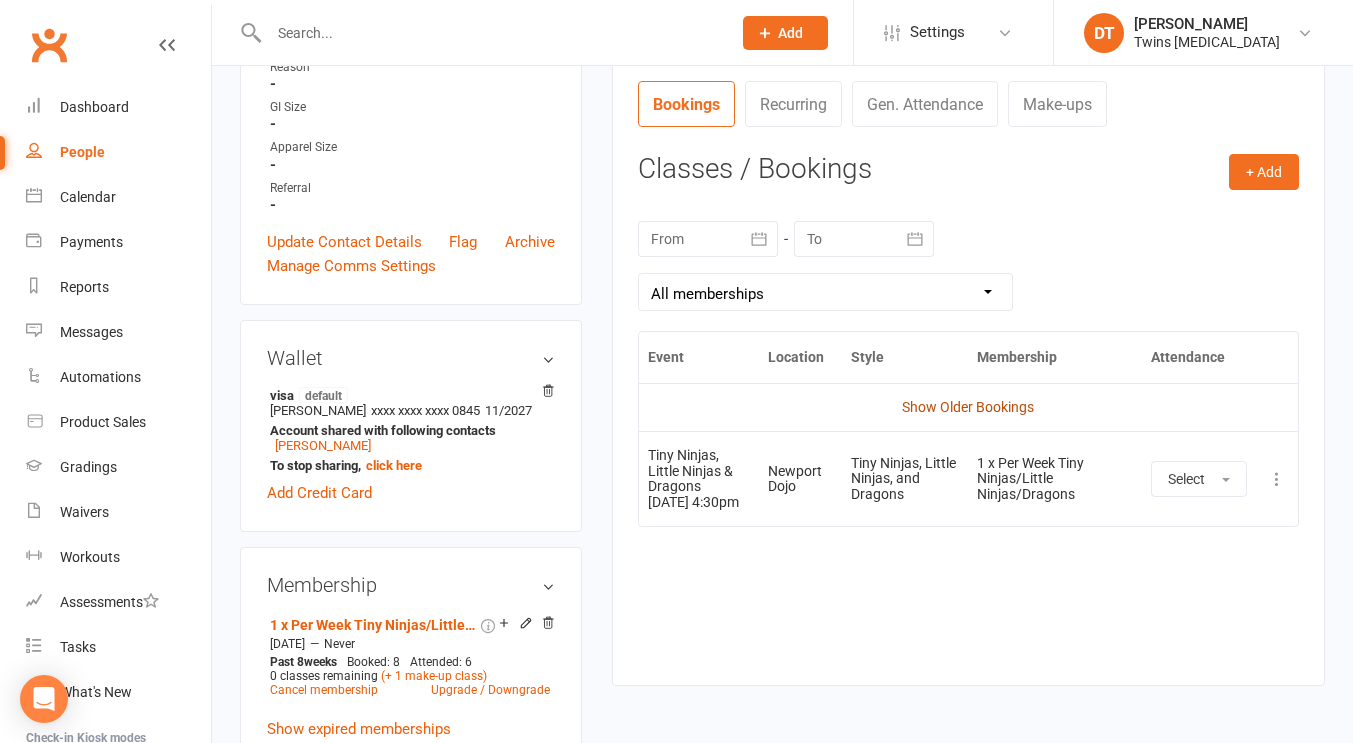 click on "Show Older Bookings" at bounding box center (968, 407) 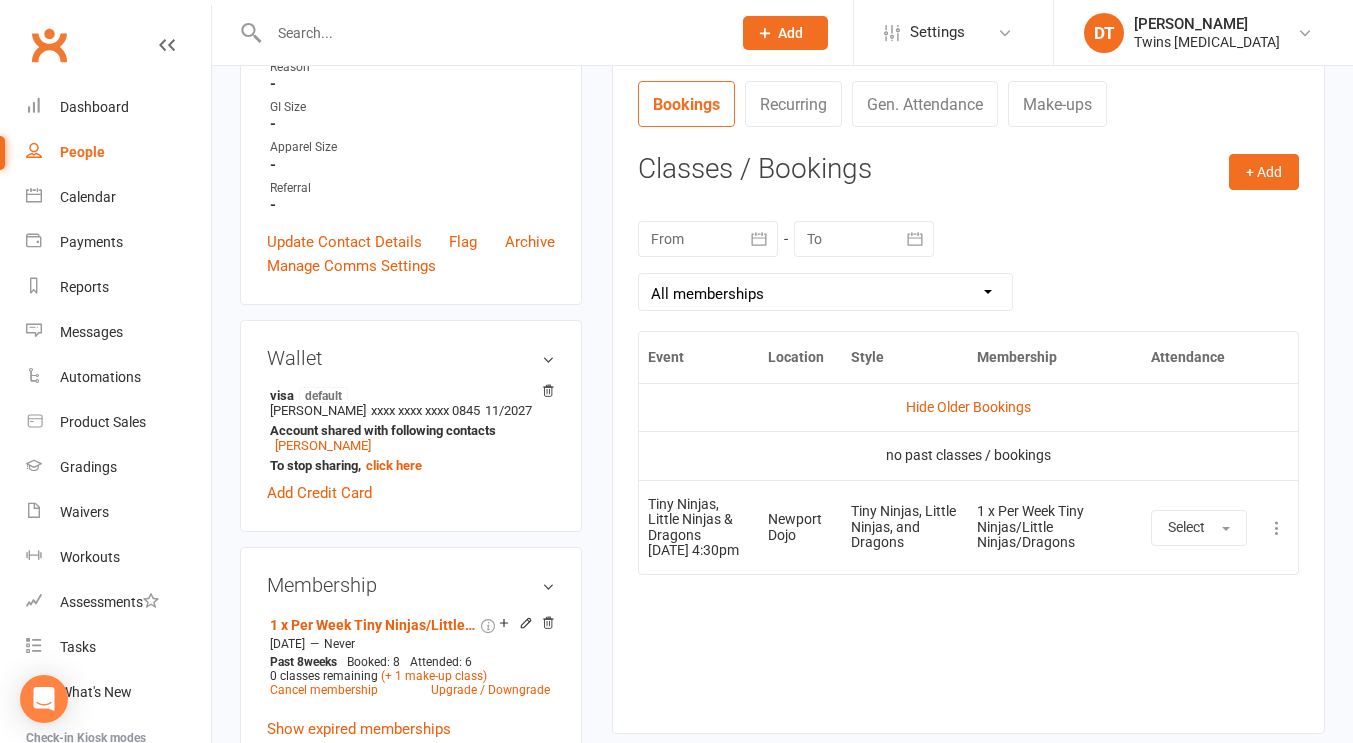 scroll, scrollTop: 976, scrollLeft: 0, axis: vertical 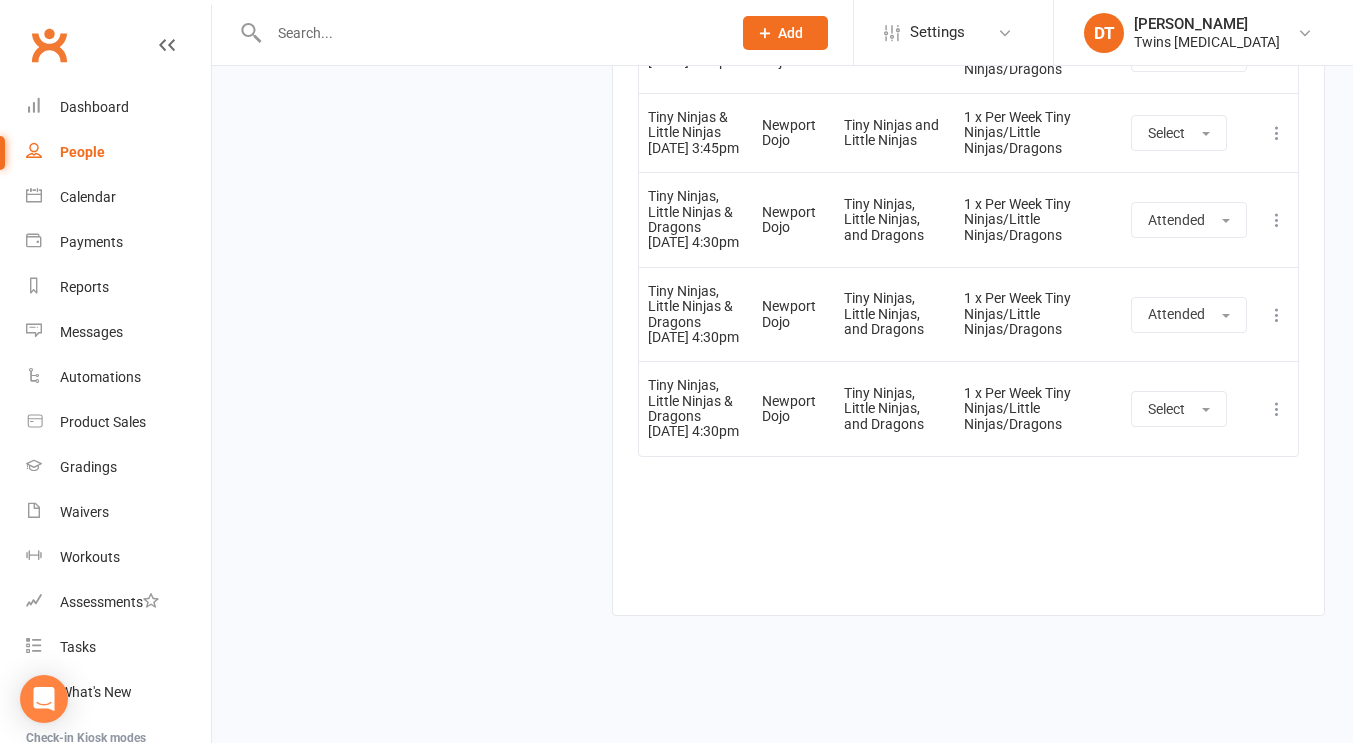 click on "Activity Notes Comms Attendance Payments Waivers Tasks Automations Workouts Gradings / Promotions Mobile App Credit balance
Attendance Number of visits past 12 months Oct Jan Apr Month Aug Jul  0  1  2  3  4  5 Export CSV Total visits since joining:  35 Last seen:  8 Jul 2025 Bookings Recurring Gen. Attendance Make-ups + Add Book Event Add Appointment Book a Friend Classes / Bookings
July 2025
Sun Mon Tue Wed Thu Fri Sat
27
29
30
01
02
03
04
05
28
06
07
08
09
10
11
12
29
13
14
15
16
17
18
19" at bounding box center (968, -1460) 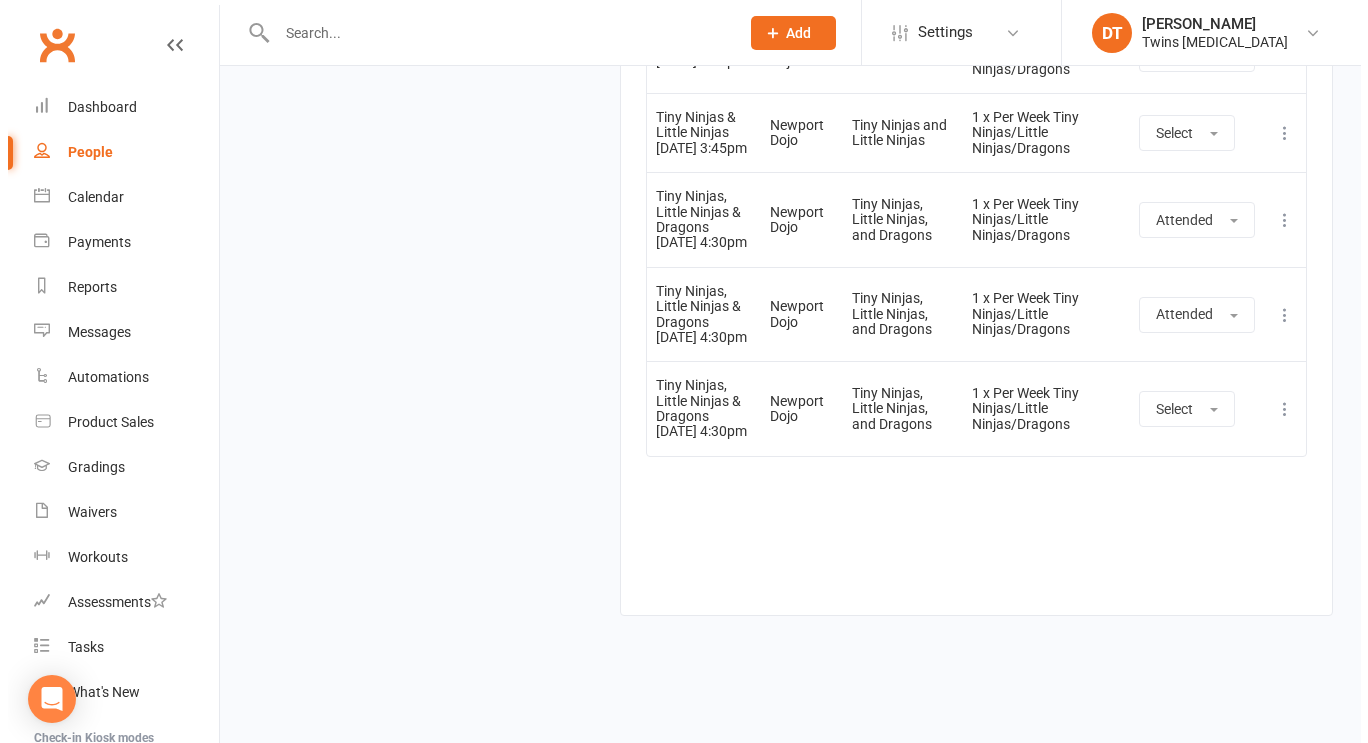 scroll, scrollTop: 3897, scrollLeft: 0, axis: vertical 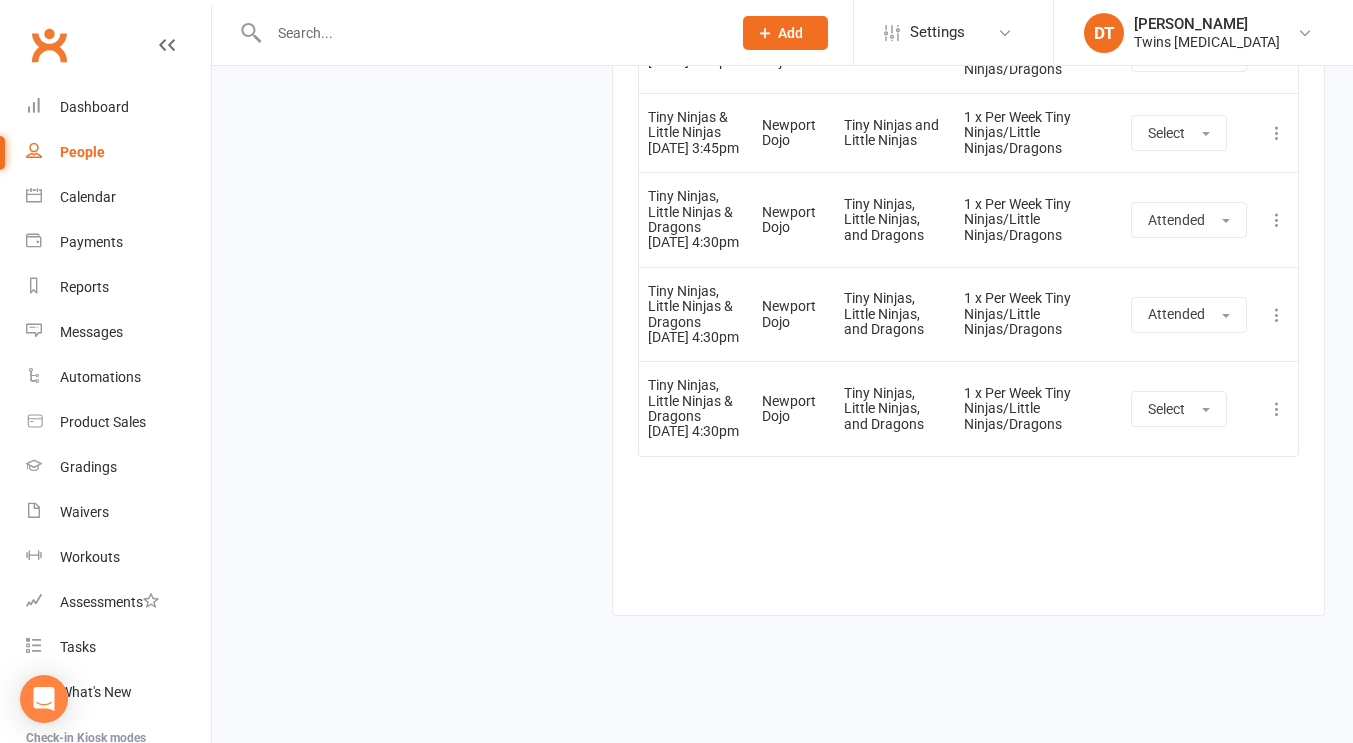 click at bounding box center [1277, 133] 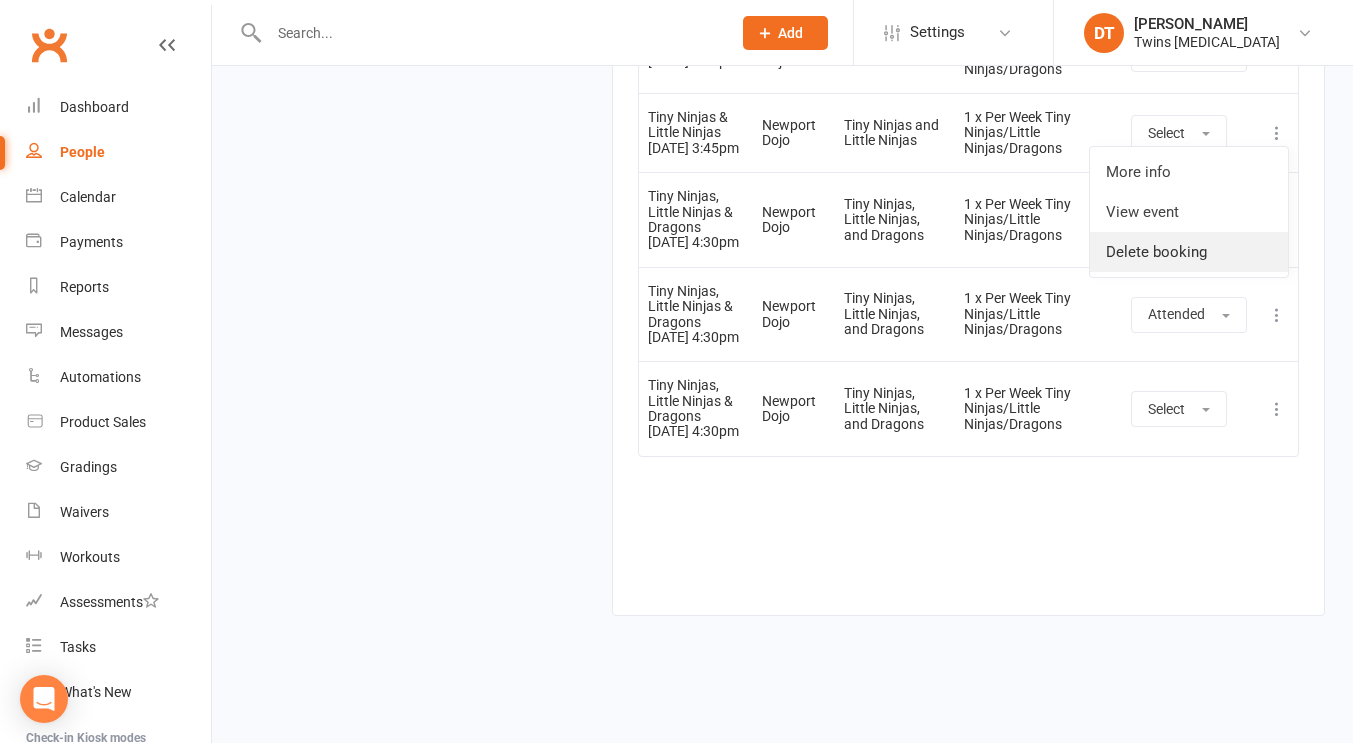 click on "Delete booking" at bounding box center (1189, 252) 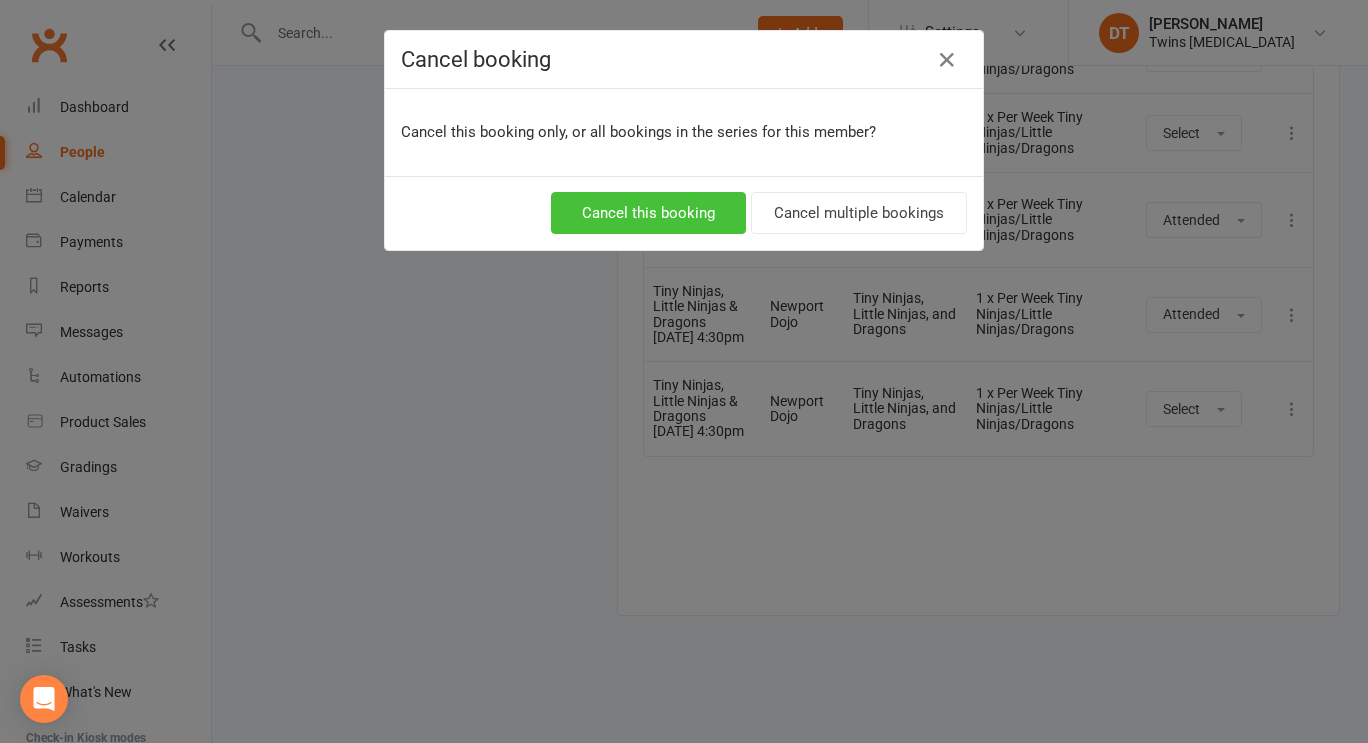click on "Cancel this booking" at bounding box center (648, 213) 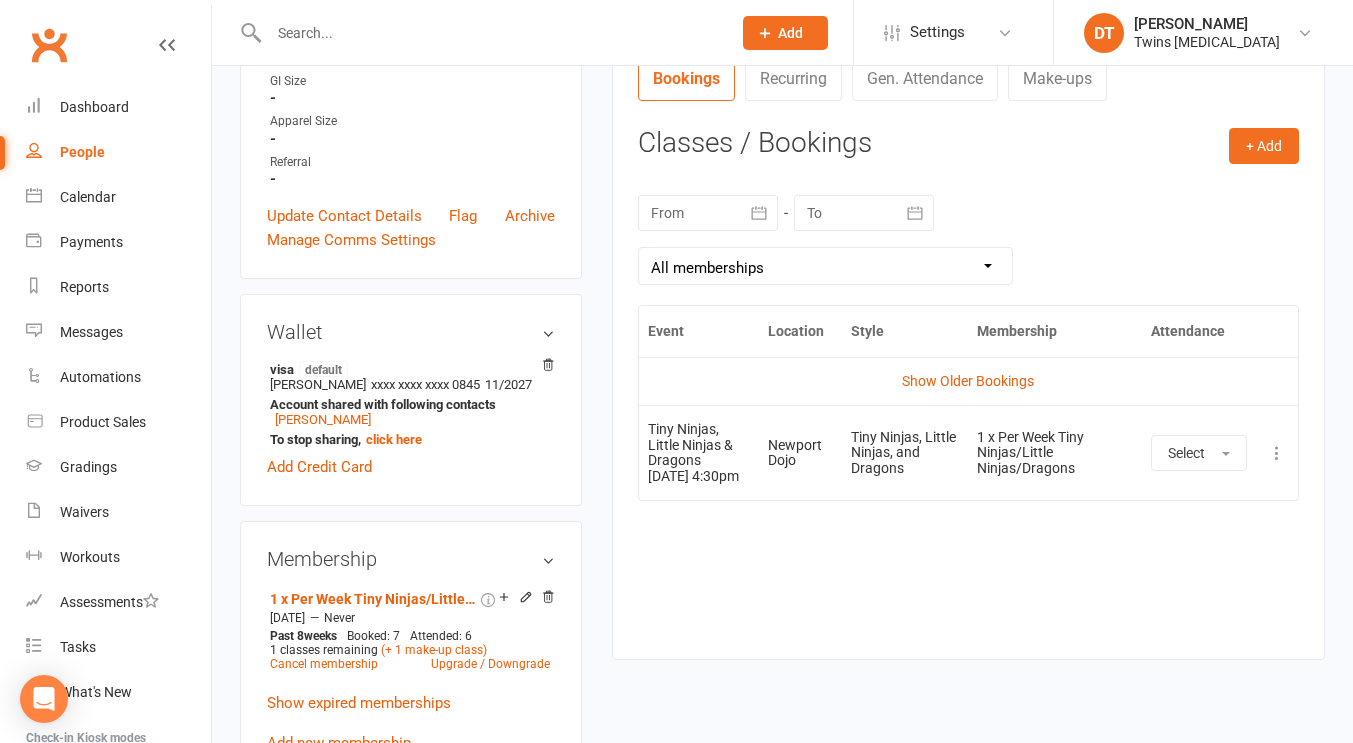 scroll, scrollTop: 891, scrollLeft: 0, axis: vertical 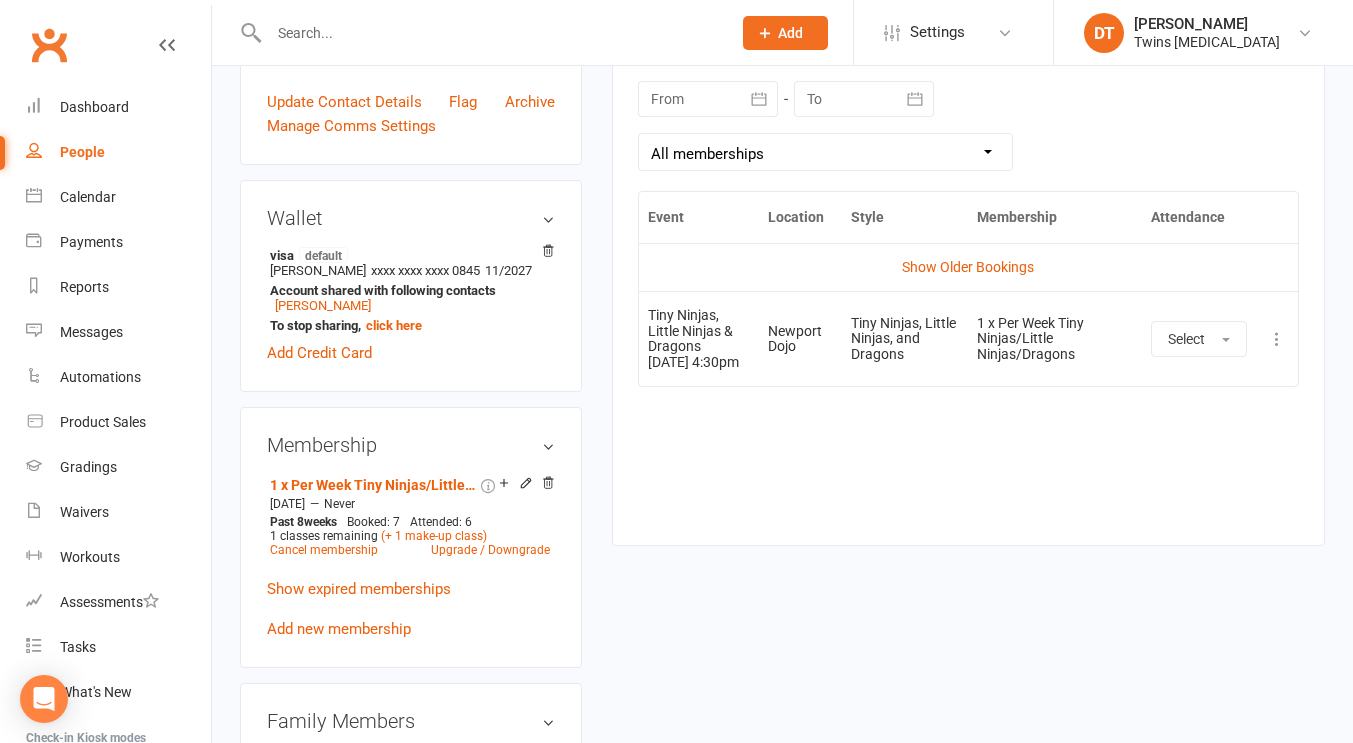 click on "Event Location Style Membership Attendance Show Older Bookings Tiny Ninjas, Little Ninjas & Dragons 10 Jul 2025 4:30pm Newport Dojo Tiny Ninjas, Little Ninjas, and Dragons 1 x Per Week Tiny Ninjas/Little Ninjas/Dragons
Select
More info View event Remove booking" at bounding box center (968, 353) 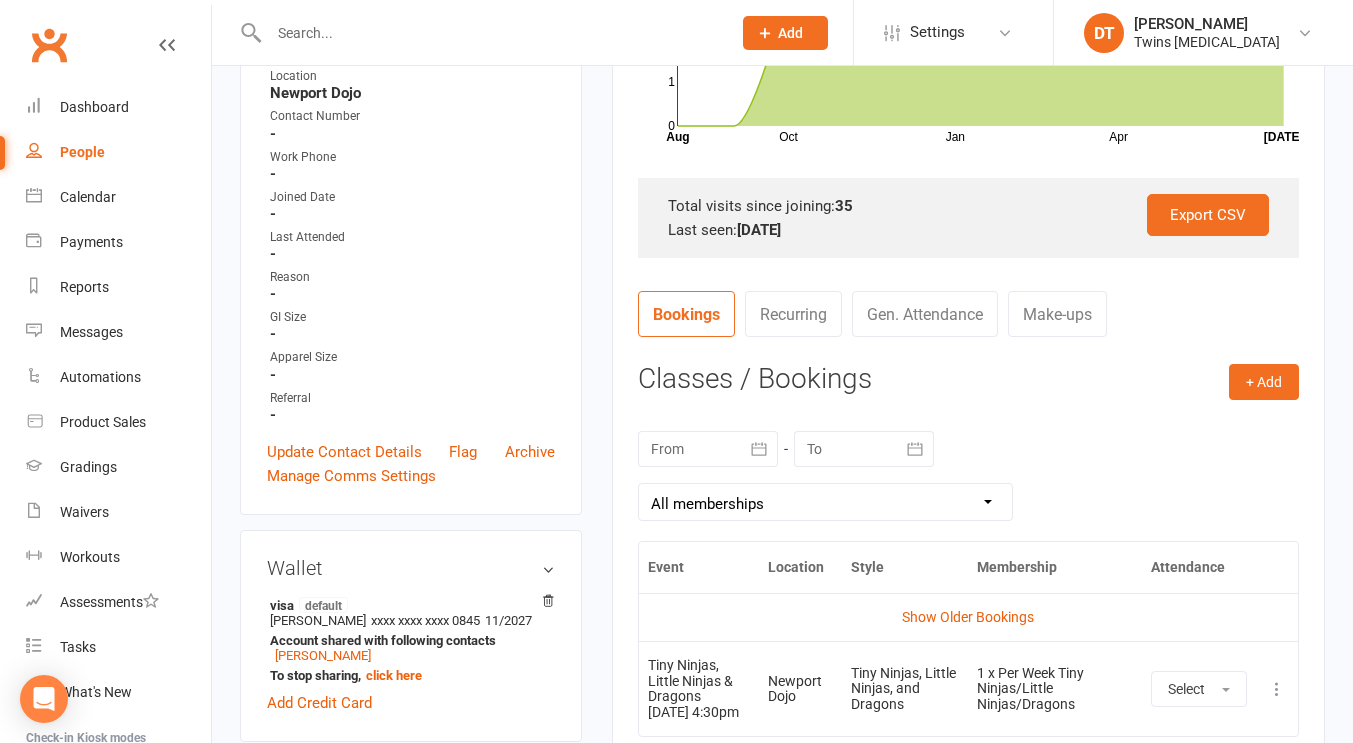 scroll, scrollTop: 0, scrollLeft: 0, axis: both 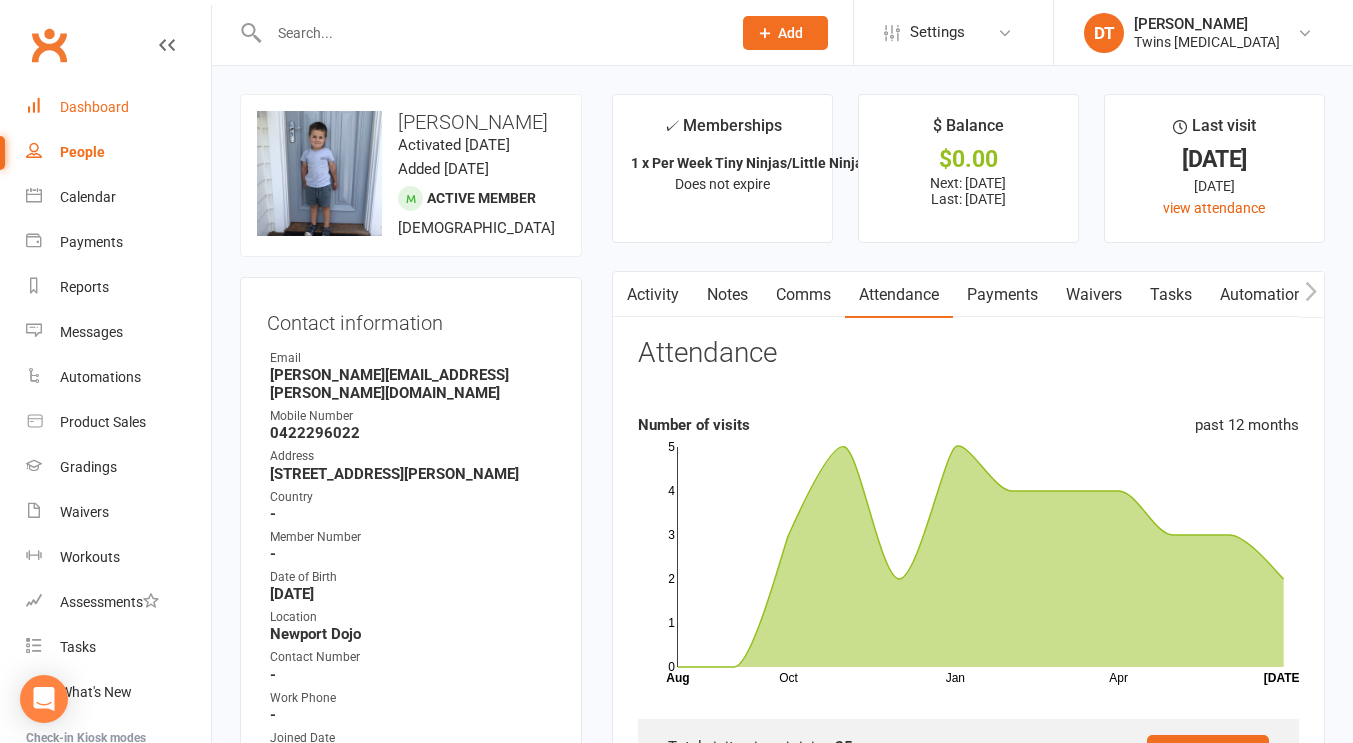 click on "Dashboard" at bounding box center [94, 107] 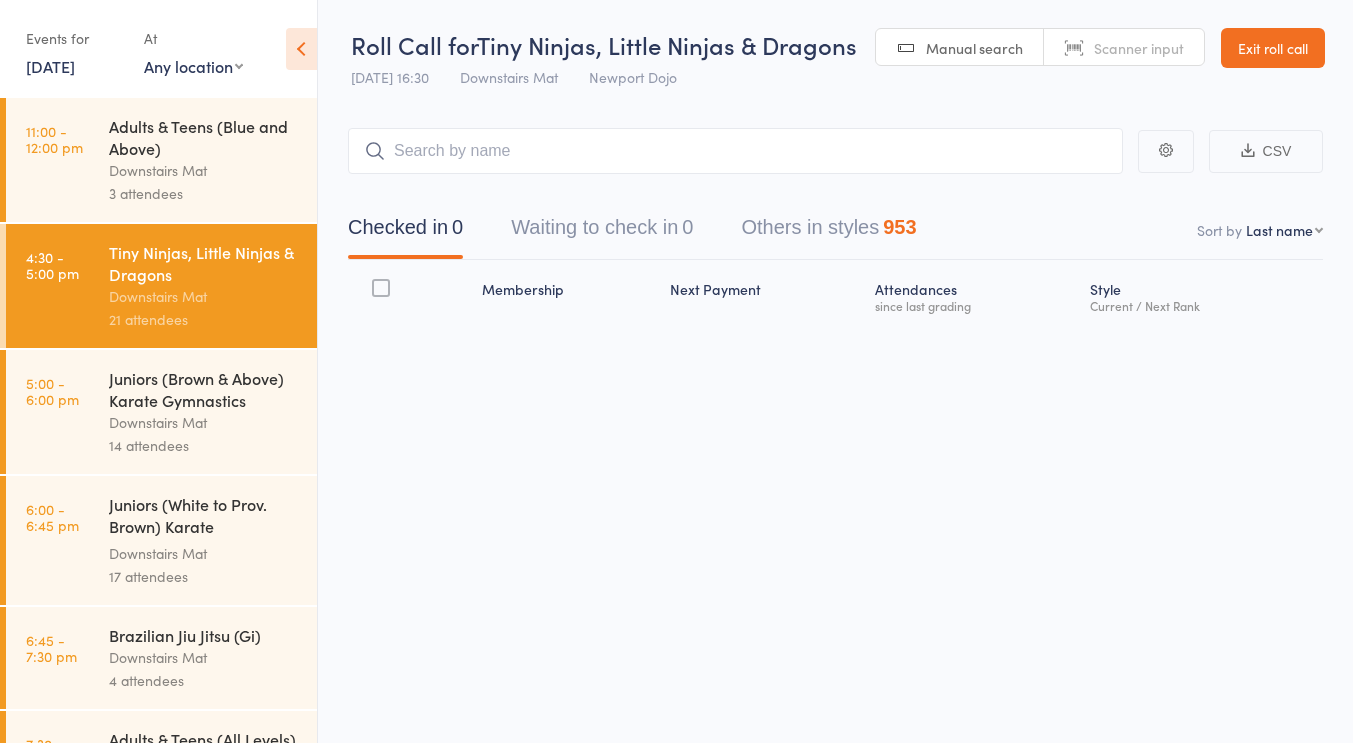 scroll, scrollTop: 0, scrollLeft: 0, axis: both 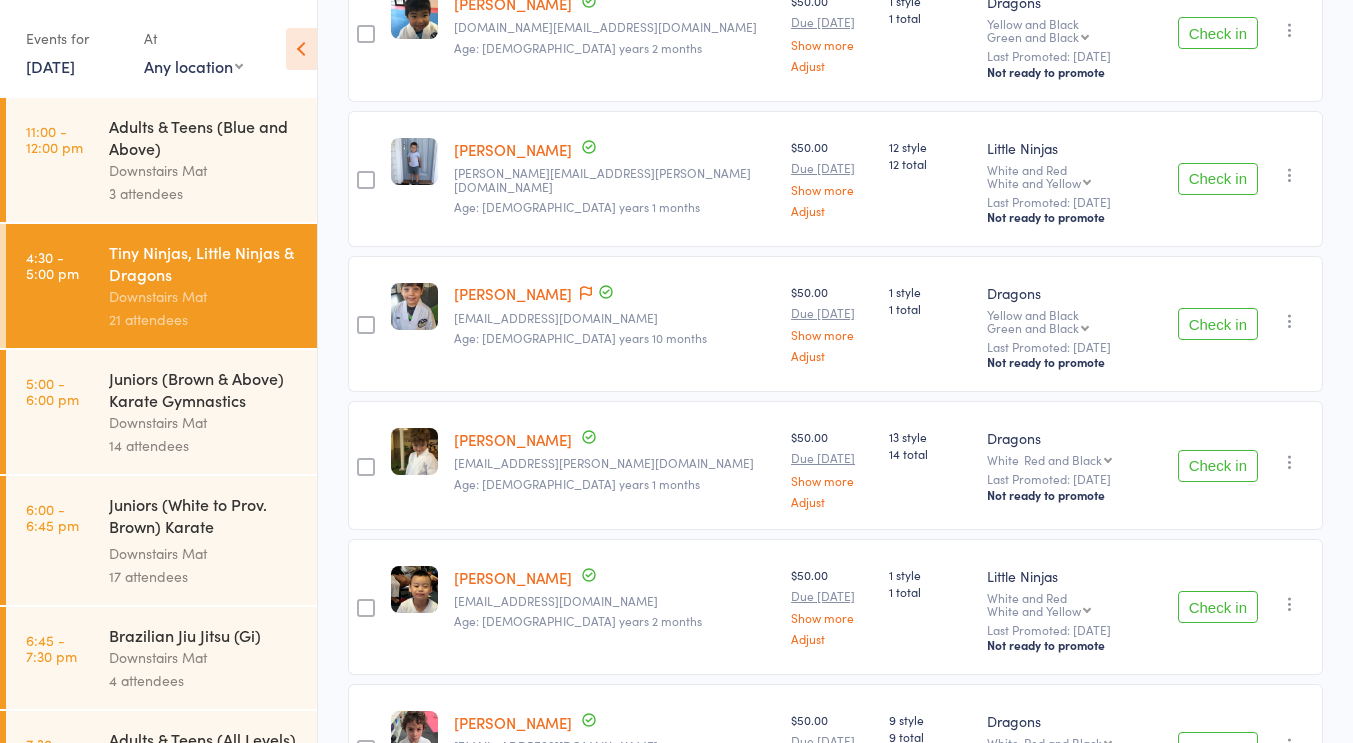 click on "Juniors (Brown & Above) Karate Gymnastics" at bounding box center (204, 389) 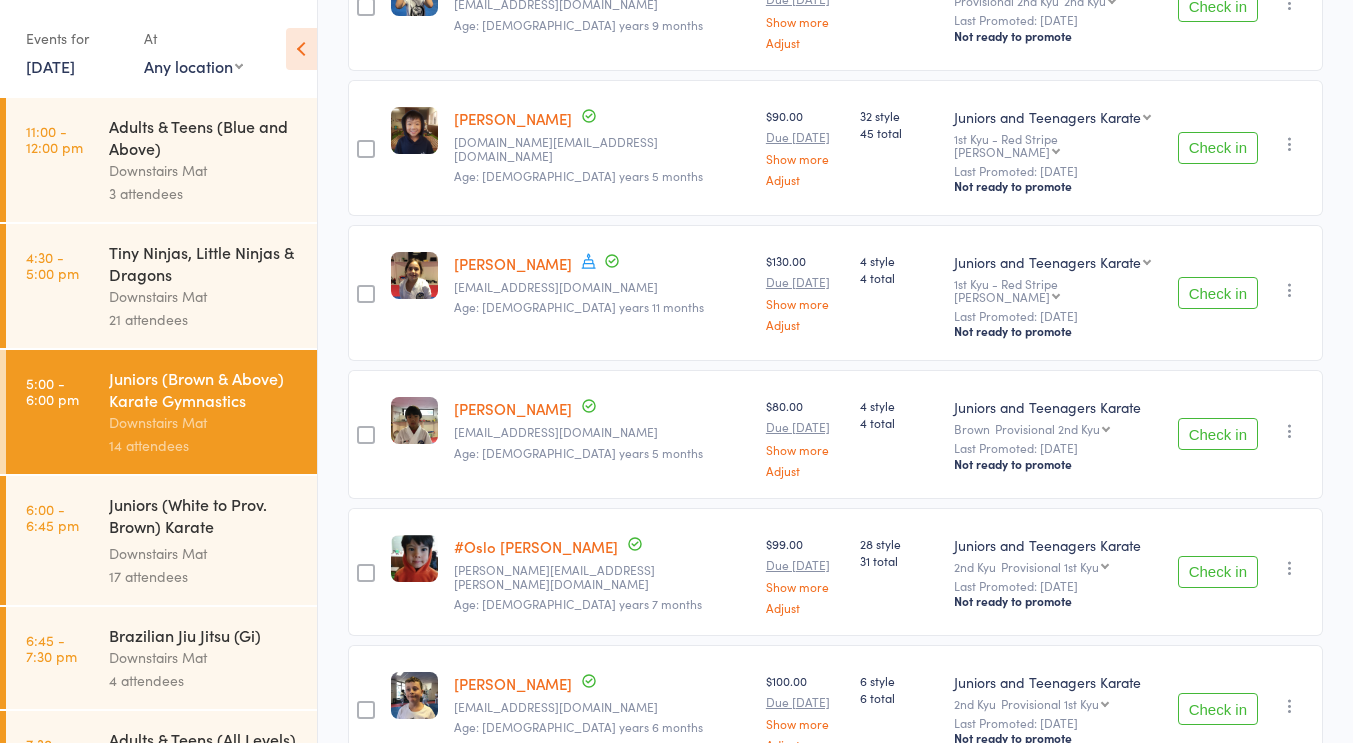 scroll, scrollTop: 1576, scrollLeft: 0, axis: vertical 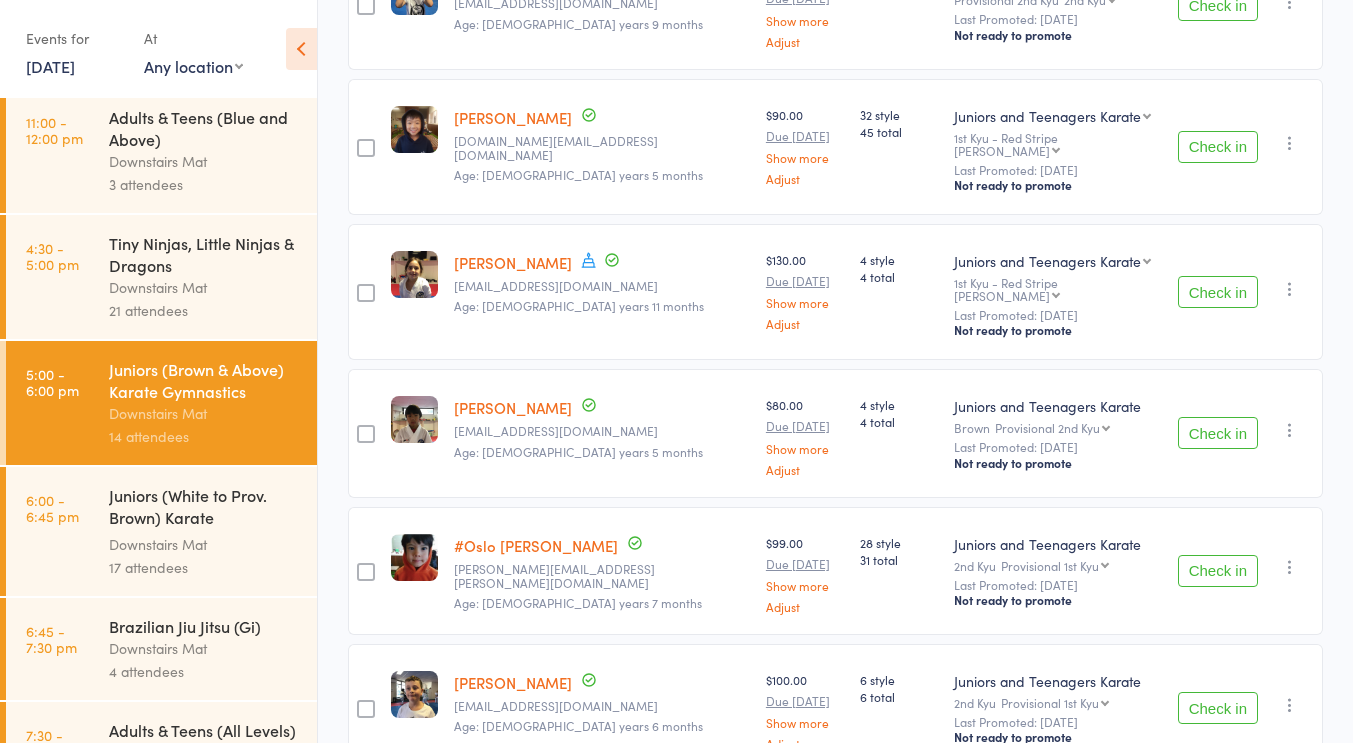 click on "Juniors (White to Prov. Brown) Karate Gymnastics" at bounding box center [204, 508] 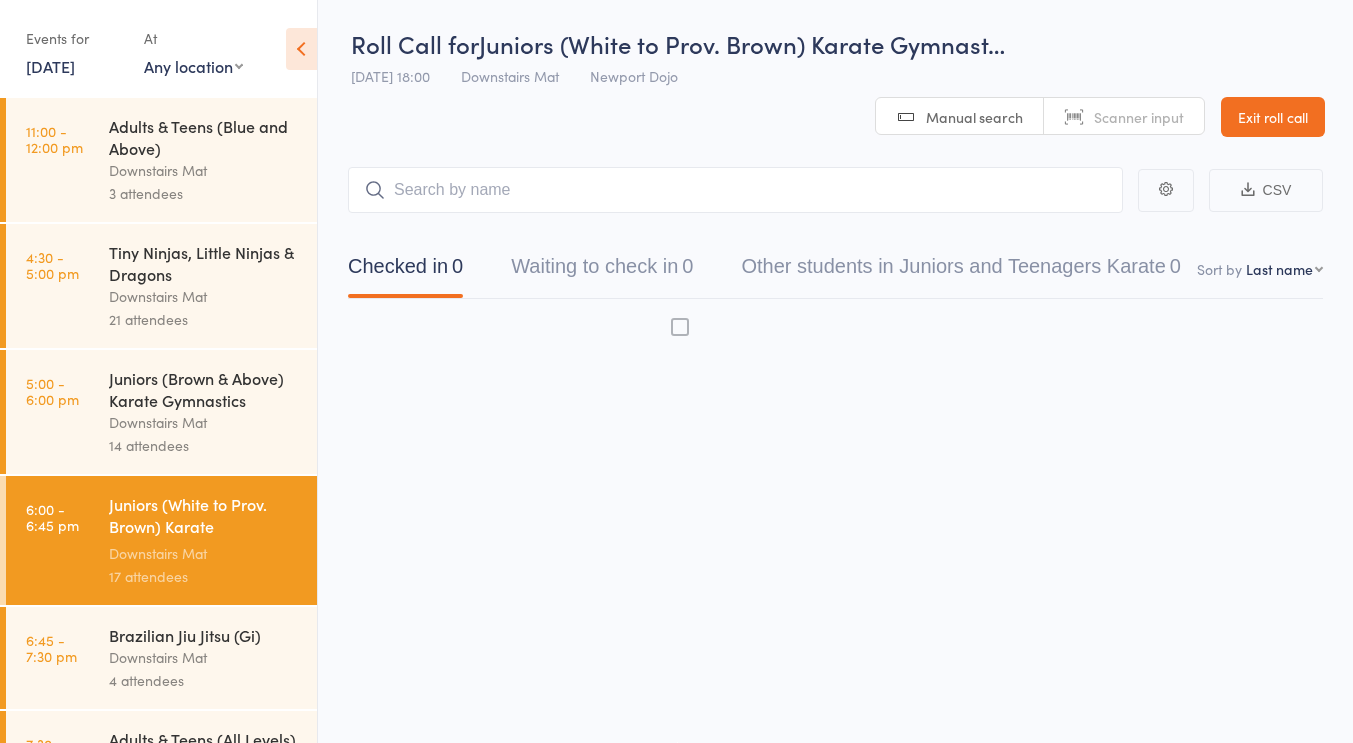 scroll, scrollTop: 1, scrollLeft: 0, axis: vertical 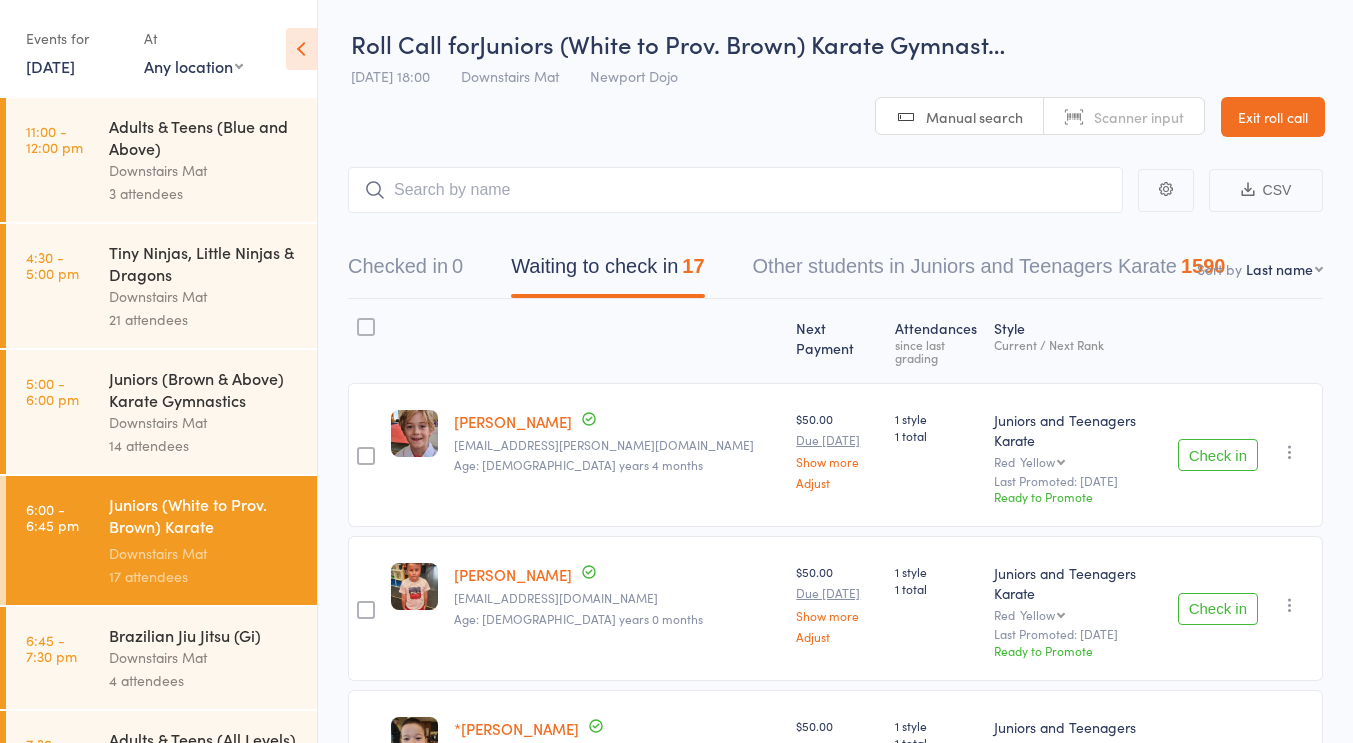 click on "Downstairs Mat" at bounding box center (204, 422) 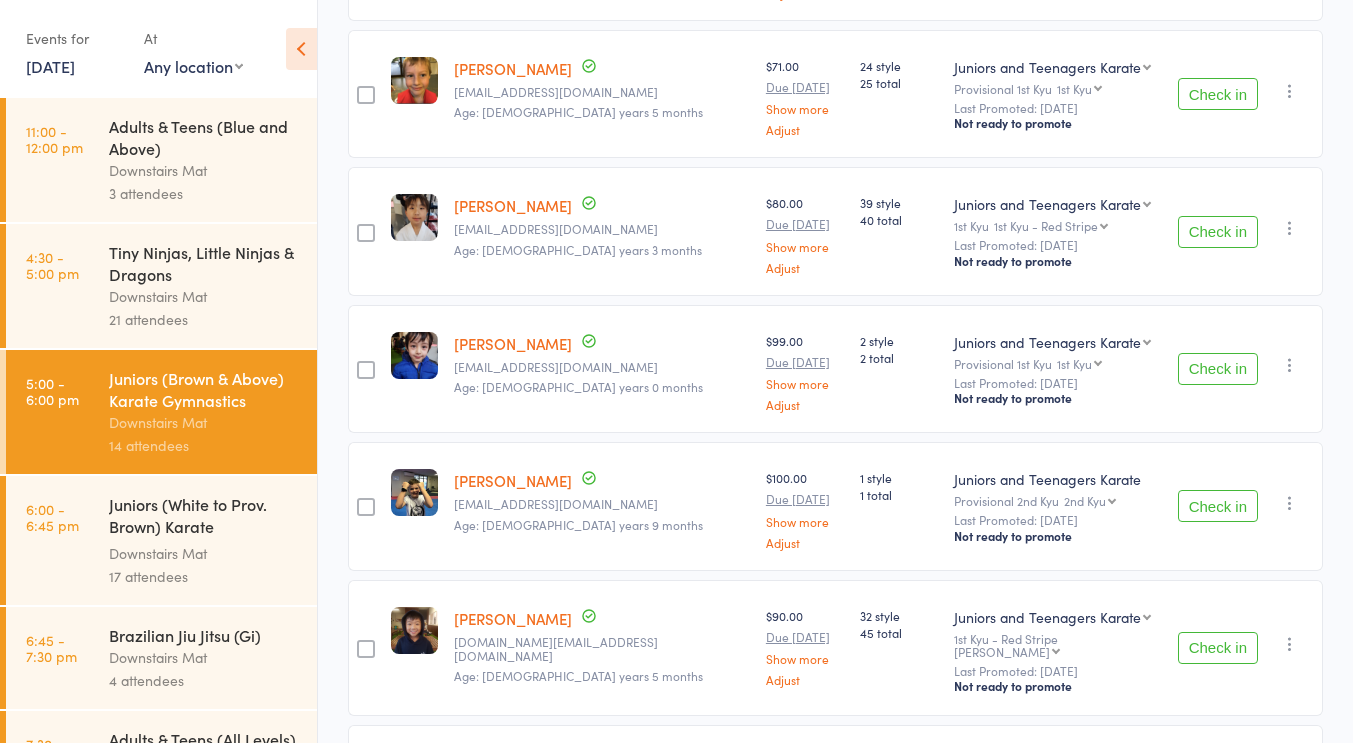 scroll, scrollTop: 1289, scrollLeft: 0, axis: vertical 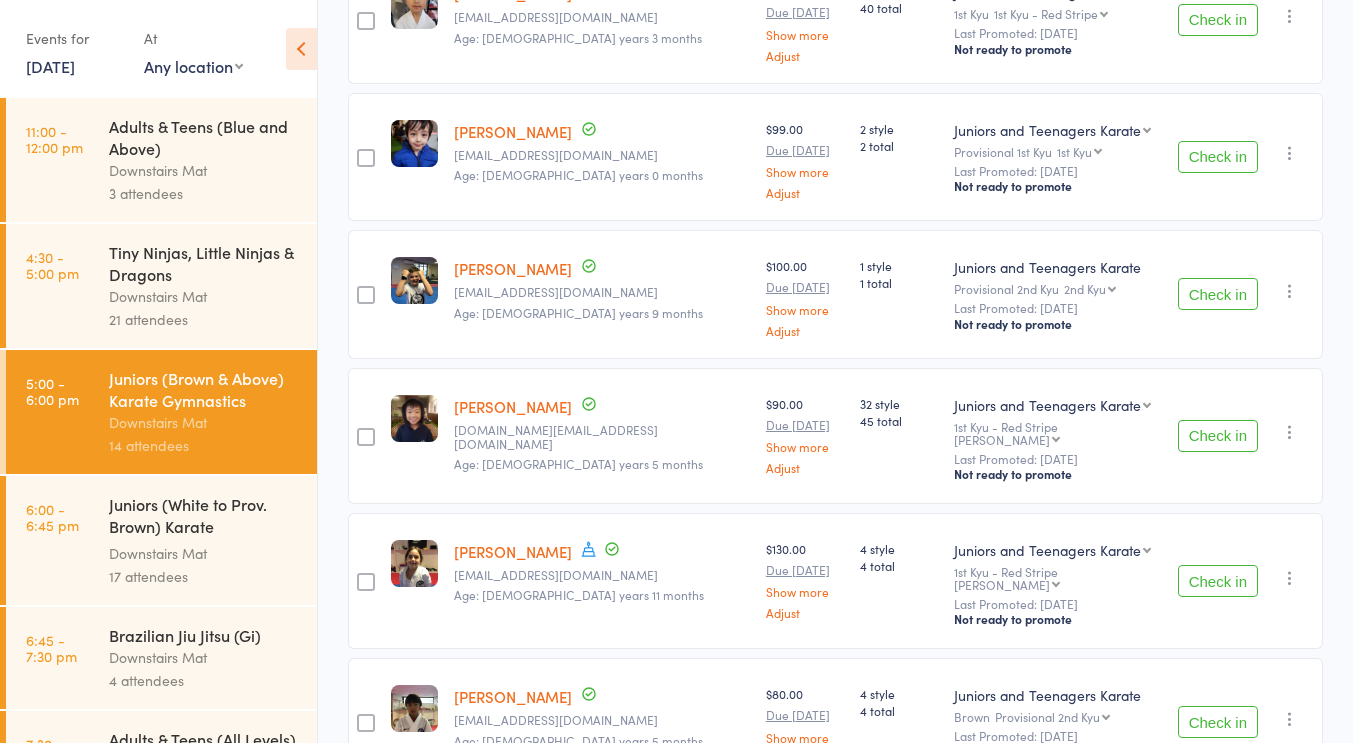 click on "Next Payment Atten­dances since last grading Style Current / Next Rank edit [PERSON_NAME]    [EMAIL_ADDRESS][DOMAIN_NAME] Age: [DEMOGRAPHIC_DATA] years 0 months $118.00 Due [DATE]  Show more Adjust 42 style 50 total Juniors and Teenagers Karate Juniors and Teenagers Karate Kids BJJ 1st Kyu - Red Stripe  Shodan Ho  Shodan Ho Shodan Ho - 2nd Level [PERSON_NAME] - 2nd Level Shodan - 3rd Level Shodan - 4th Level Last Promoted: [DATE] Not ready to promote Check in Check in Promote Send message Add Note Add Task Add Flag Remove Mark absent
edit [PERSON_NAME]    [EMAIL_ADDRESS][DOMAIN_NAME] Age: [DEMOGRAPHIC_DATA] years 0 months $100.00 Due [DATE]  Show more Adjust 3 style 3 total Juniors and Teenagers Karate 2nd Kyu  Provisional 1st Kyu  Provisional 1st Kyu 1st Kyu 1st Kyu - Red Stripe Shodan Ho Shodan Ho - 2nd Level Shodan Shodan - 2nd Level Shodan - 3rd Level Shodan - 4th Level Last Promoted: [DATE] Not ready to promote Check in Check in Promote Send message Add Note Add Task Add Flag Remove [PERSON_NAME] absent
edit [PERSON_NAME]    $100.00" at bounding box center [835, 40] 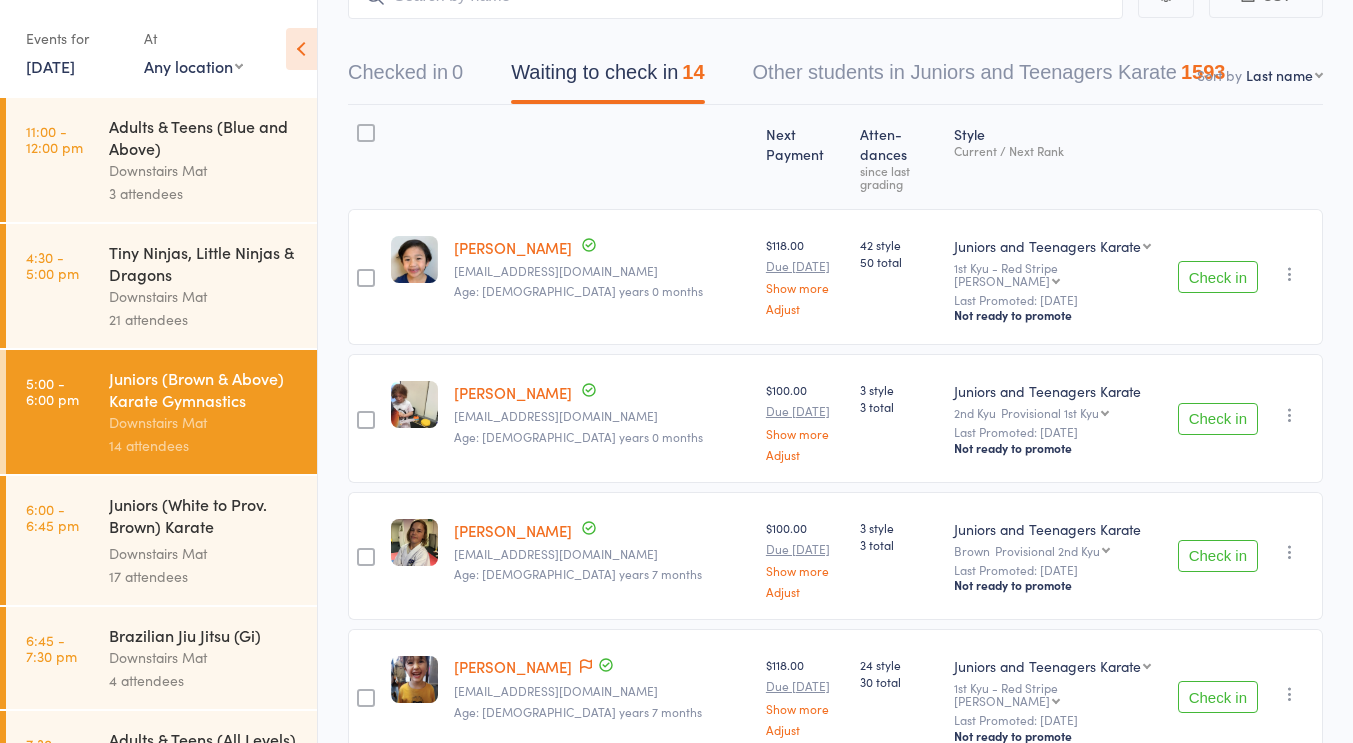 scroll, scrollTop: 0, scrollLeft: 0, axis: both 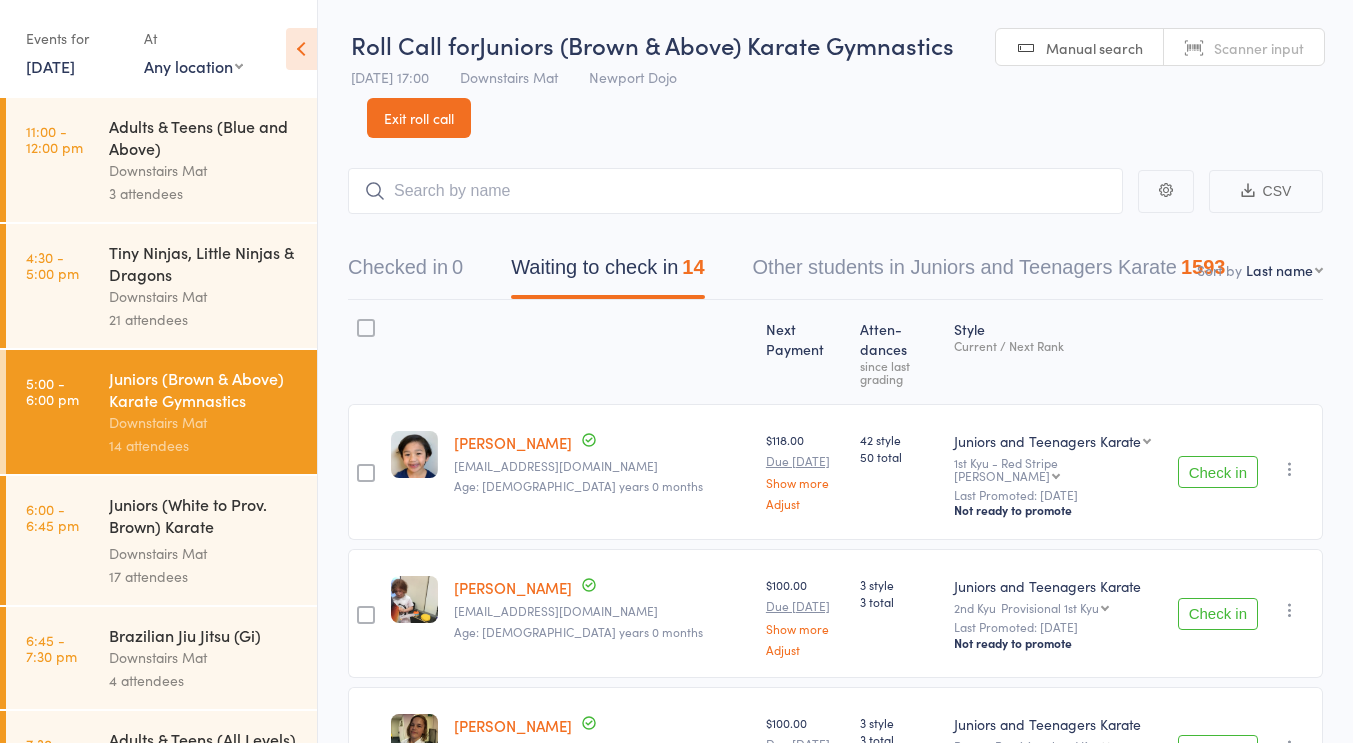 click on "Roll Call for  Juniors (Brown & Above) Karate Gymnastics [DATE] 17:00  Downstairs Mat  Newport Dojo  Manual search Scanner input Exit roll call" at bounding box center (835, 69) 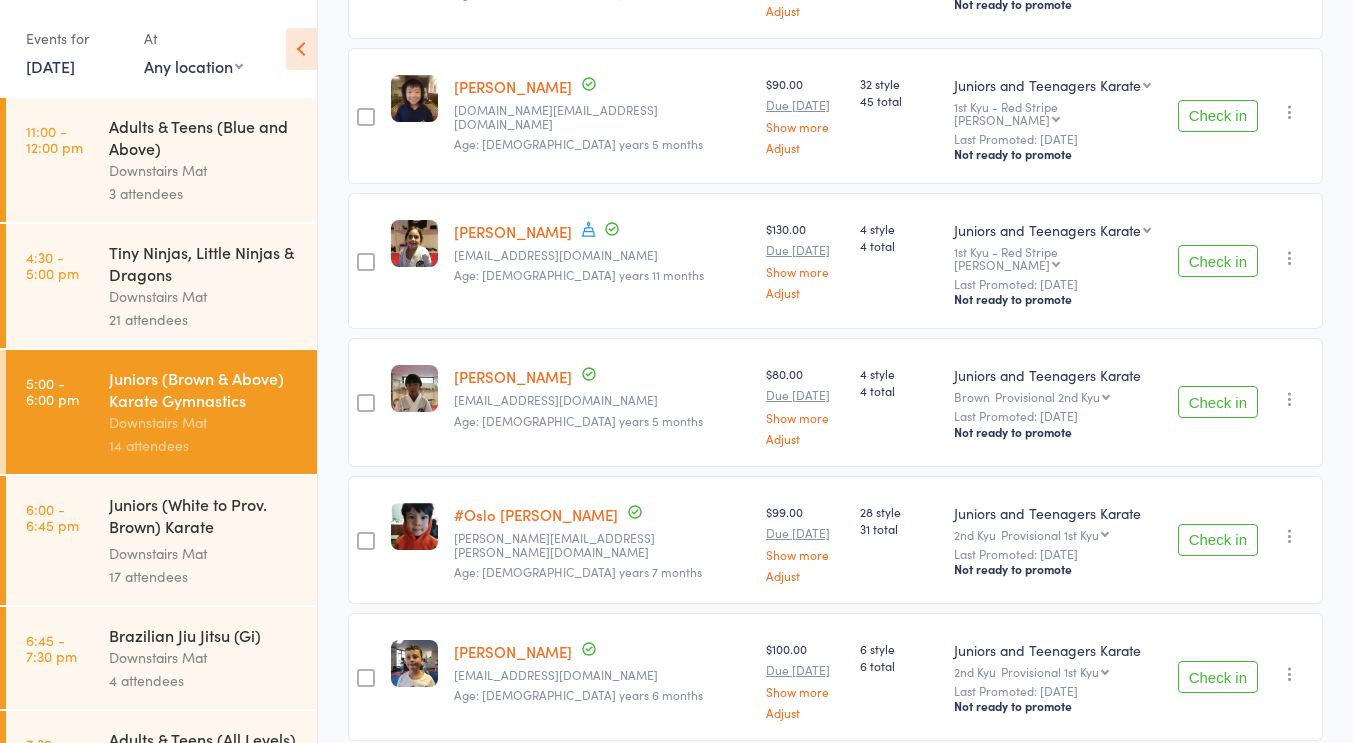 scroll, scrollTop: 1625, scrollLeft: 0, axis: vertical 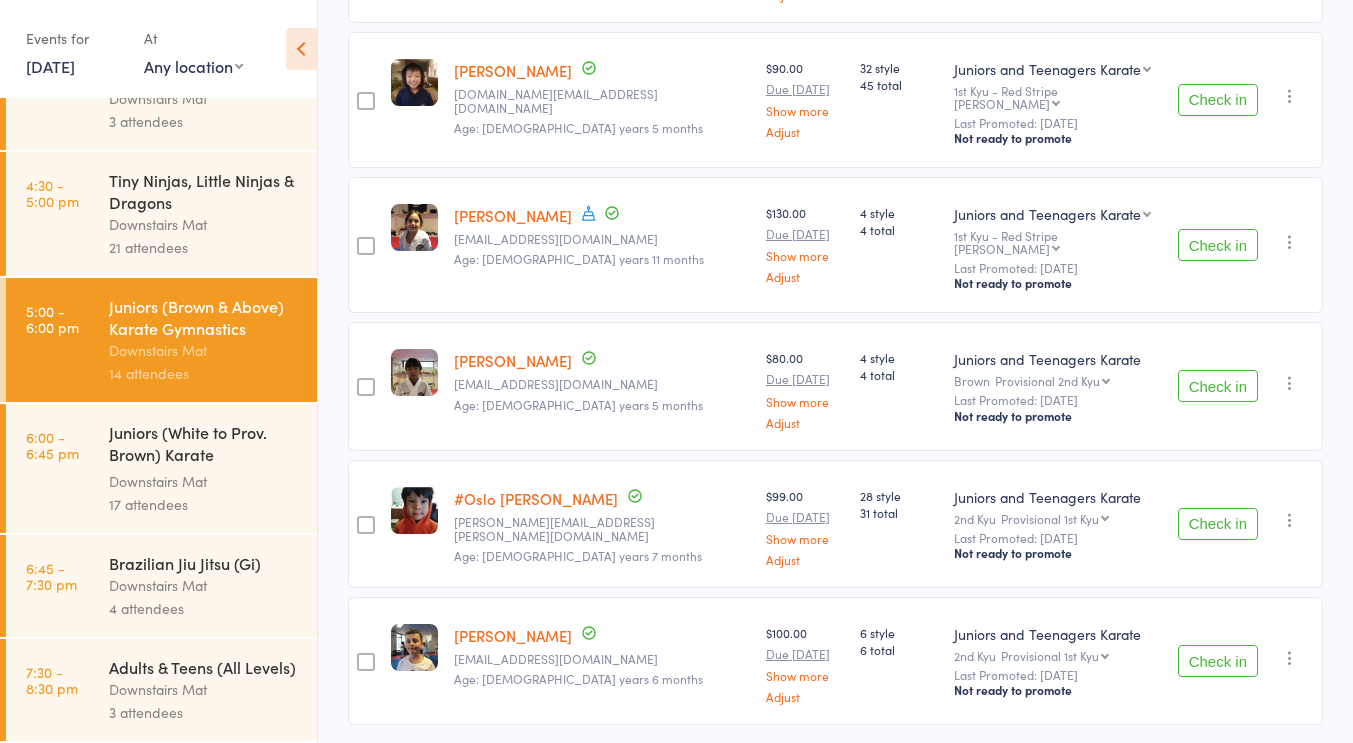 click on "Downstairs Mat" at bounding box center [204, 585] 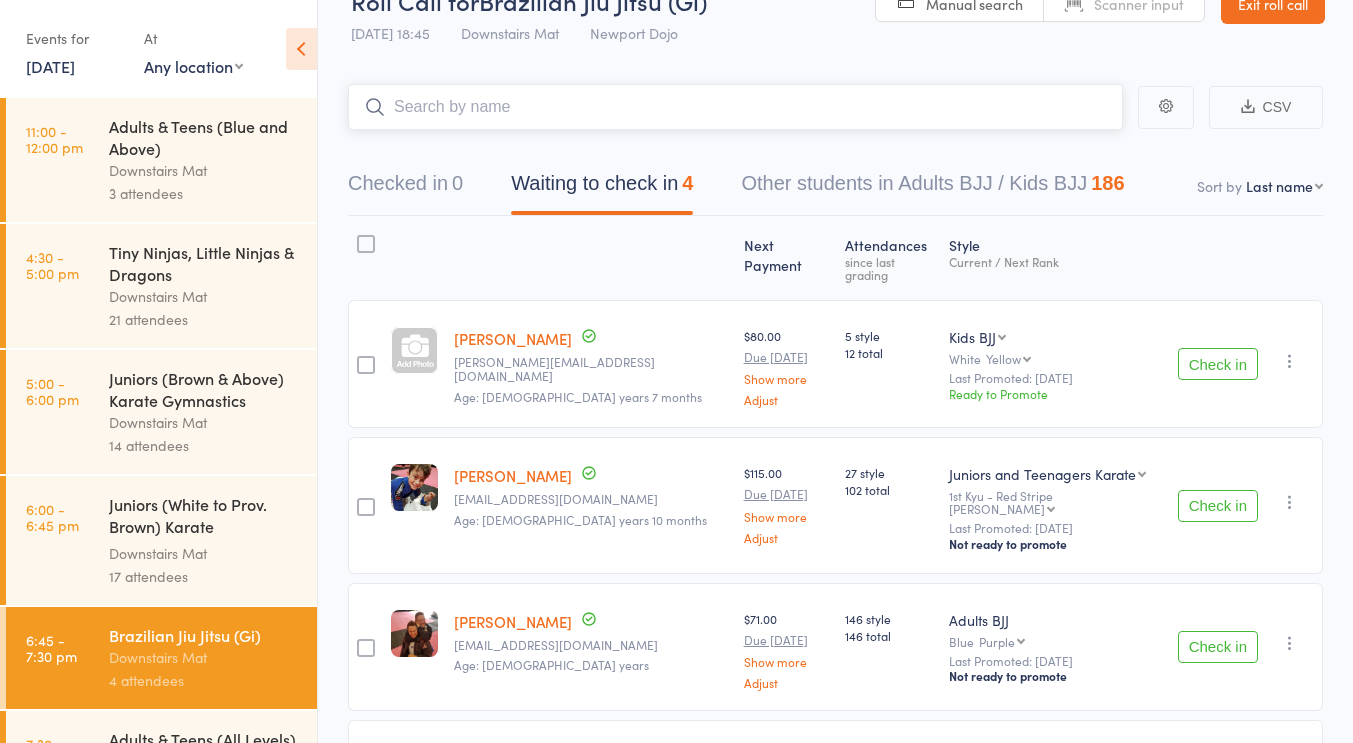 scroll, scrollTop: 0, scrollLeft: 0, axis: both 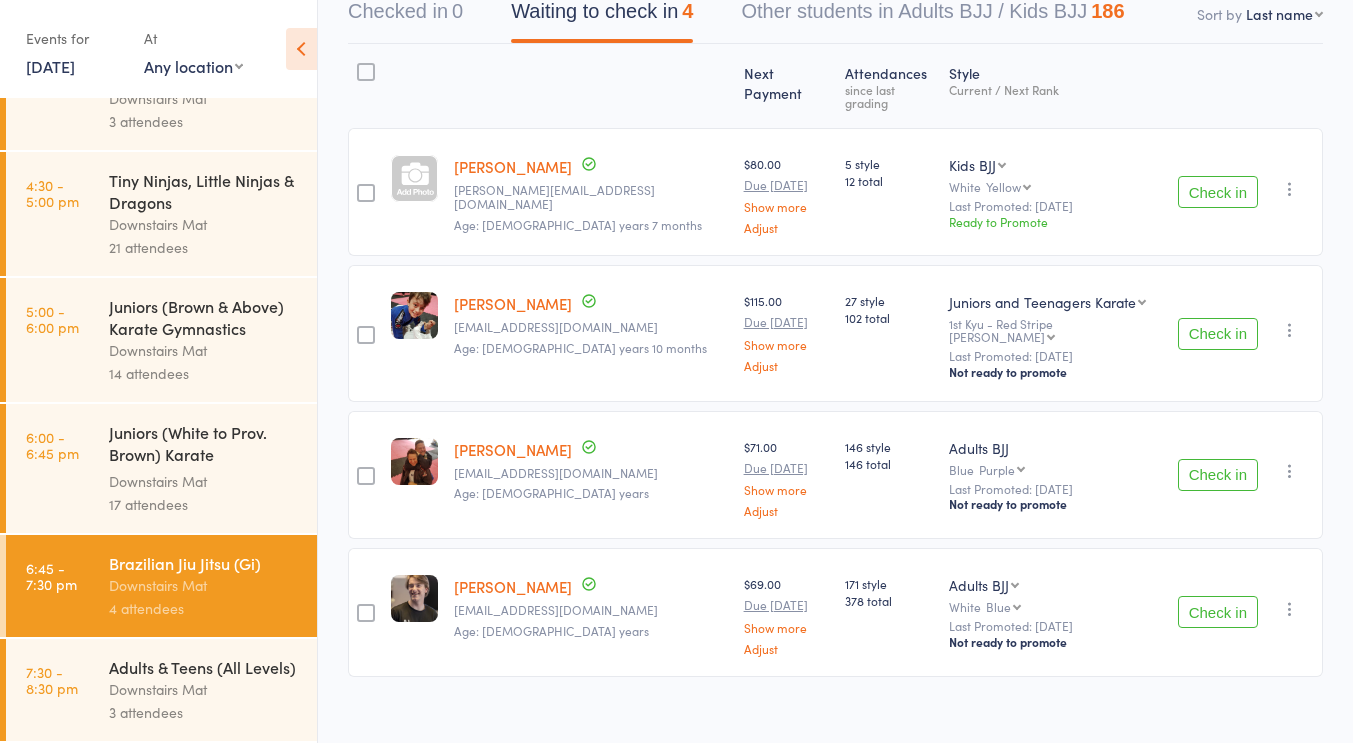 click on "Adults & Teens (All Levels)" at bounding box center (204, 667) 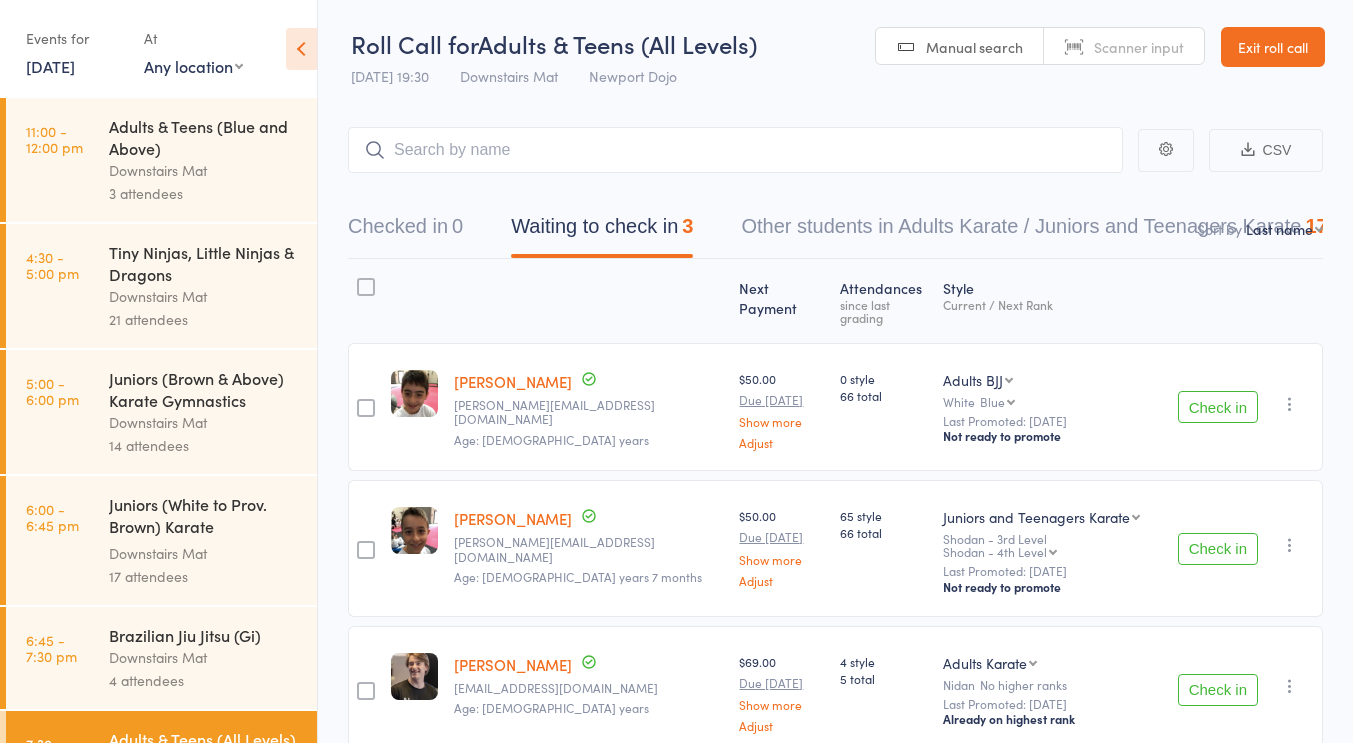 scroll, scrollTop: 79, scrollLeft: 0, axis: vertical 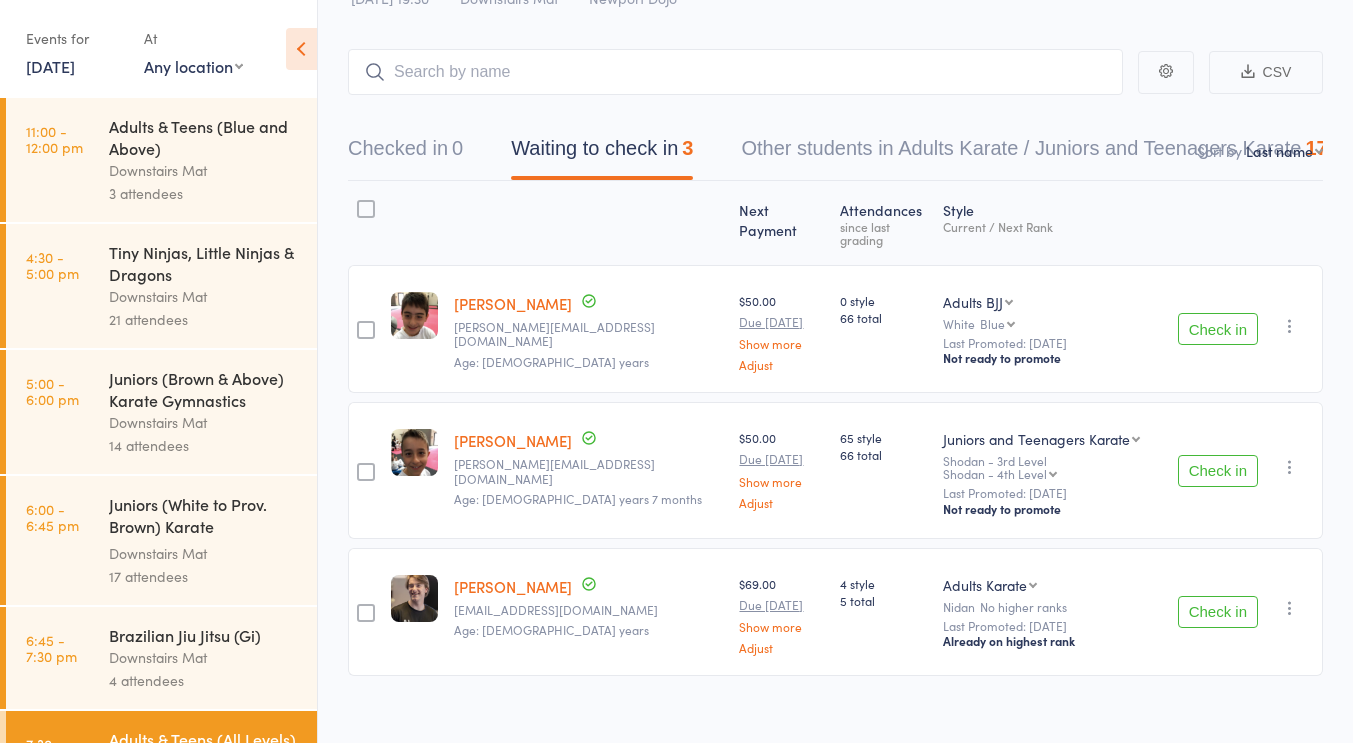 click at bounding box center [301, 49] 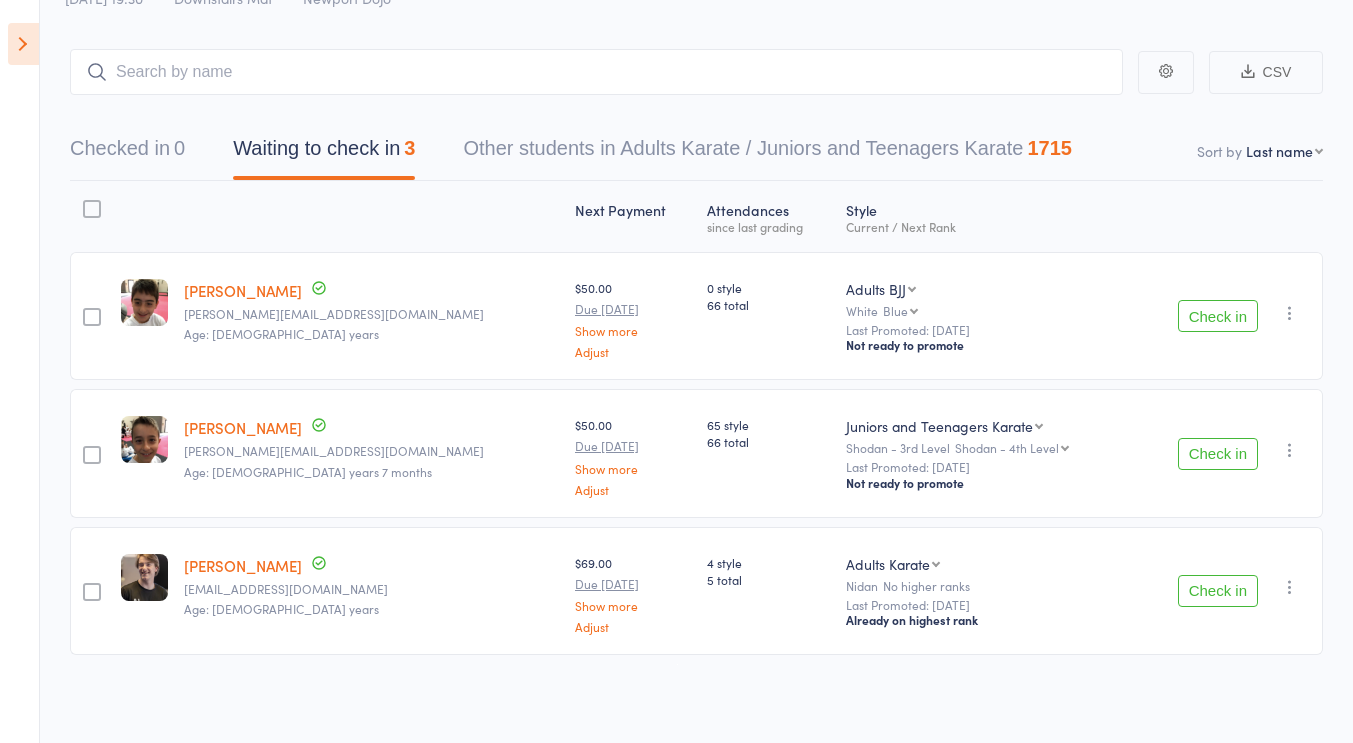 scroll, scrollTop: 0, scrollLeft: 0, axis: both 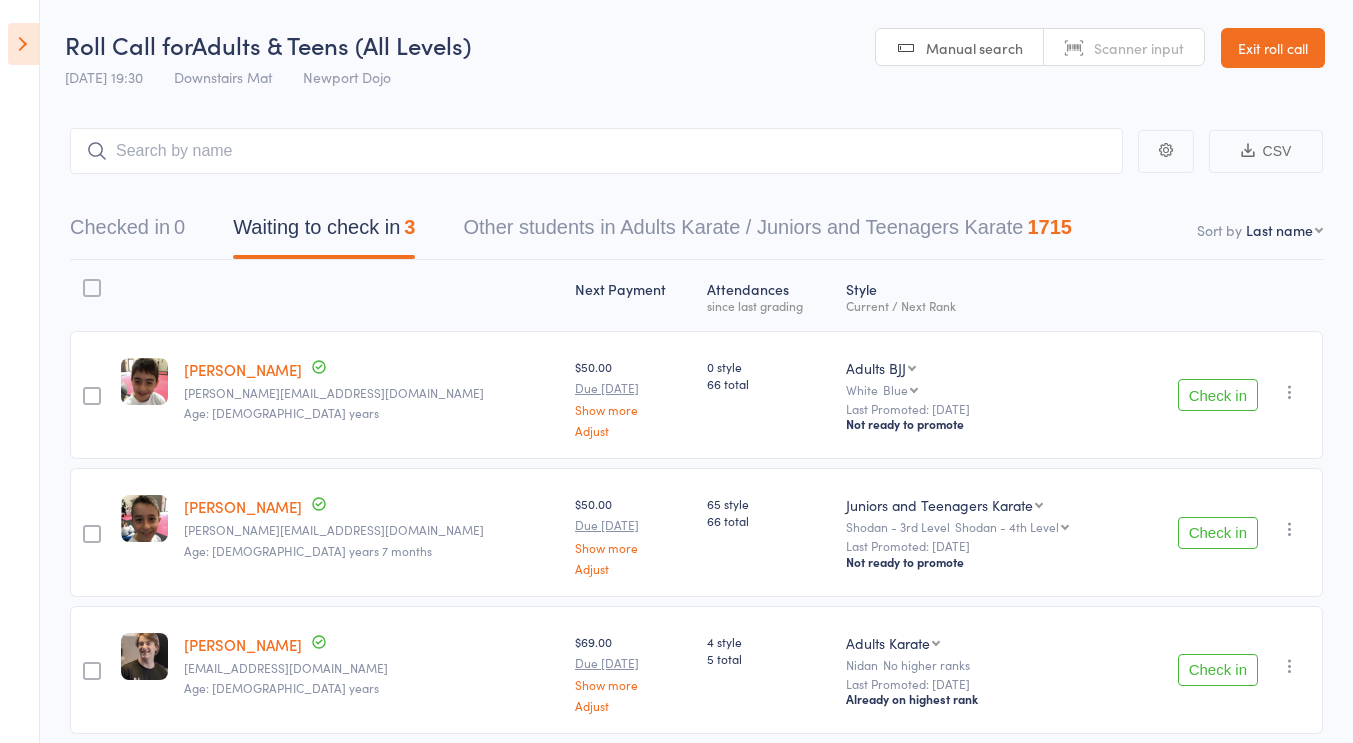click at bounding box center [23, 44] 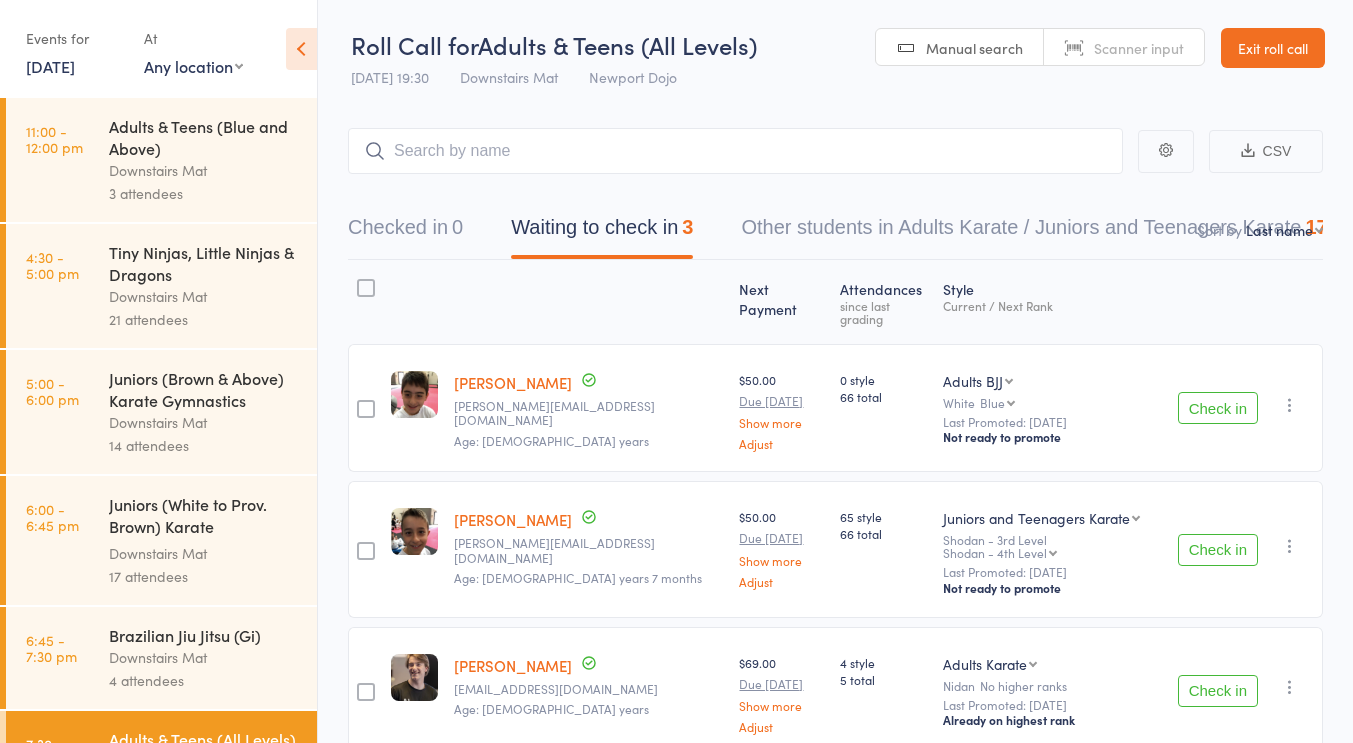 scroll, scrollTop: 98, scrollLeft: 0, axis: vertical 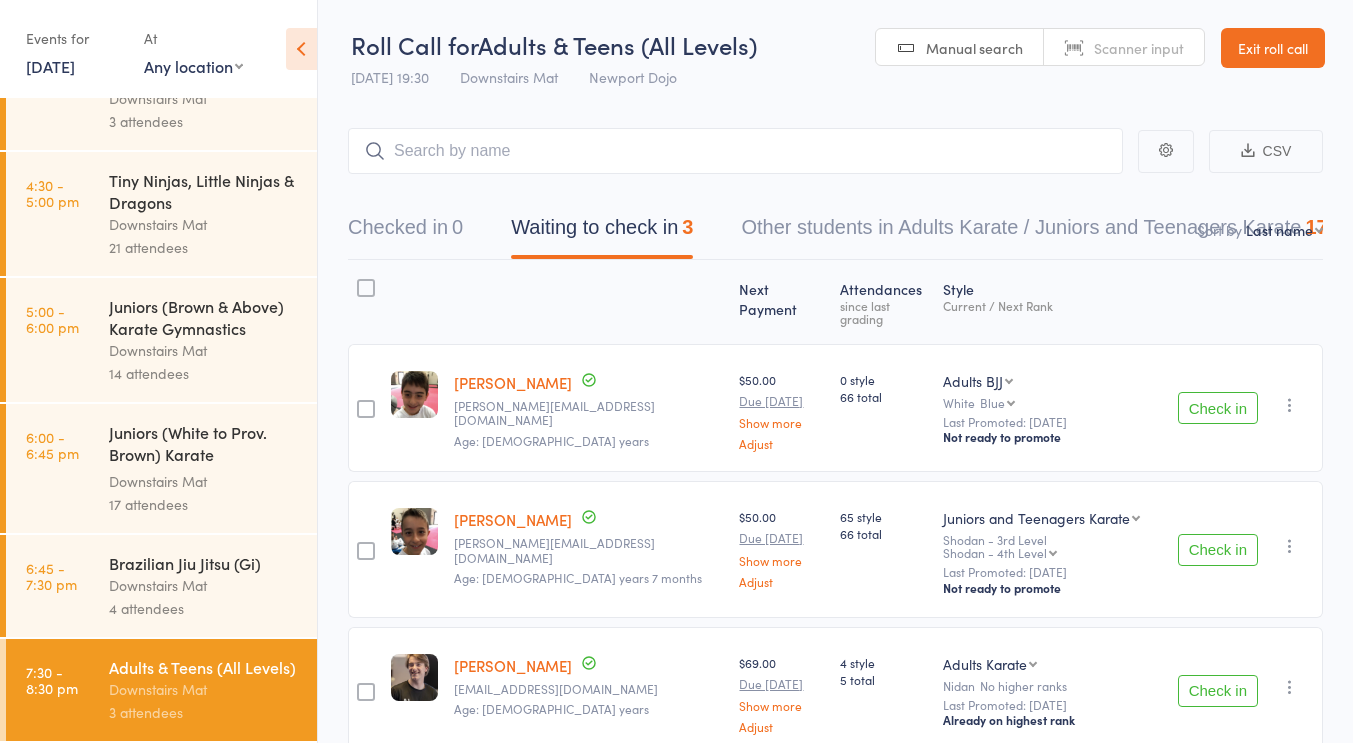 click on "Juniors (Brown & Above) Karate Gymnastics" at bounding box center [204, 317] 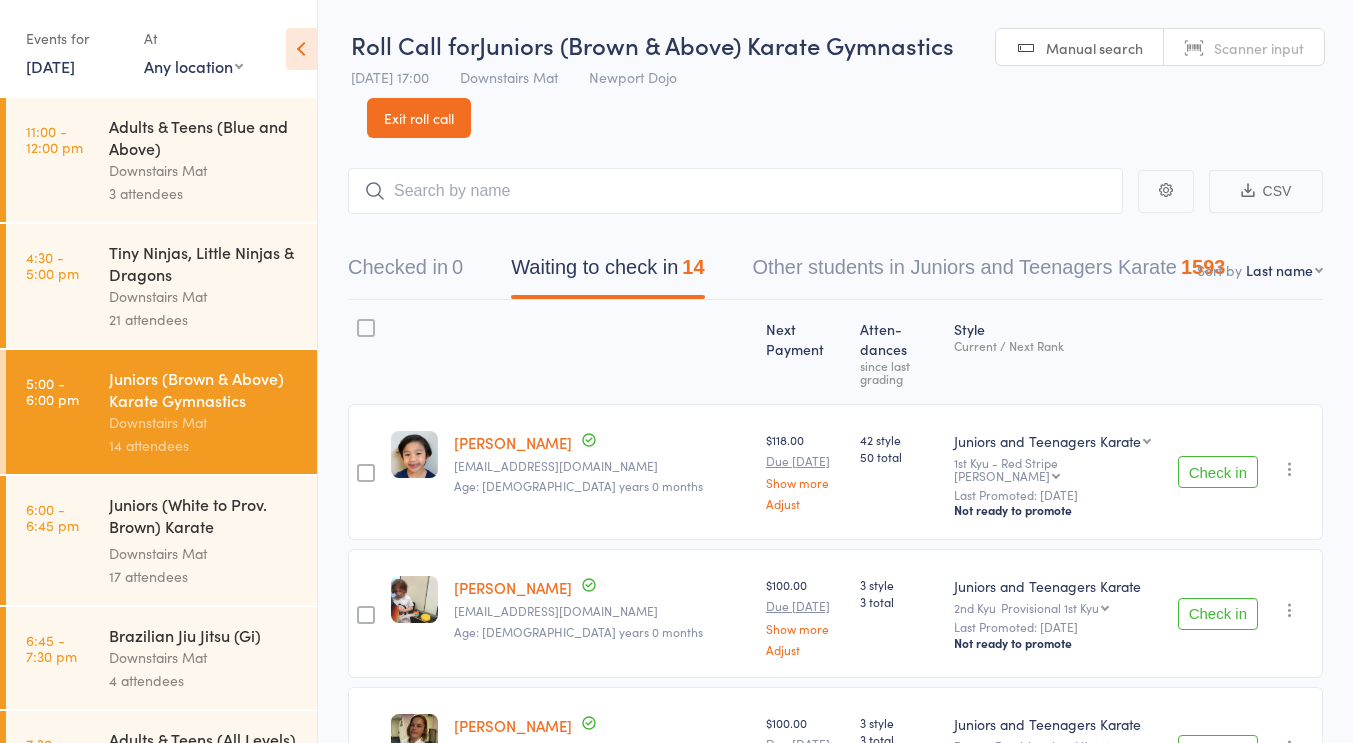 click on "Downstairs Mat" at bounding box center [204, 296] 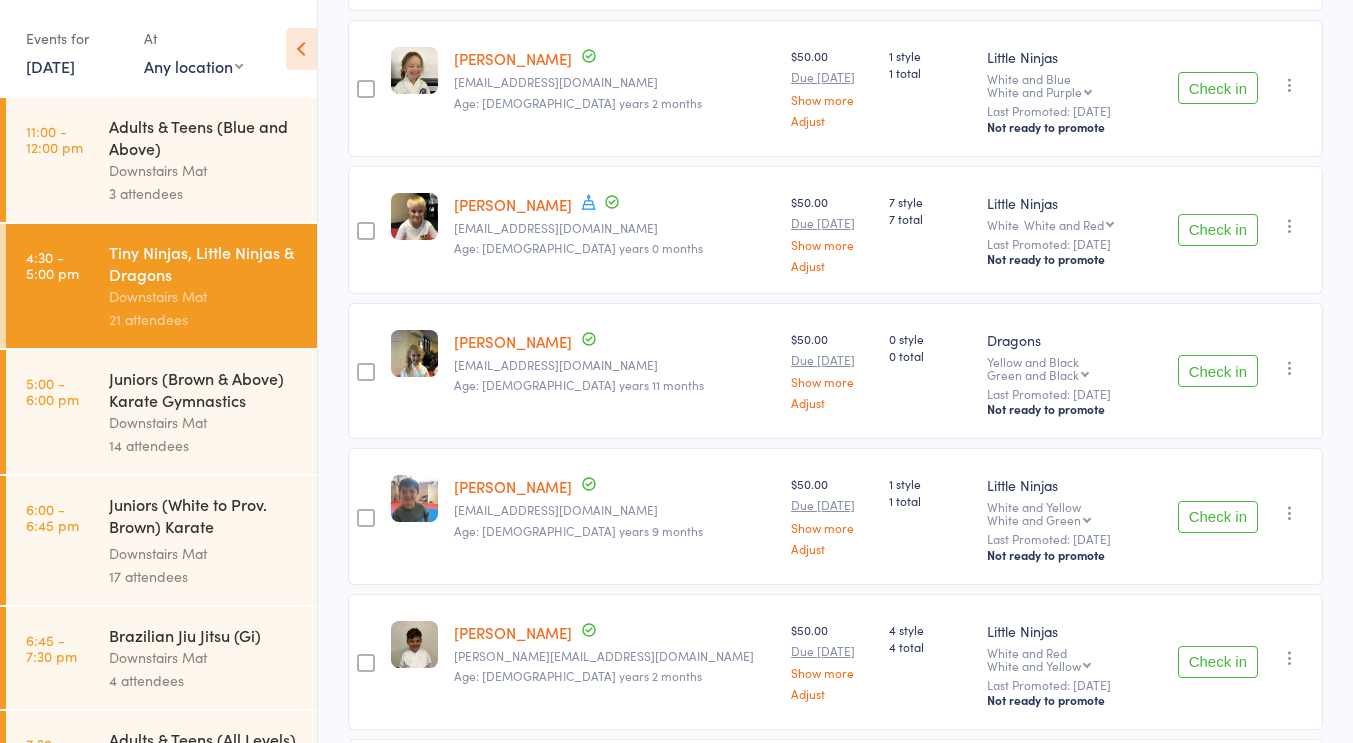 scroll, scrollTop: 790, scrollLeft: 0, axis: vertical 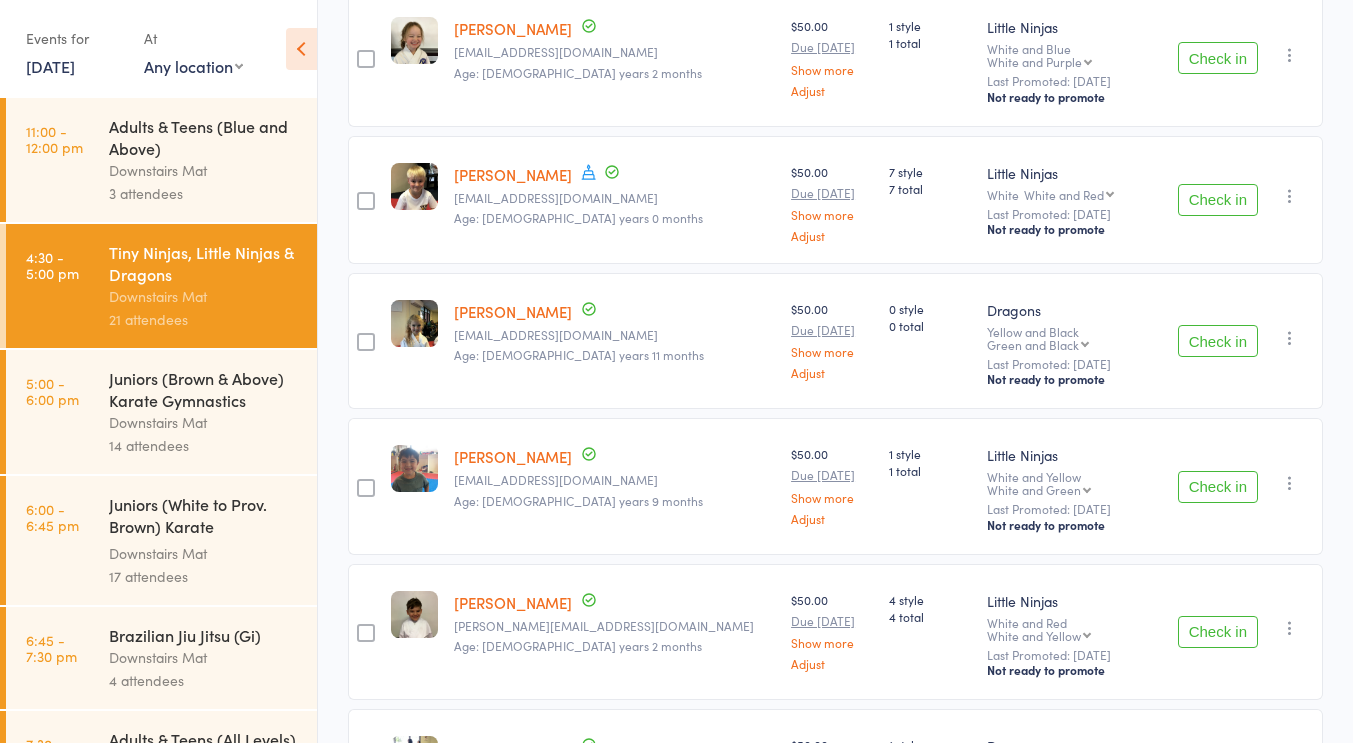 click on "$50.00 Due [DATE]  Show more Adjust" at bounding box center [832, 341] 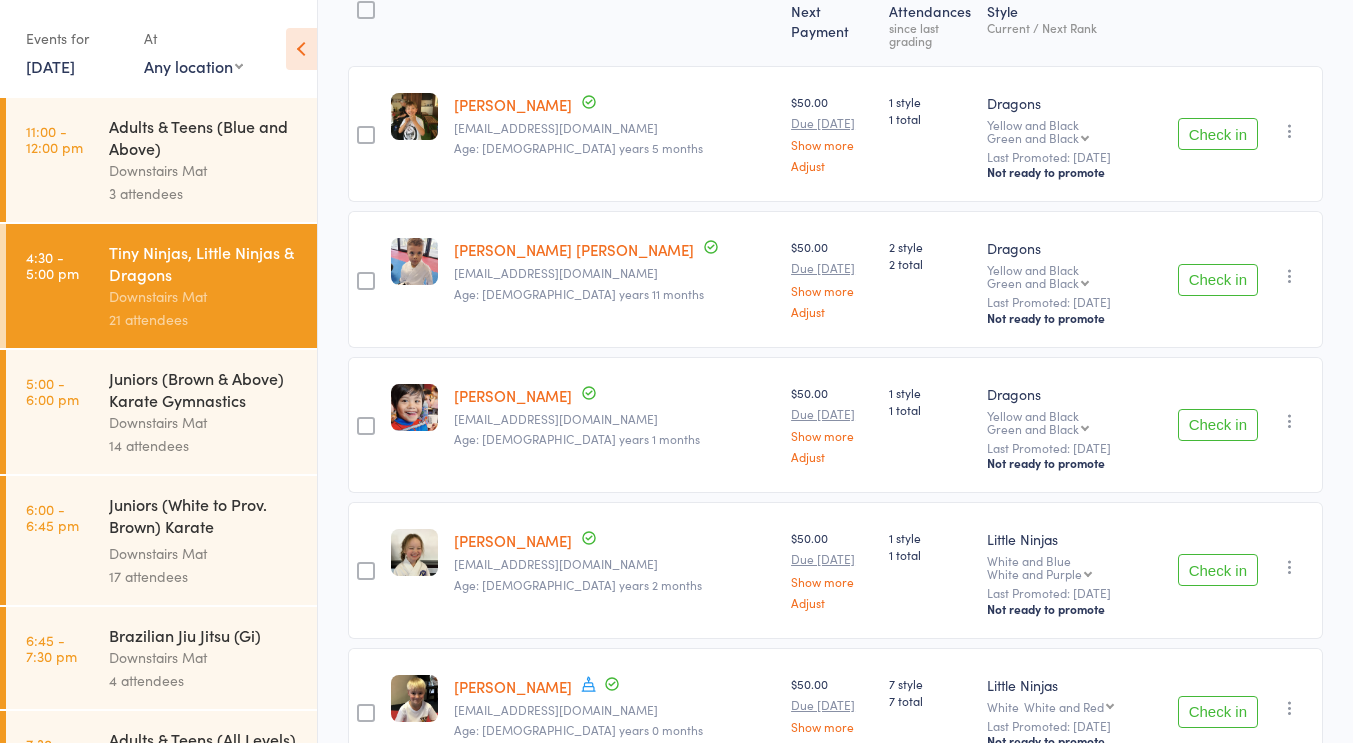 scroll, scrollTop: 0, scrollLeft: 0, axis: both 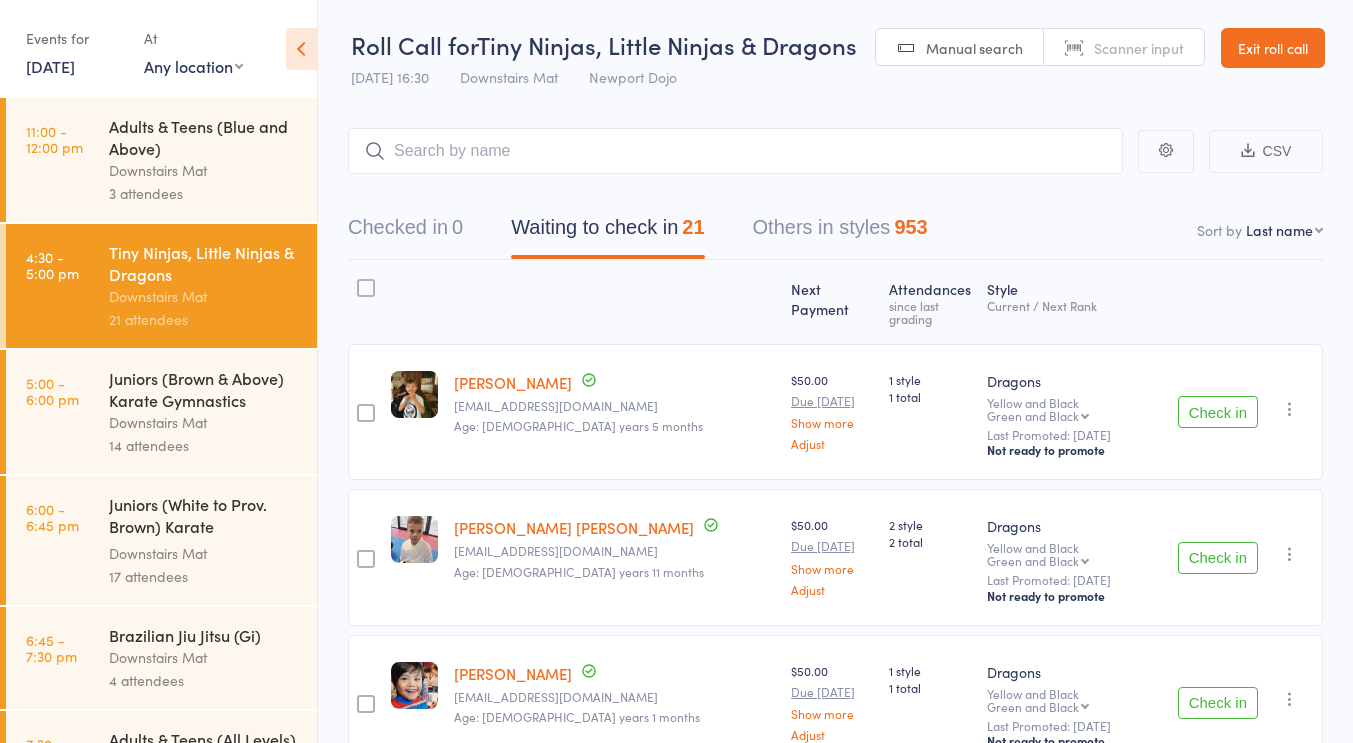 click on "Juniors (Brown & Above) Karate Gymnastics" at bounding box center [204, 389] 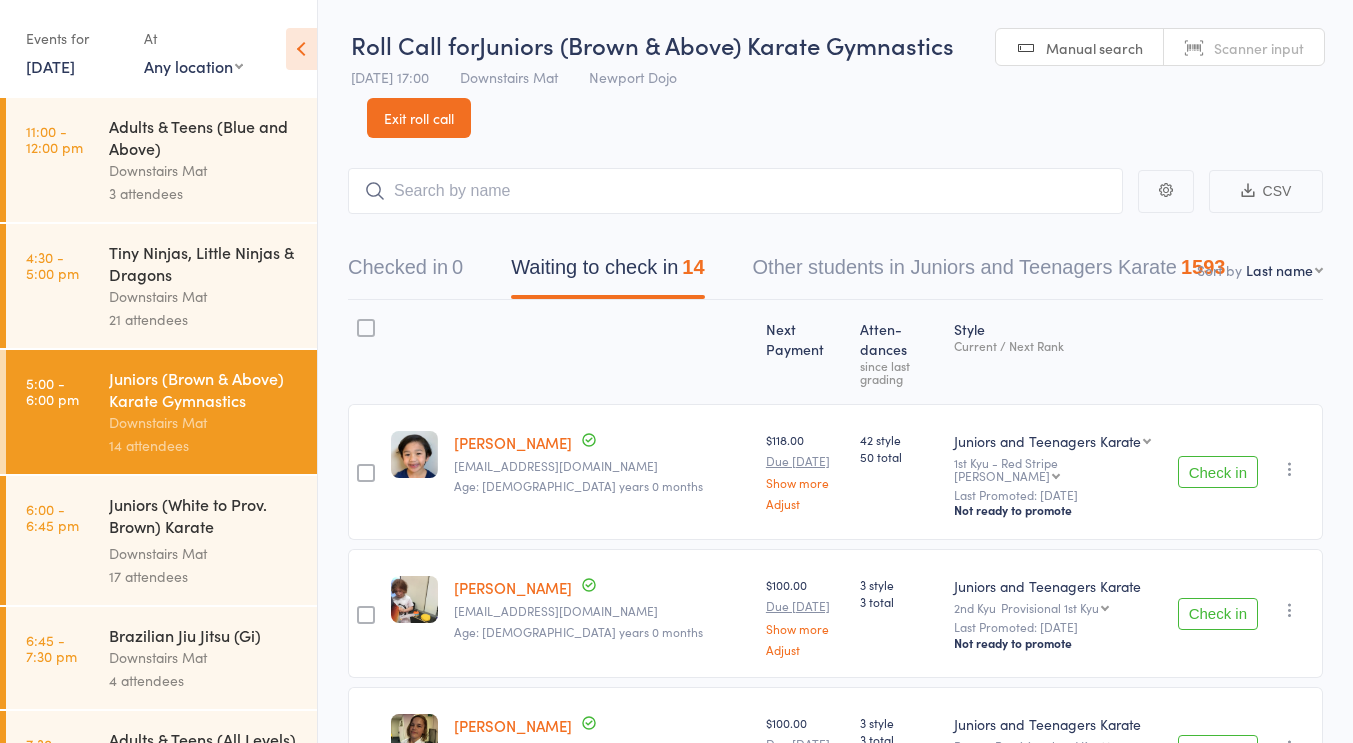 click on "CSV
Checked in  0 Waiting to check in  14 Other students in Juniors and Teenagers Karate  1593
Sort by   Last name First name Last name Birthday [DATE]? Behind on payments? Check in time Next payment date Next payment amount Membership name Membership expires Ready to grade Style and Rank Style attendance count All attendance count Last Promoted Next Payment Atten­dances since last grading Style Current / Next Rank edit [PERSON_NAME]    [EMAIL_ADDRESS][DOMAIN_NAME] Age: [DEMOGRAPHIC_DATA] years 0 months $118.00 Due [DATE]  Show more Adjust 42 style 50 total Juniors and Teenagers Karate Juniors and Teenagers Karate Kids BJJ 1st Kyu - Red Stripe  Shodan Ho  Shodan Ho Shodan Ho - 2nd Level Shodan Shodan - 2nd Level Shodan - 3rd Level Shodan - 4th Level Last Promoted: [DATE] Not ready to promote Check in Check in Promote Send message Add Note Add Task Add Flag Remove Mark absent
edit [PERSON_NAME]    [EMAIL_ADDRESS][DOMAIN_NAME] Age: [DEMOGRAPHIC_DATA] years 0 months $100.00 Due [DATE]  Show more Adjust 3 style 3 total 2nd Kyu  1st Kyu" at bounding box center (835, 1288) 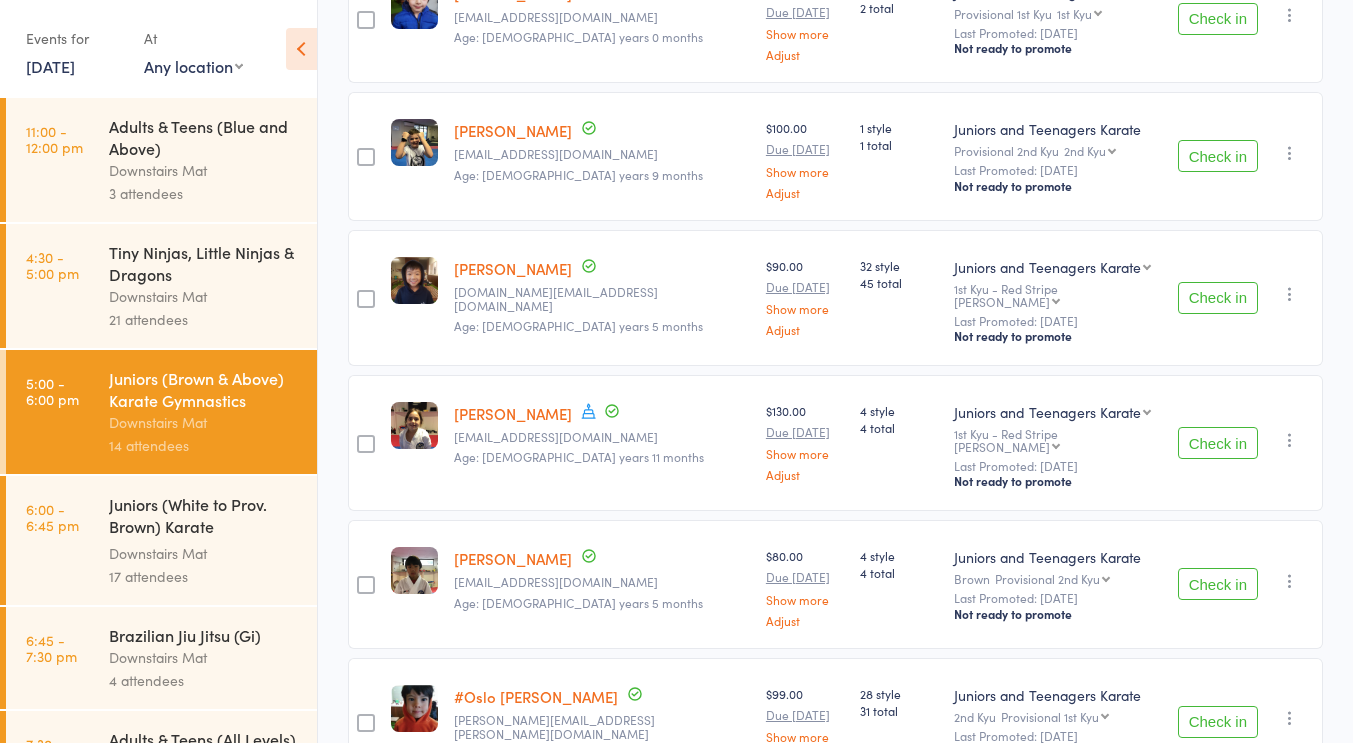 scroll, scrollTop: 1424, scrollLeft: 0, axis: vertical 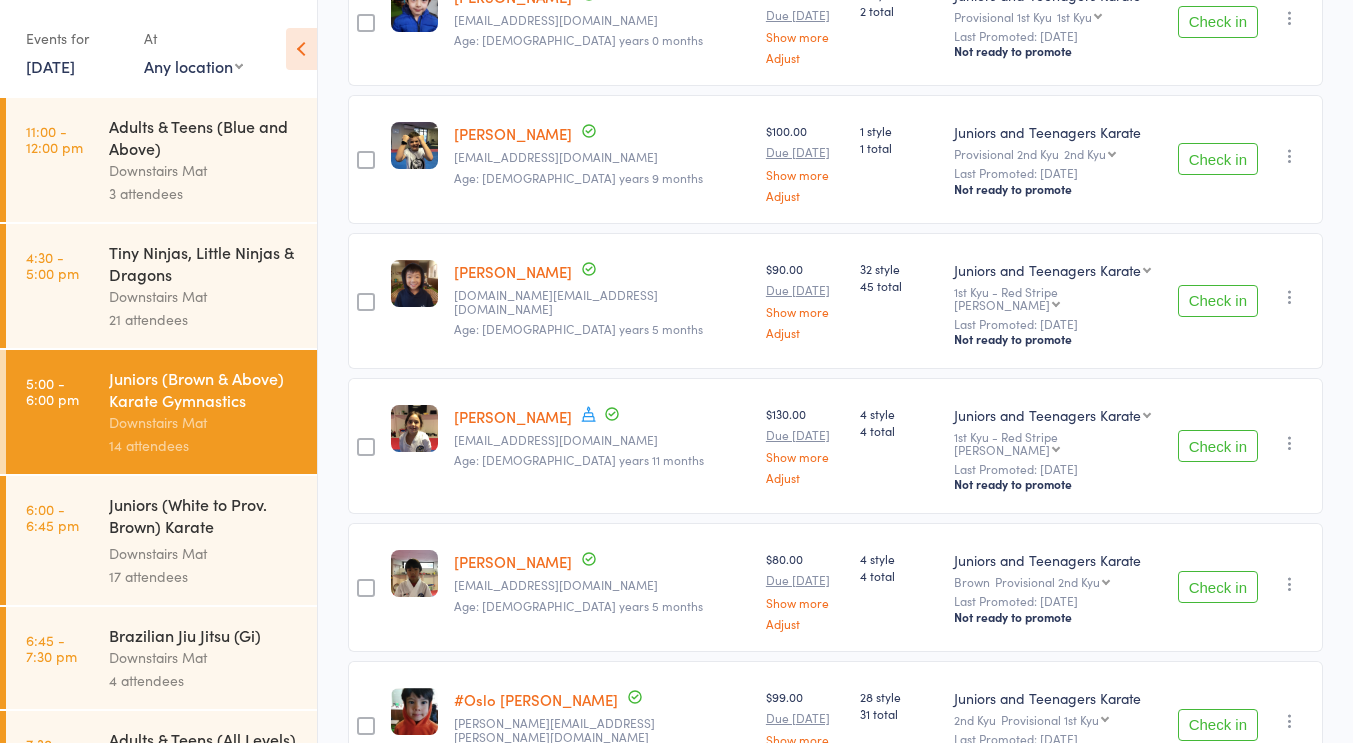 click on "32 style 45 total" at bounding box center (898, 301) 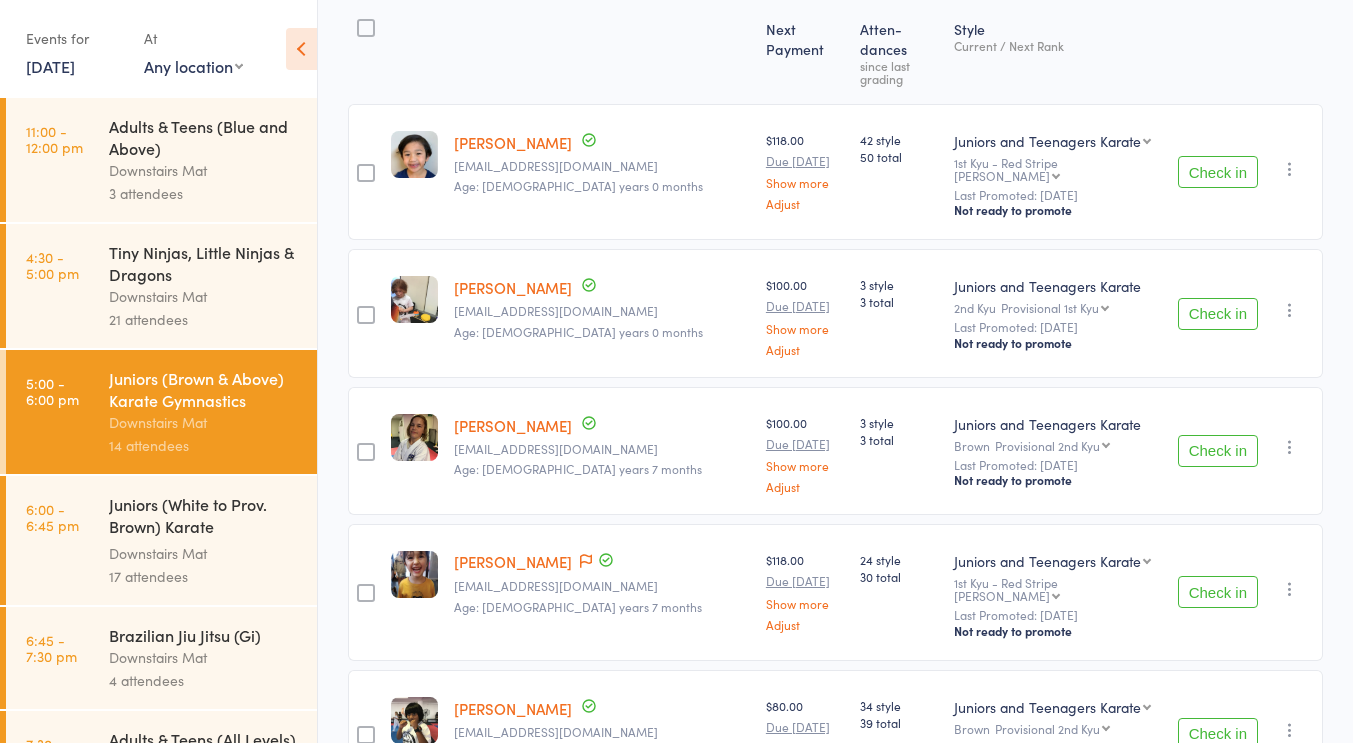 scroll, scrollTop: 0, scrollLeft: 0, axis: both 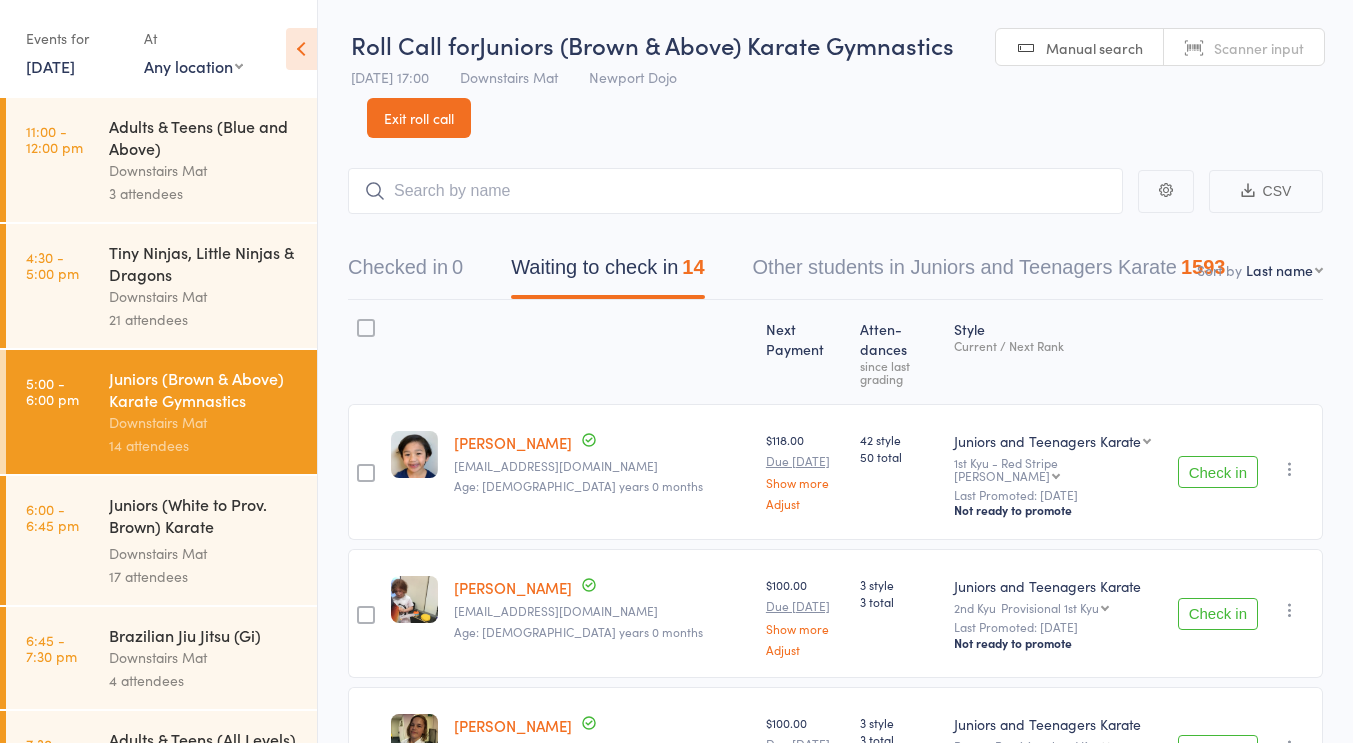 click on "Roll Call for  Juniors (Brown & Above) Karate Gymnastics [DATE] 17:00  Downstairs Mat  Newport Dojo  Manual search Scanner input Exit roll call" at bounding box center (835, 69) 